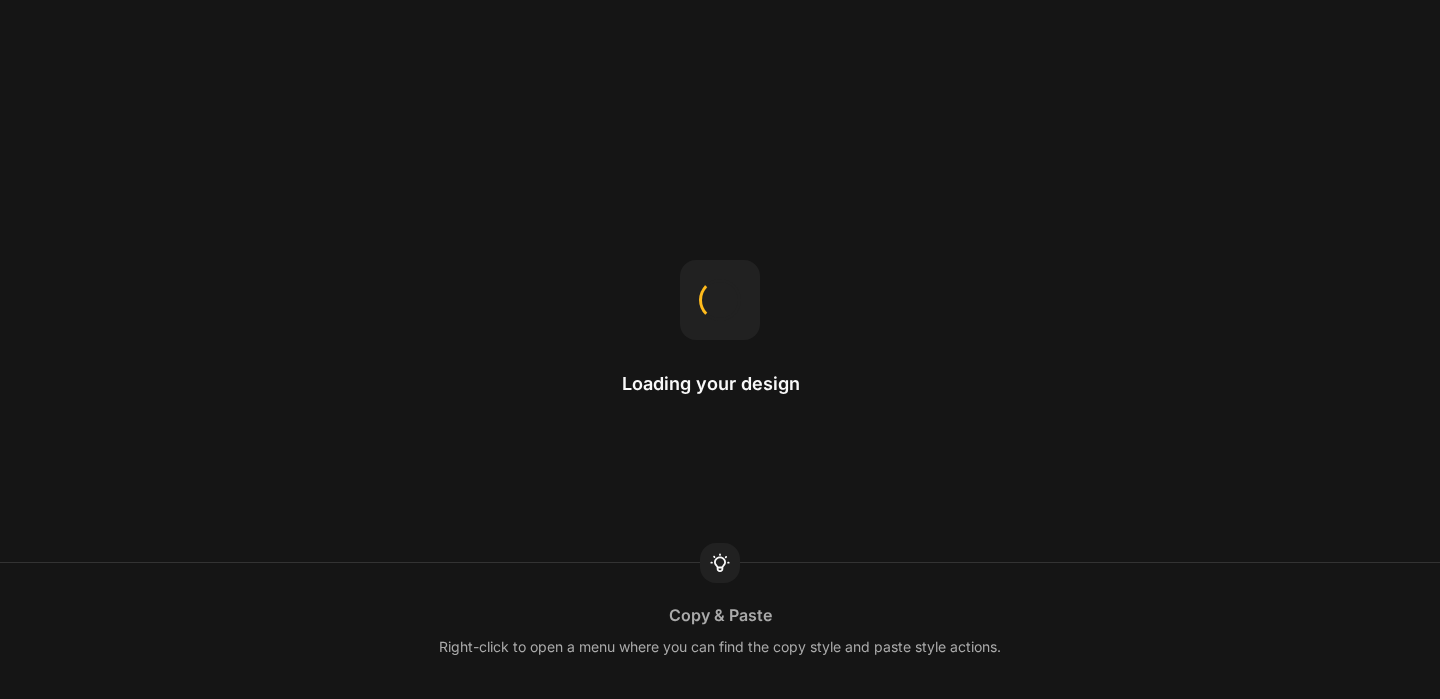 scroll, scrollTop: 0, scrollLeft: 0, axis: both 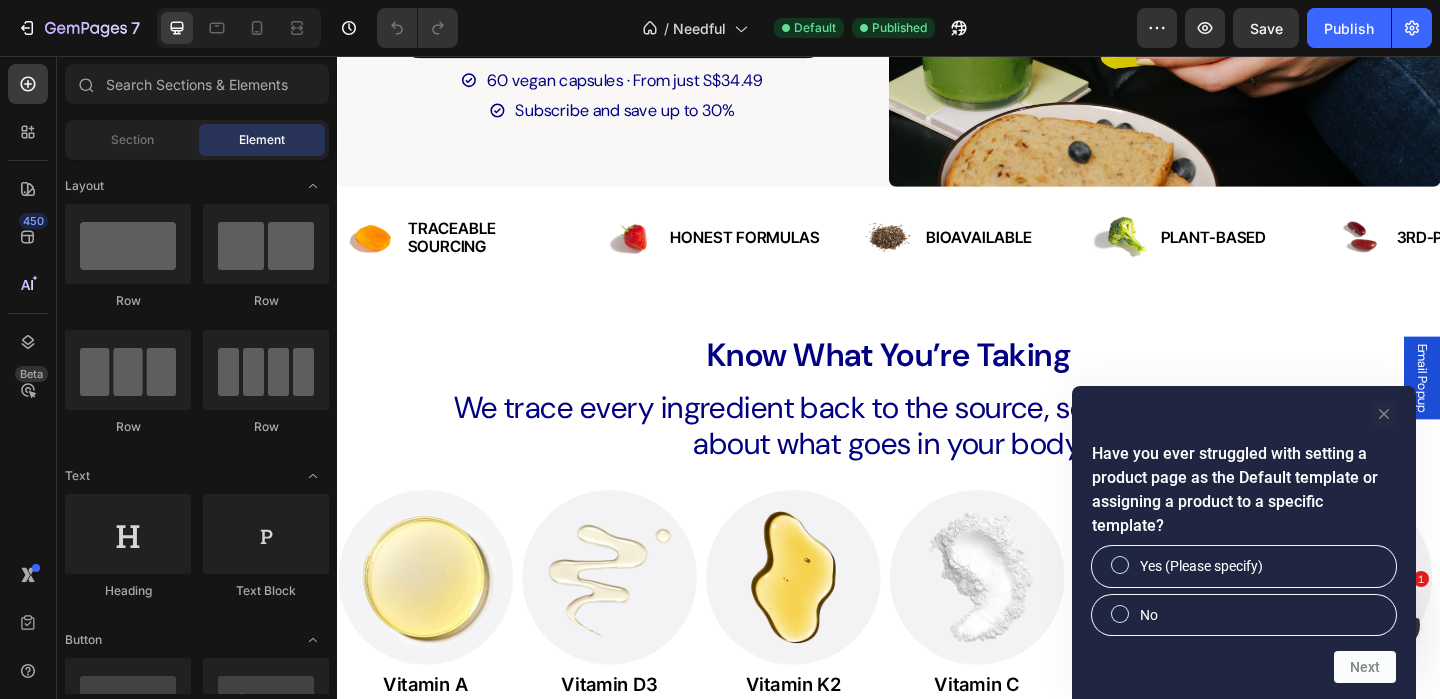 click 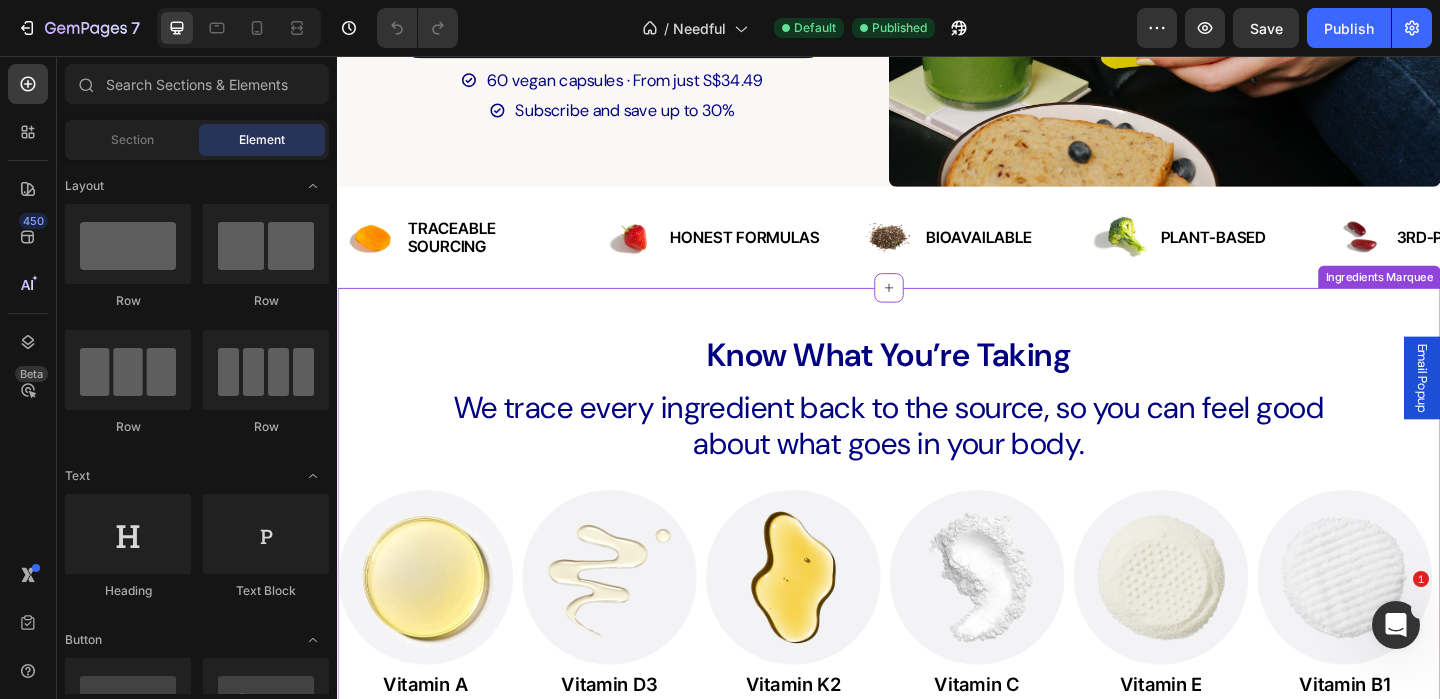 scroll, scrollTop: 0, scrollLeft: 0, axis: both 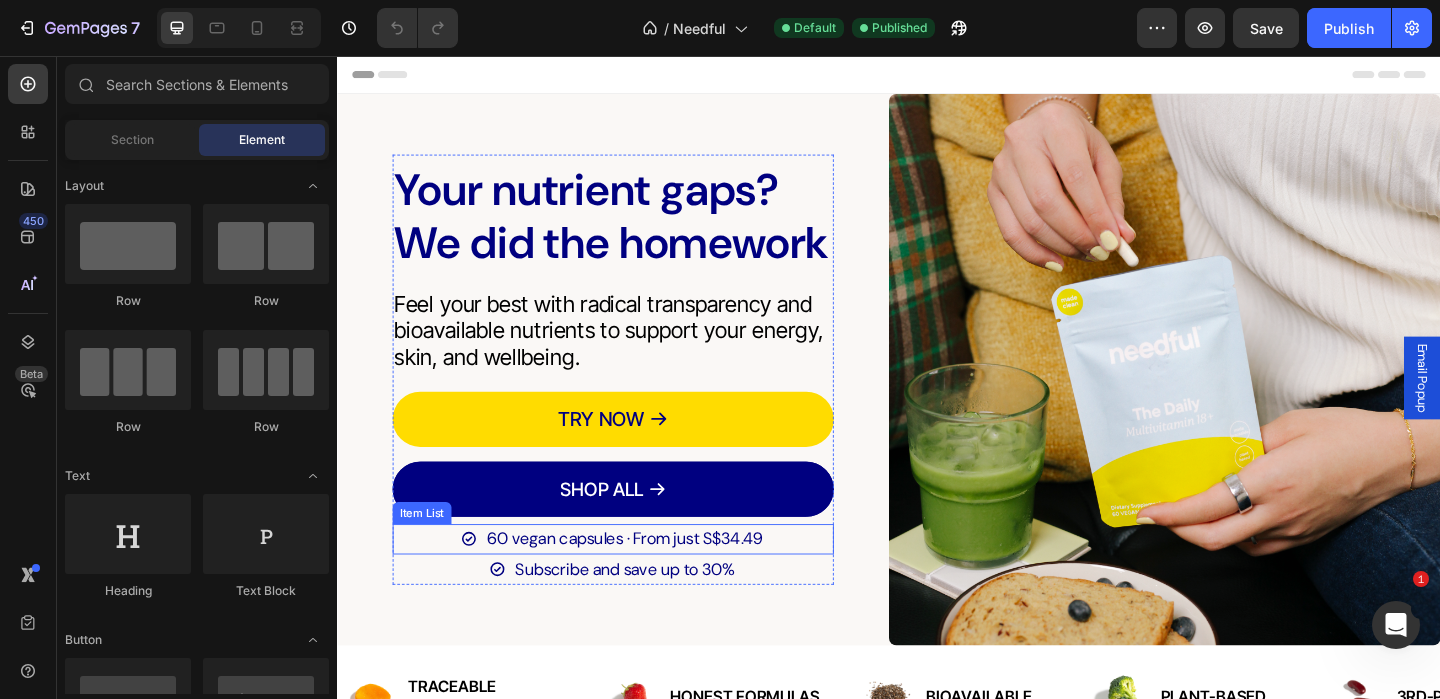click on "60 vegan capsules · From just S$34.49" at bounding box center (650, 581) 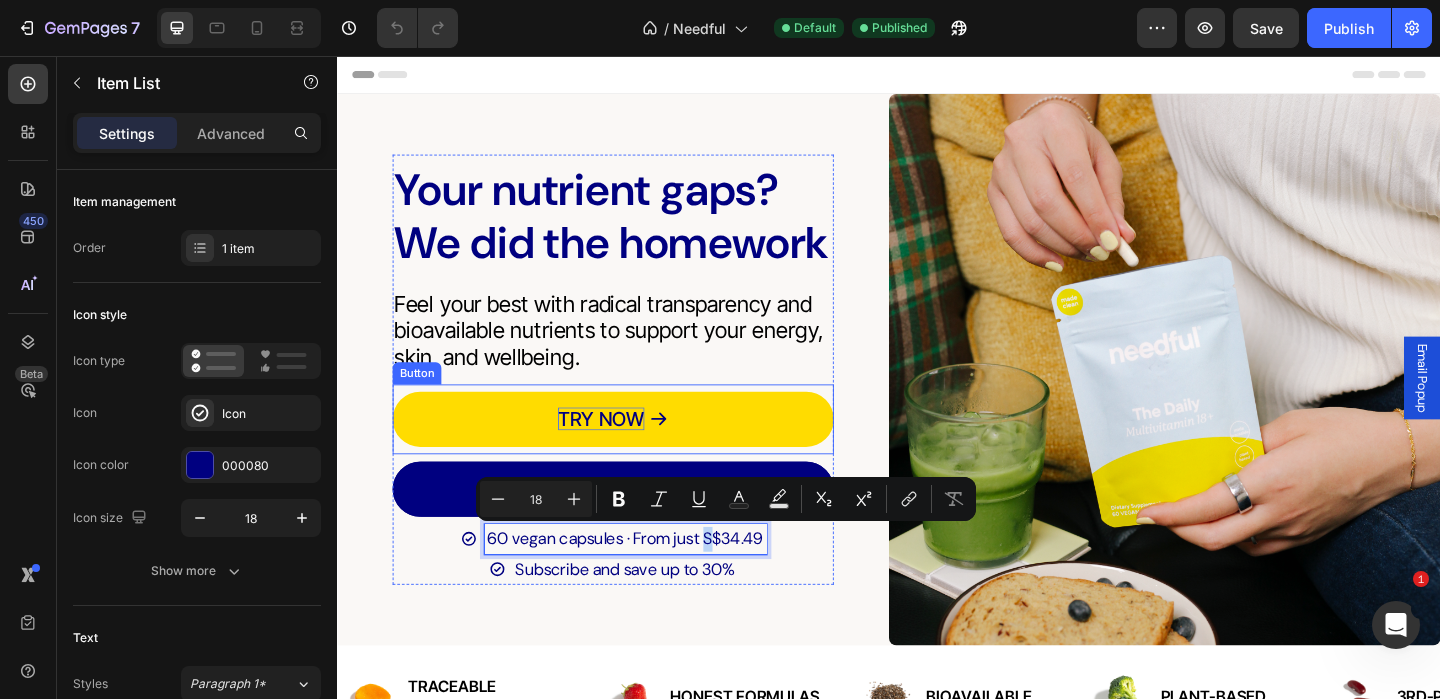 click on "TRY NOW" at bounding box center [624, 450] 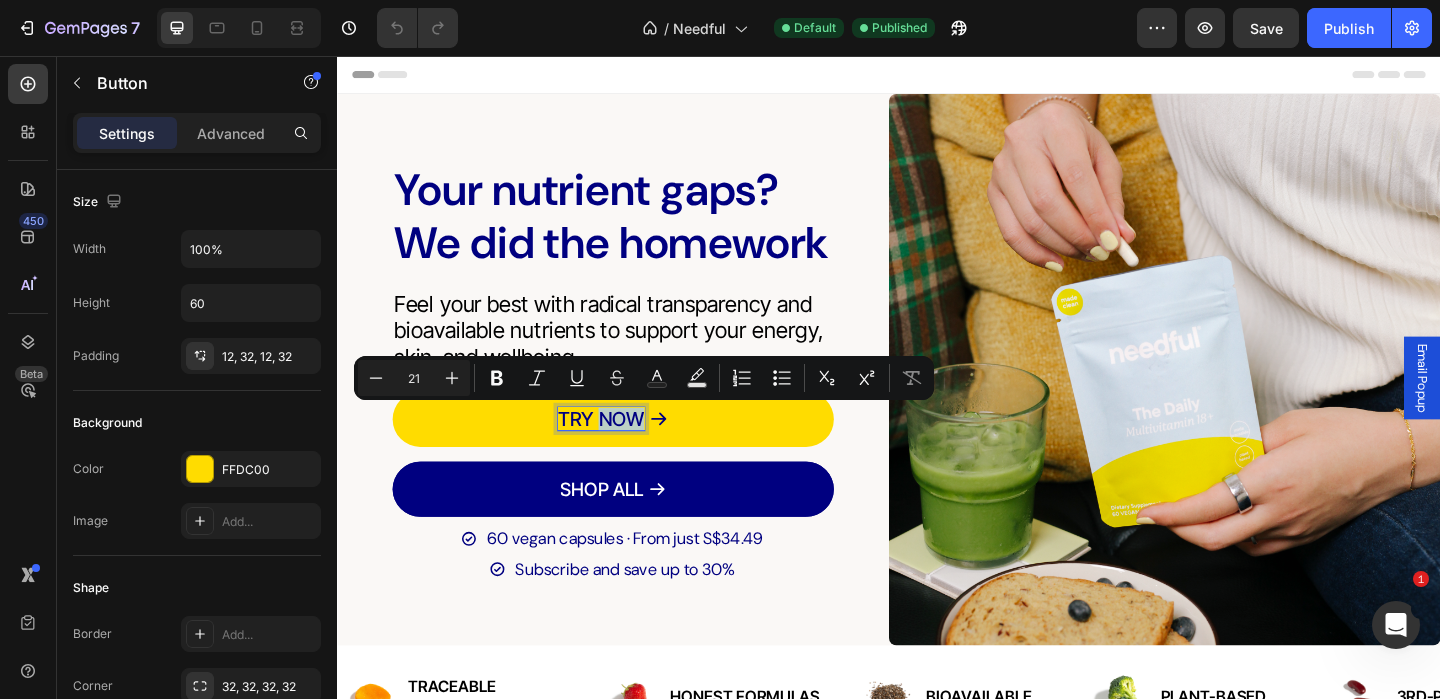 click on "TRY NOW" at bounding box center [624, 450] 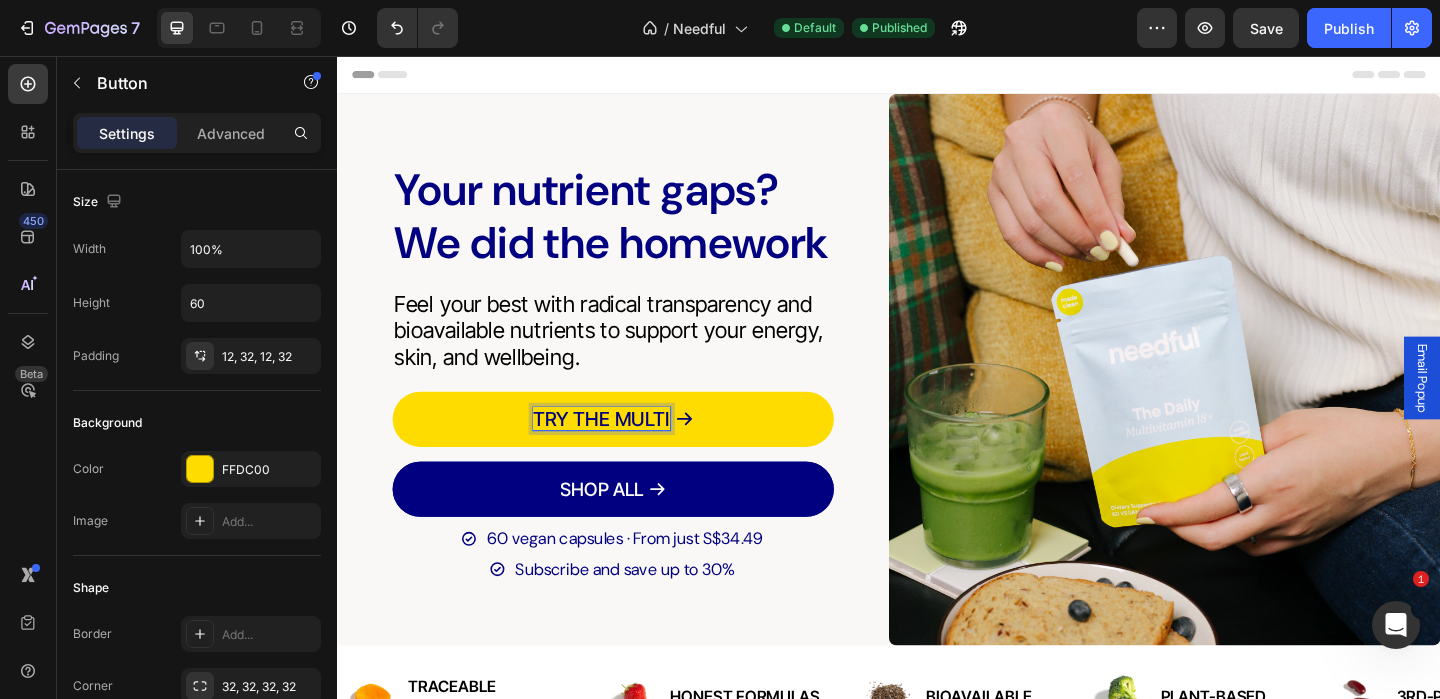 click on "TRY THE MULTI" at bounding box center [624, 450] 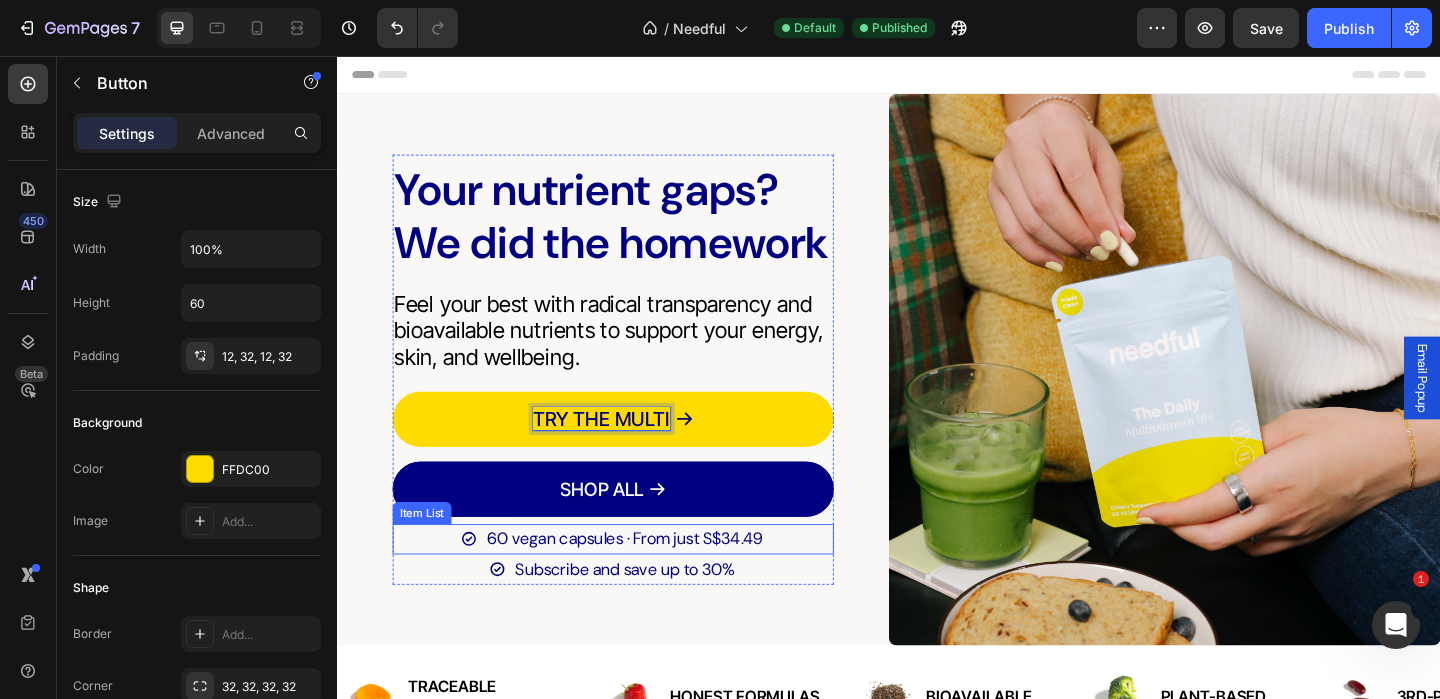 click on "60 vegan capsules · From just S$34.49" at bounding box center [650, 581] 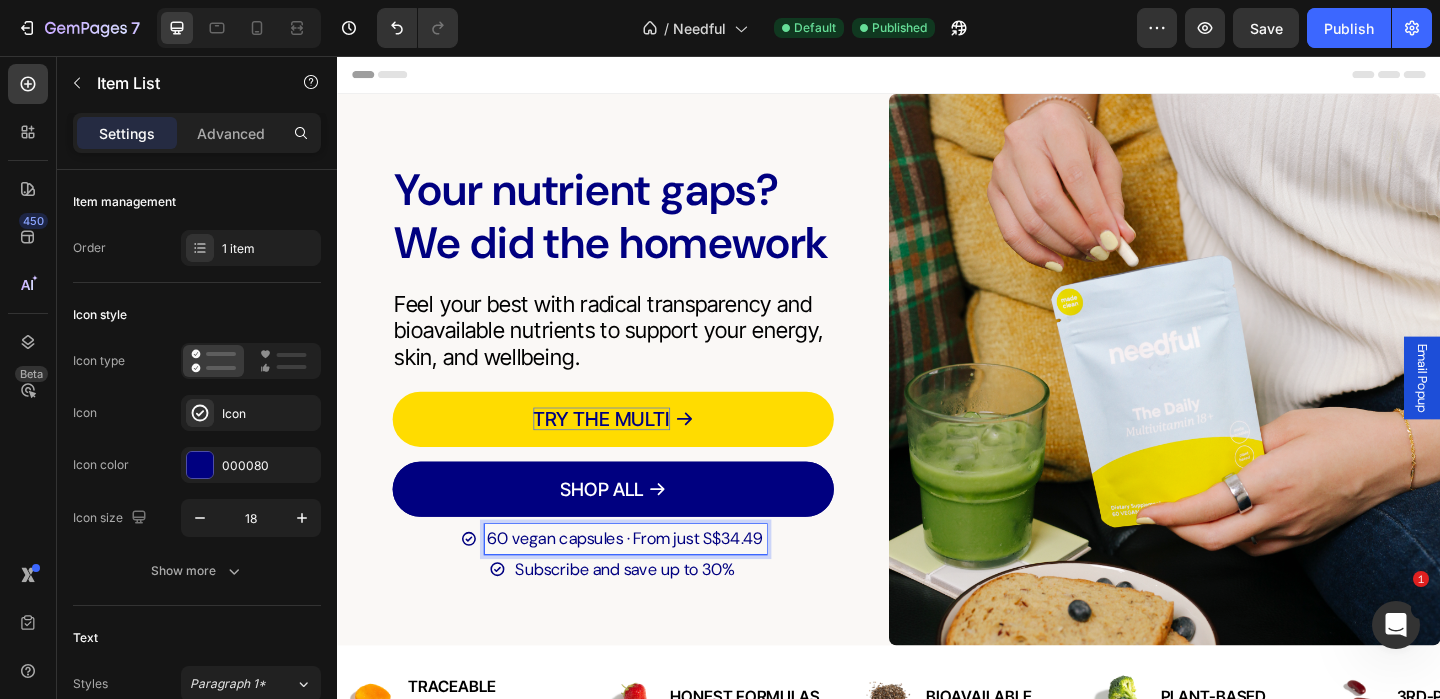 click on "60 vegan capsules · From just S$34.49" at bounding box center [650, 581] 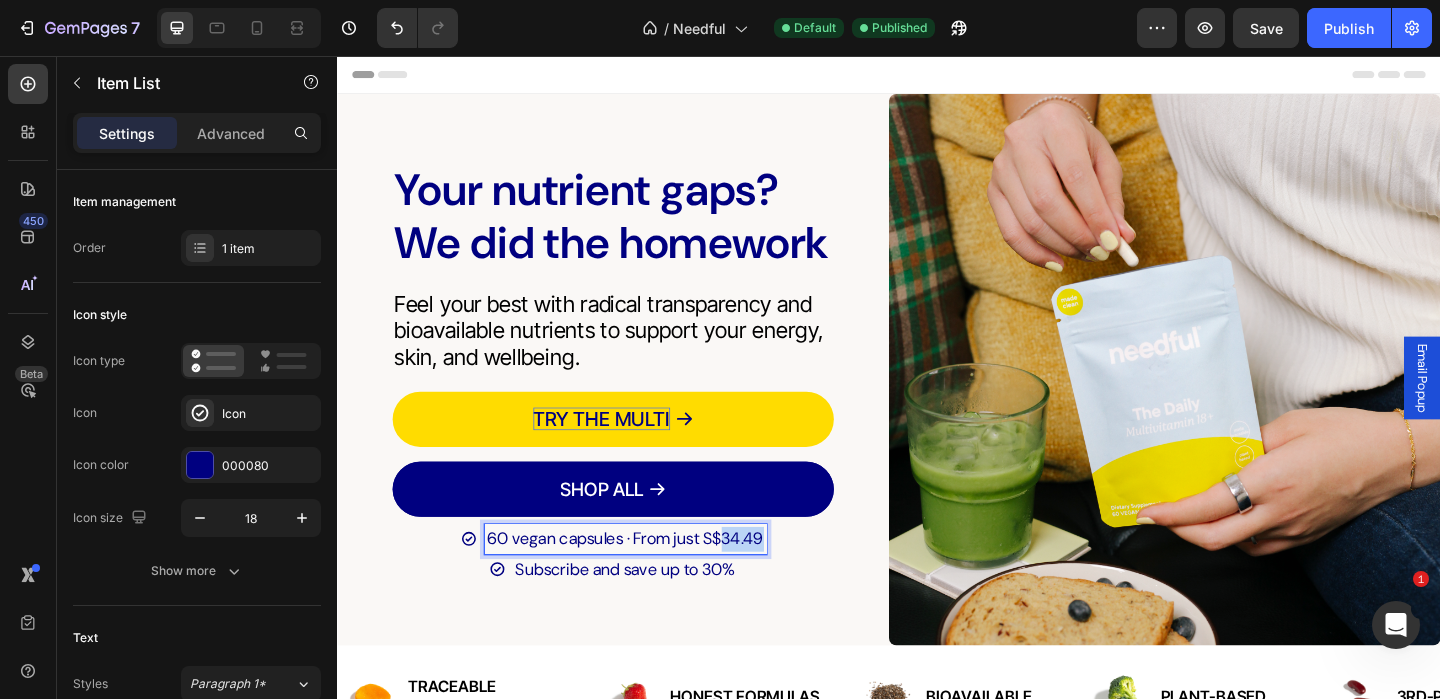 drag, startPoint x: 755, startPoint y: 582, endPoint x: 808, endPoint y: 582, distance: 53 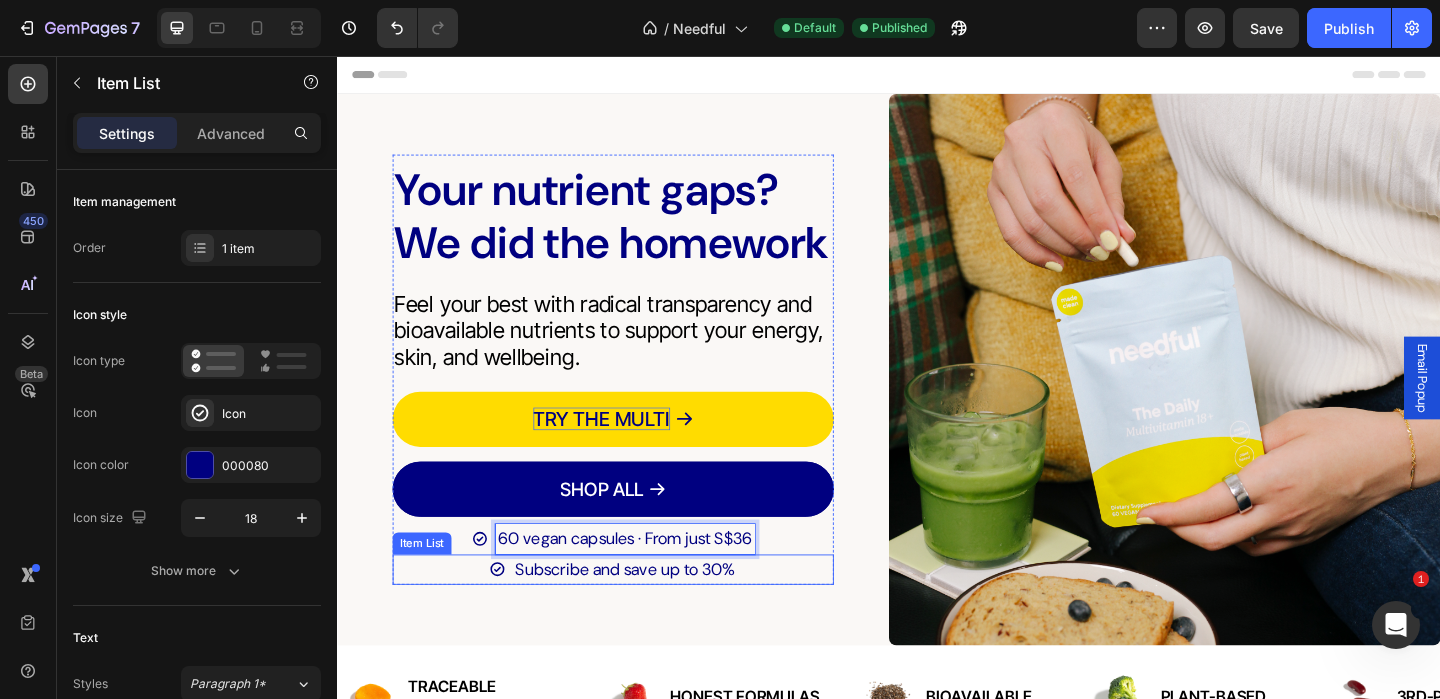 click on "Your nutrient gaps? We did the homework Heading Feel your best with radical transparency and bioavailable nutrients to support your energy, skin, and wellbeing. Heading
TRY THE MULTI Button
SHOP ALL Button
60 vegan capsules · From just S$36 Item List   0
Subscribe and save up to 30% Item List Custom Code Newsletter Row" at bounding box center (637, 397) 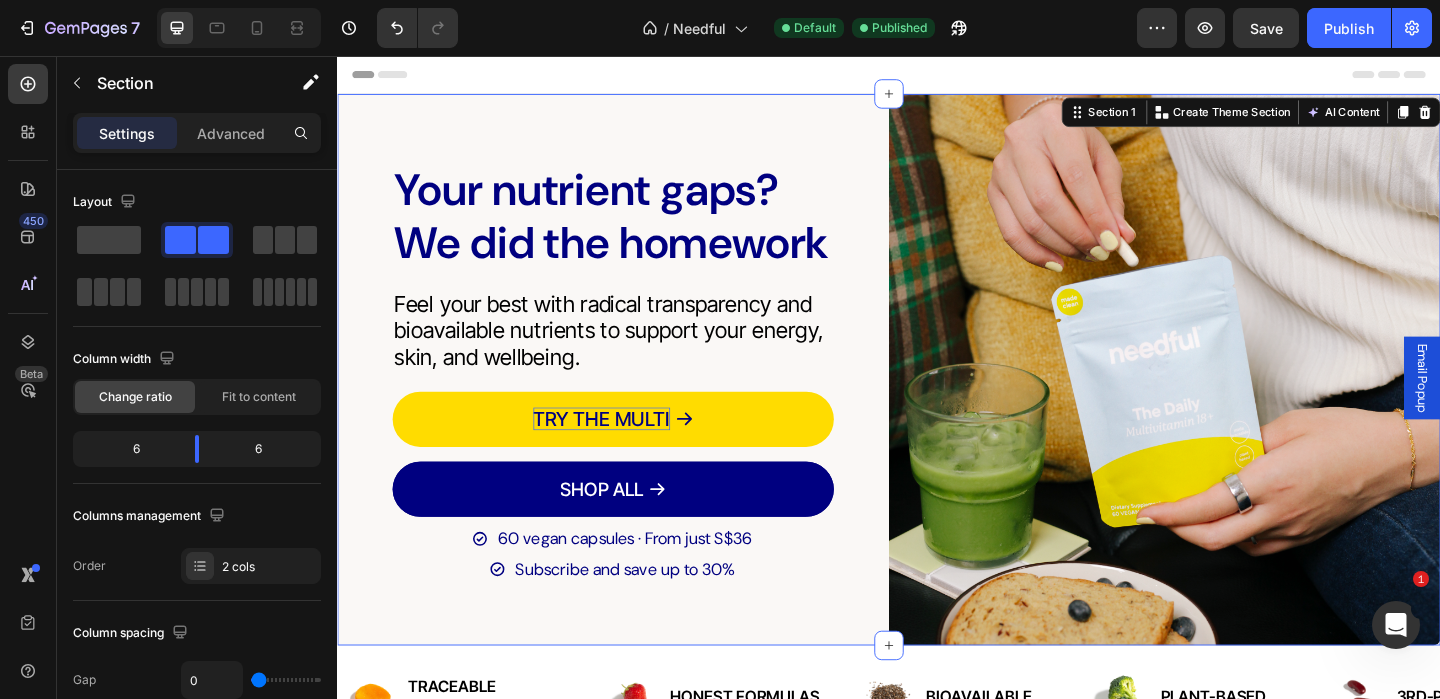 click on "Your nutrient gaps? We did the homework Heading Feel your best with radical transparency and bioavailable nutrients to support your energy, skin, and wellbeing. Heading
TRY THE MULTI Button
SHOP ALL Button
60 vegan capsules · From just S$36 Item List
Subscribe and save up to 30% Item List Custom Code Newsletter Row" at bounding box center [637, 397] 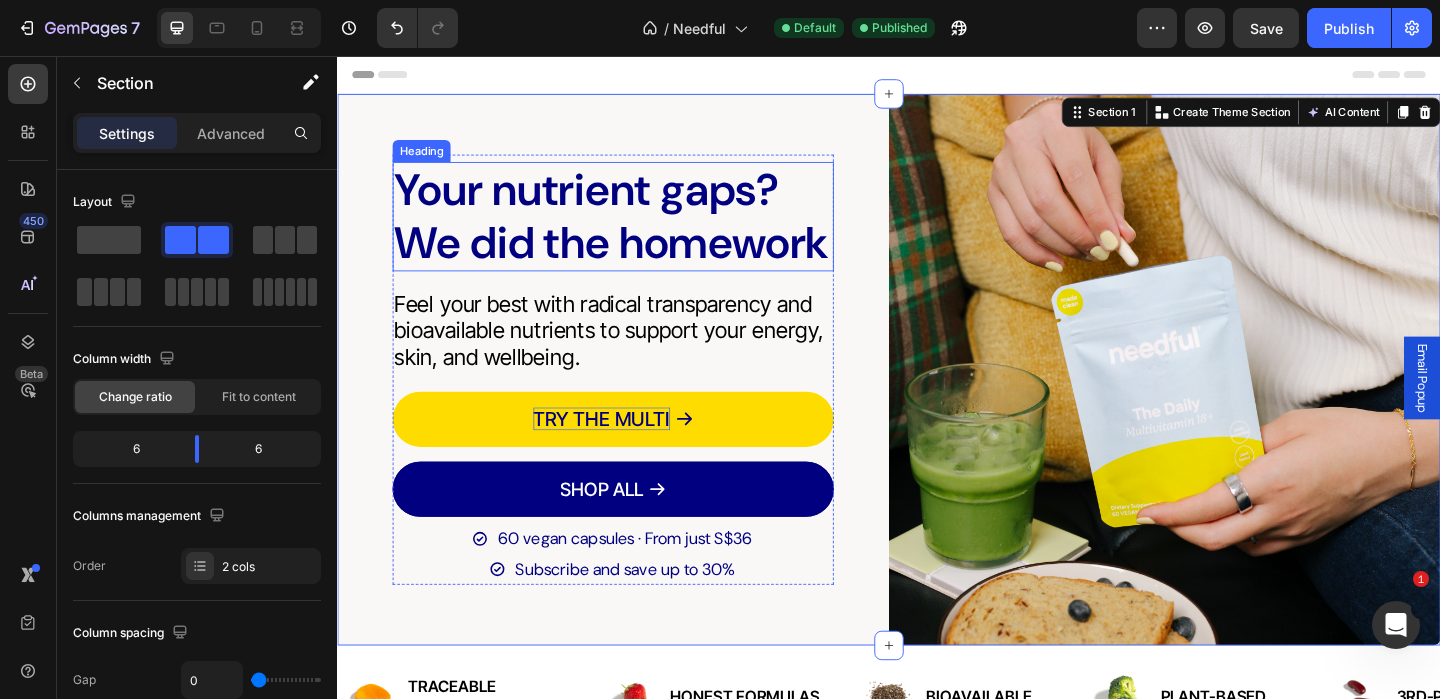 scroll, scrollTop: 21, scrollLeft: 0, axis: vertical 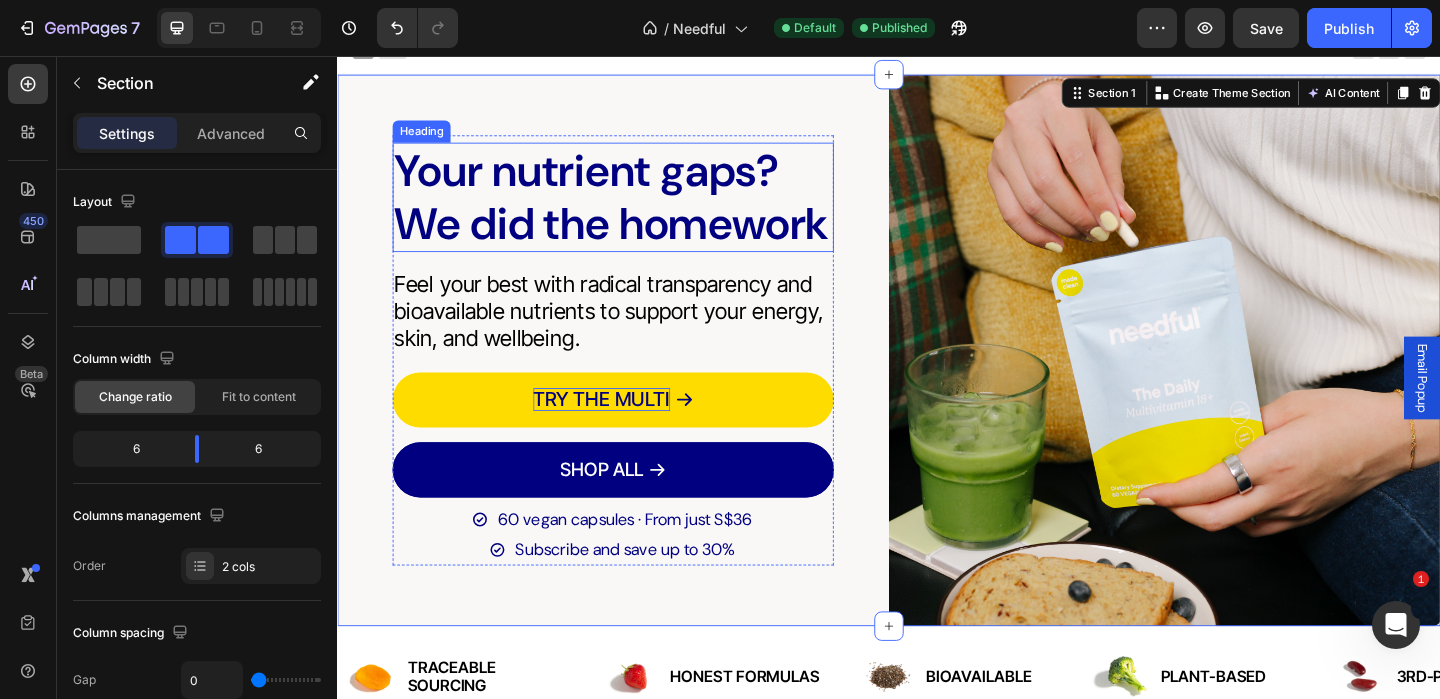 click on "Your nutrient gaps? We did the homework" at bounding box center [637, 209] 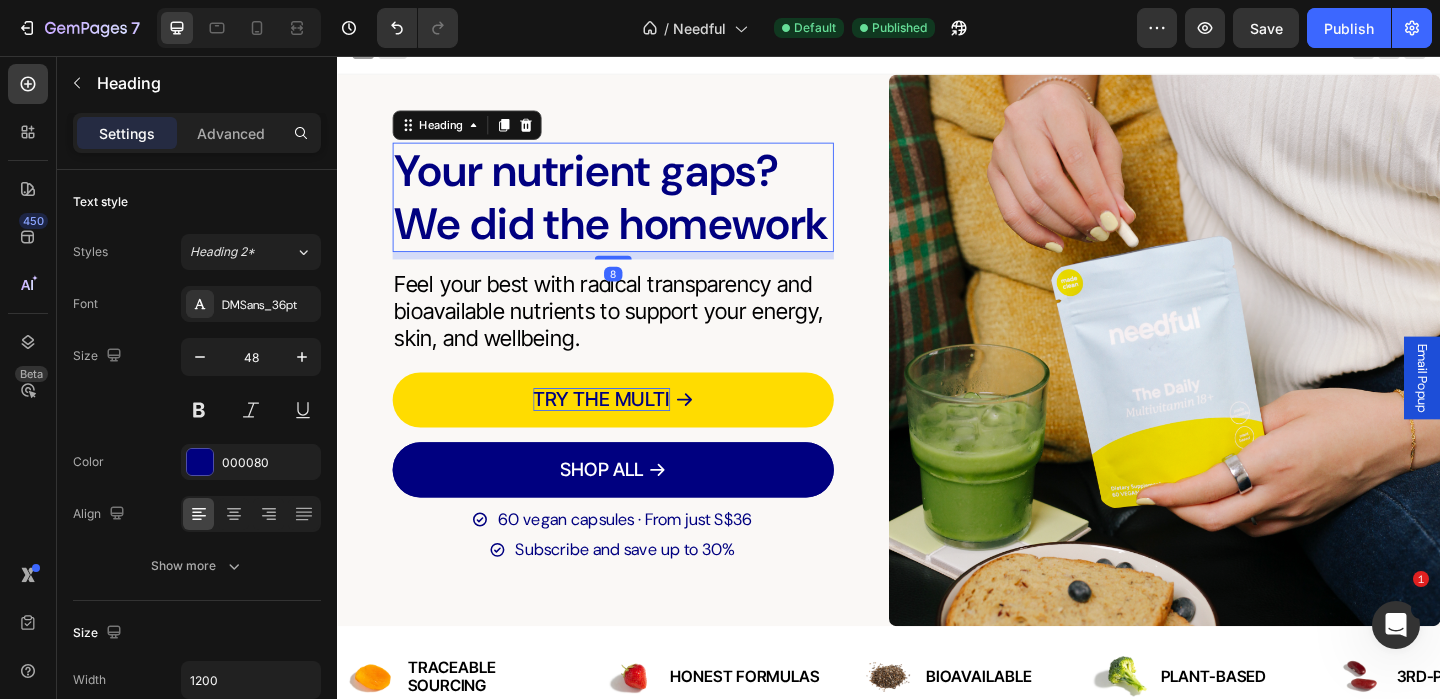 click on "Your nutrient gaps? We did the homework" at bounding box center (637, 209) 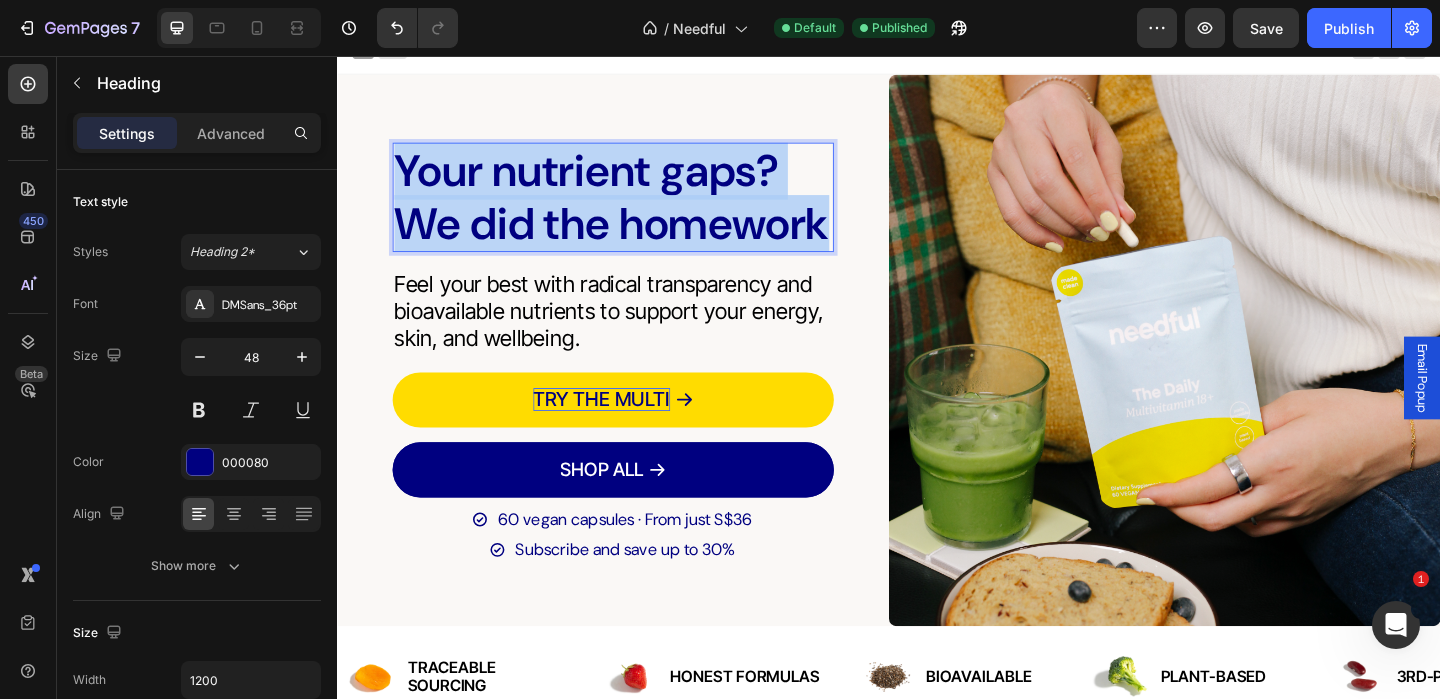 click on "Your nutrient gaps? We did the homework" at bounding box center [637, 209] 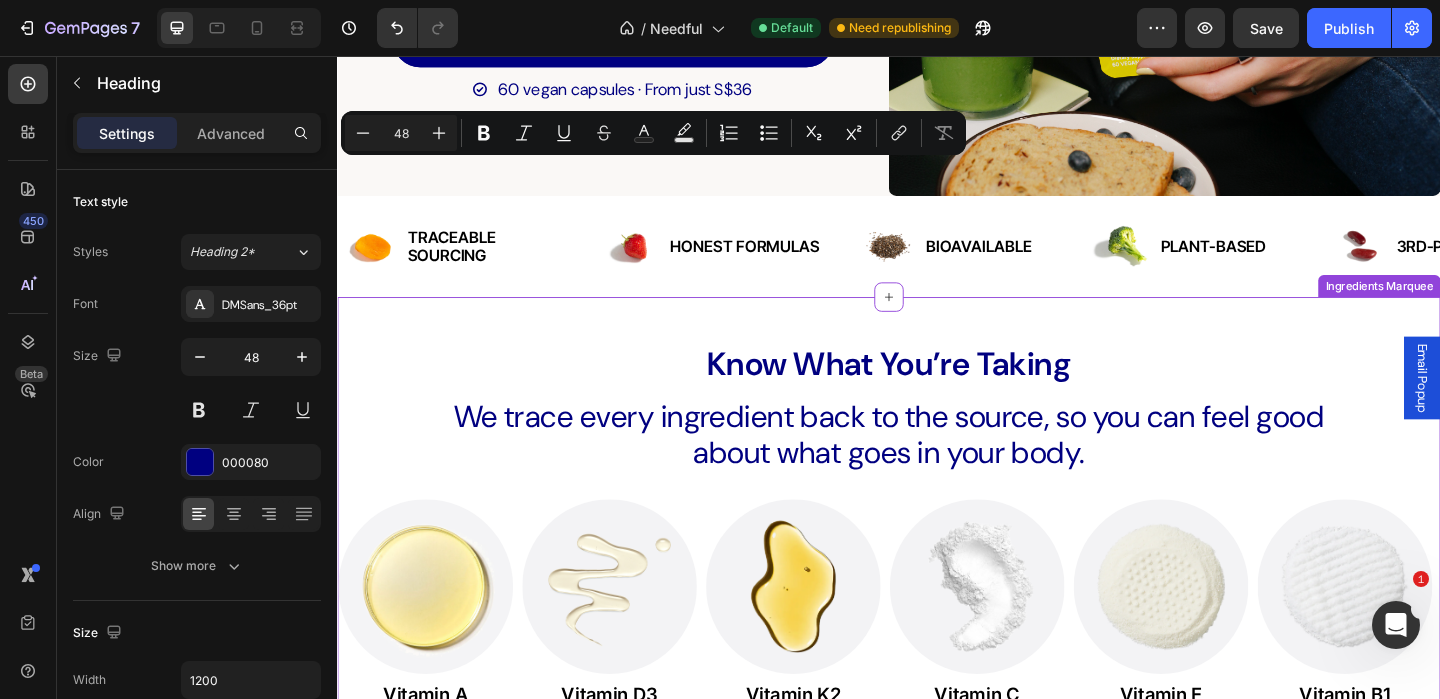 scroll, scrollTop: 0, scrollLeft: 0, axis: both 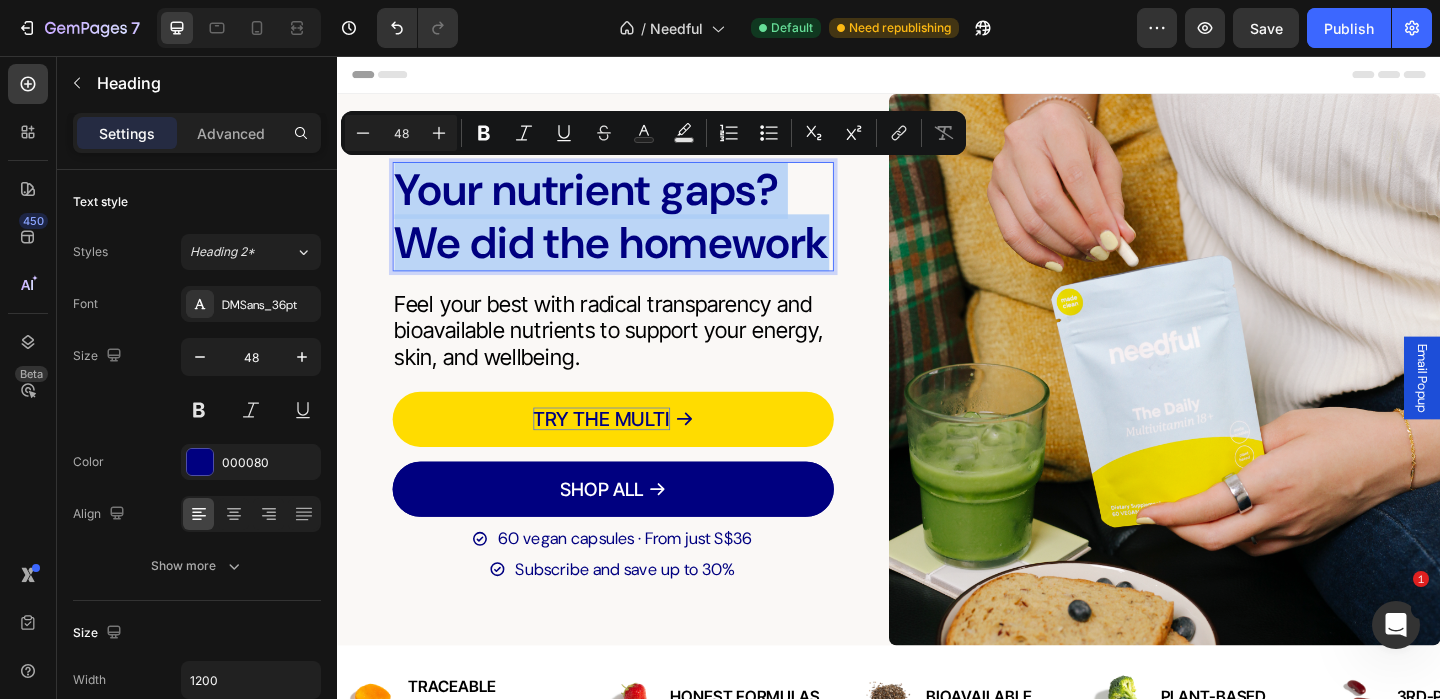 click on "Your nutrient gaps? We did the homework" at bounding box center (637, 230) 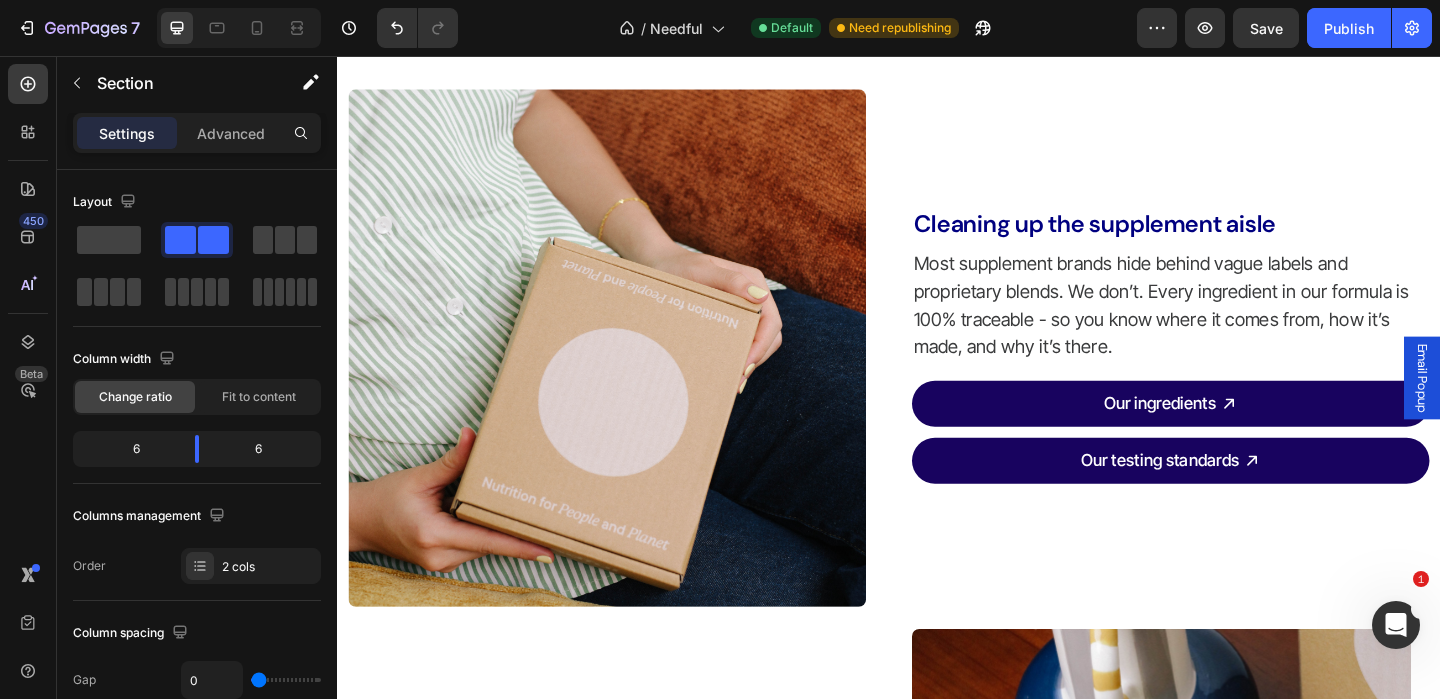 scroll, scrollTop: 2899, scrollLeft: 0, axis: vertical 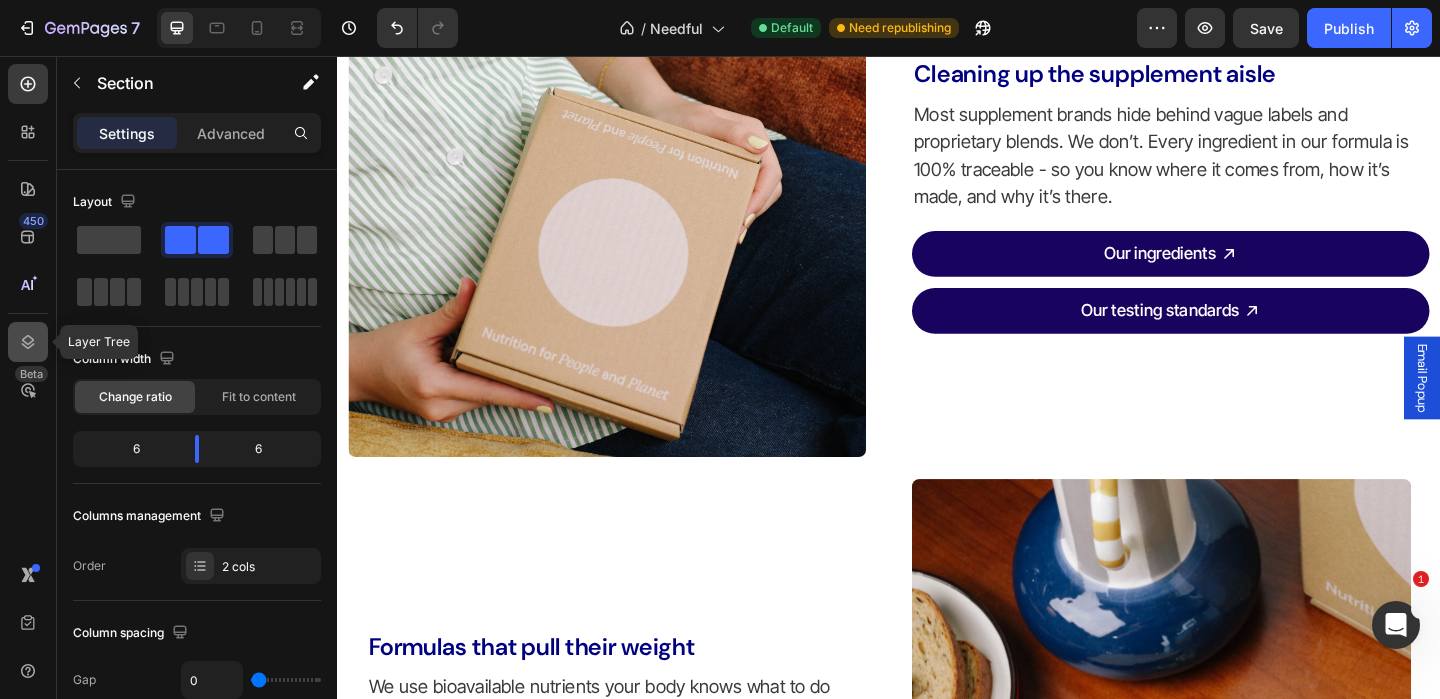 click 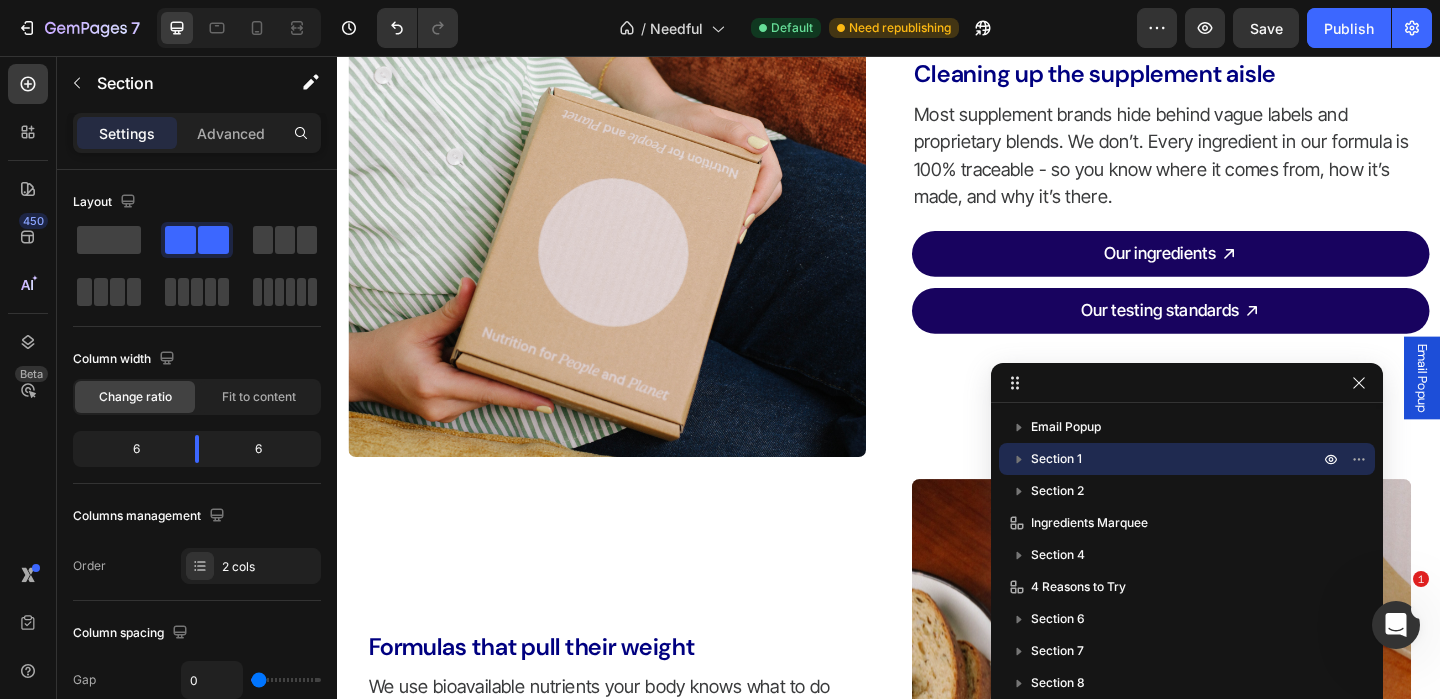 drag, startPoint x: 1193, startPoint y: 592, endPoint x: 1120, endPoint y: 319, distance: 282.59158 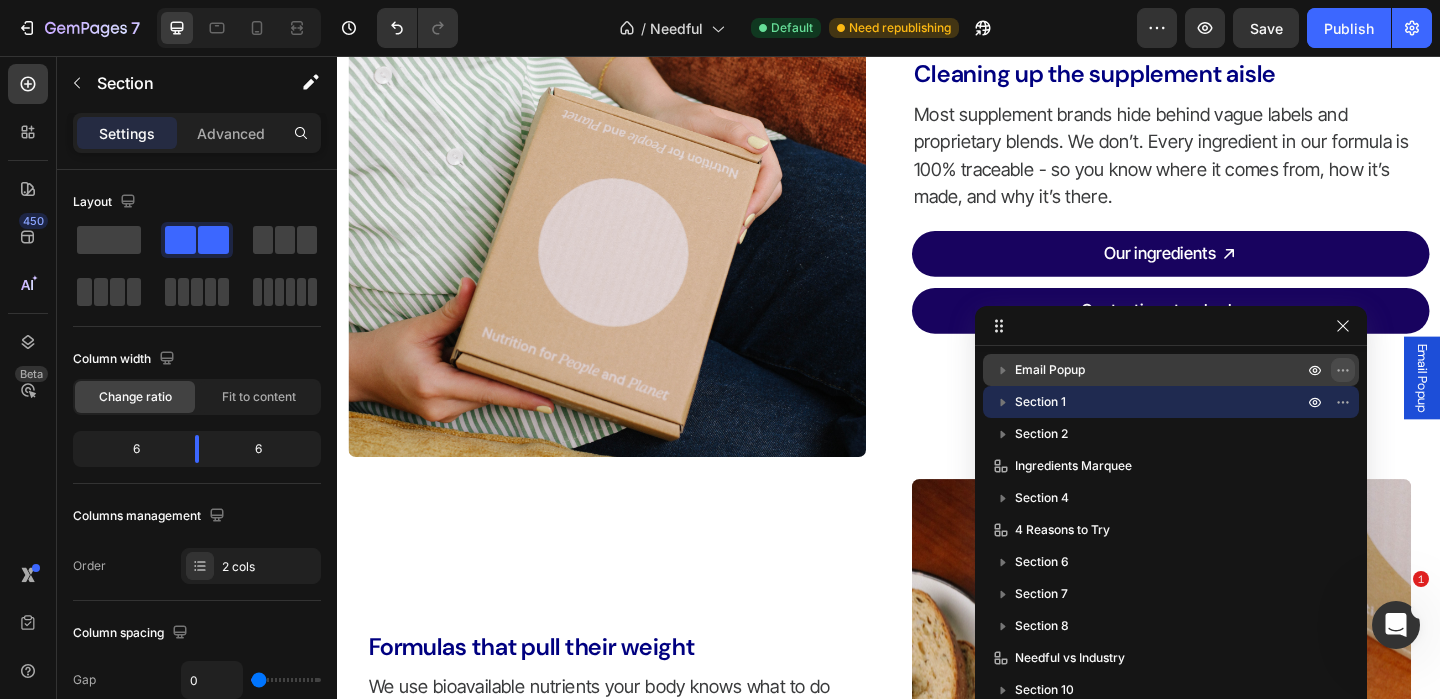 click 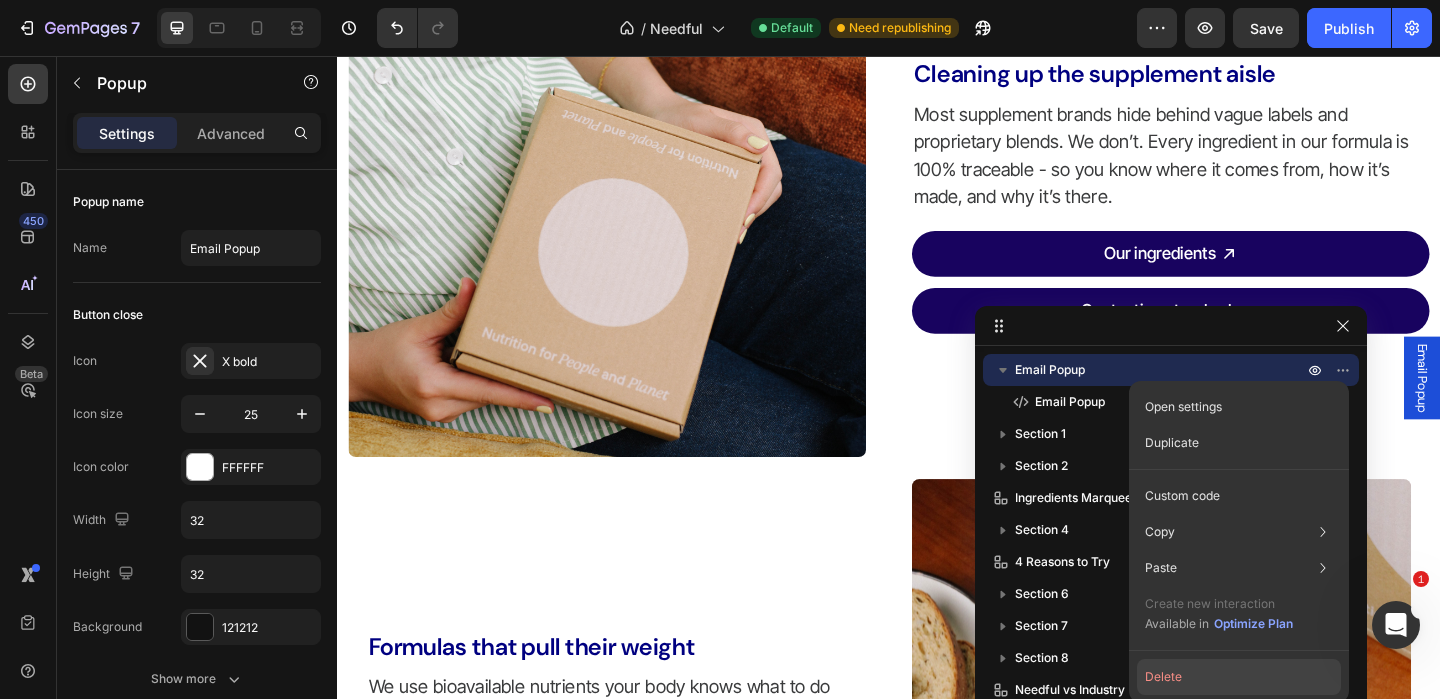 click on "Delete" 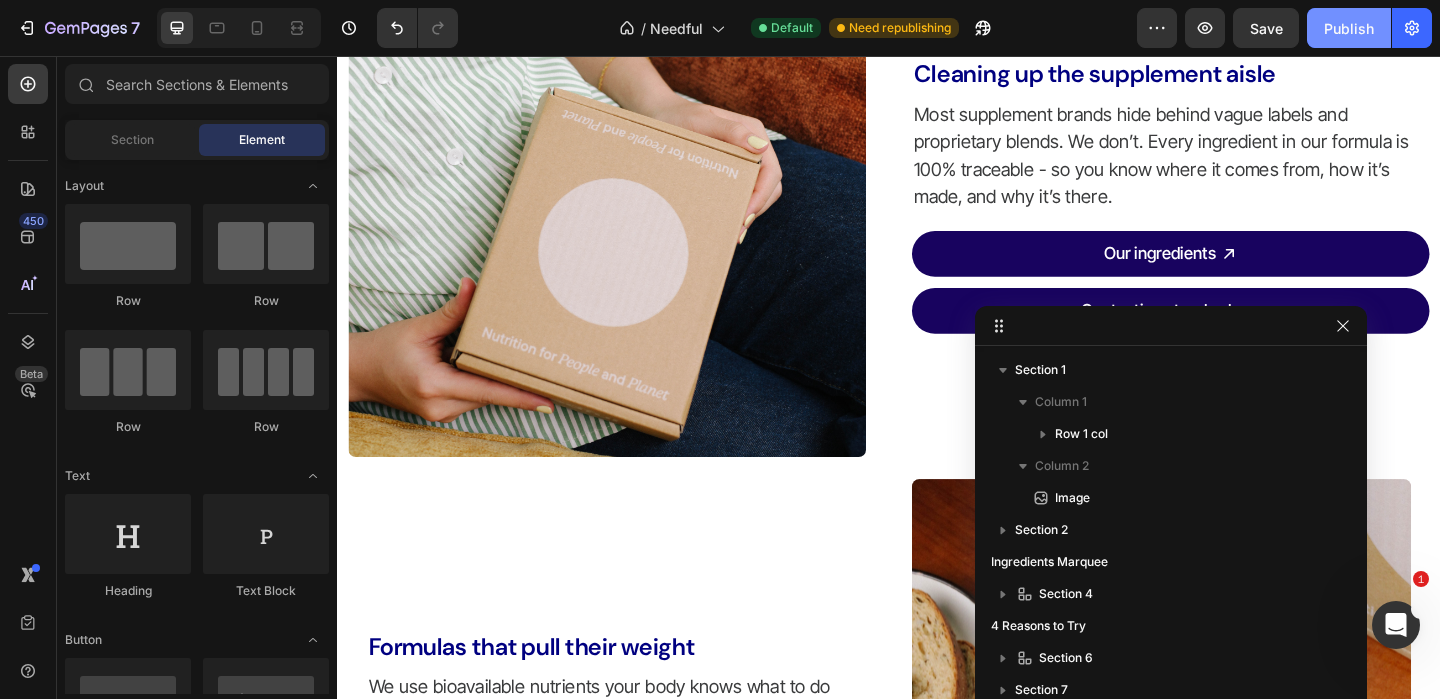 click on "Publish" at bounding box center (1349, 28) 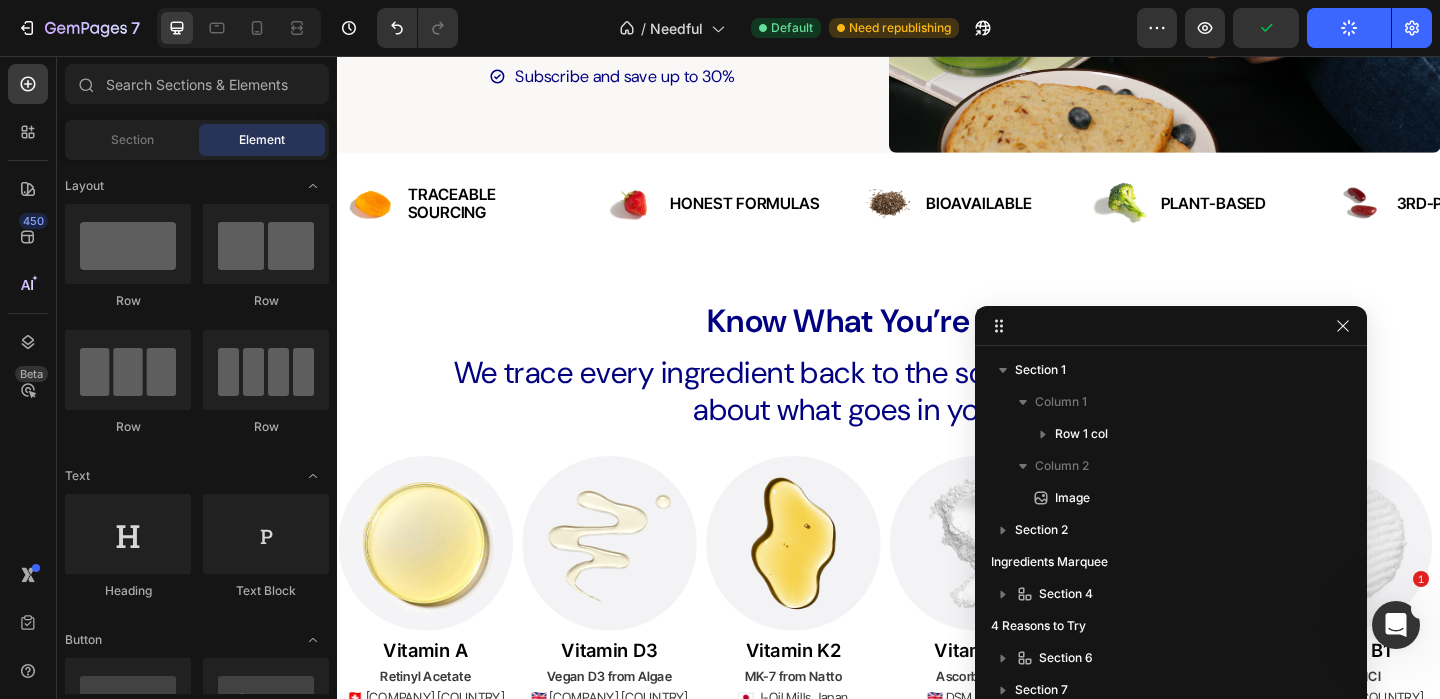 scroll, scrollTop: 0, scrollLeft: 0, axis: both 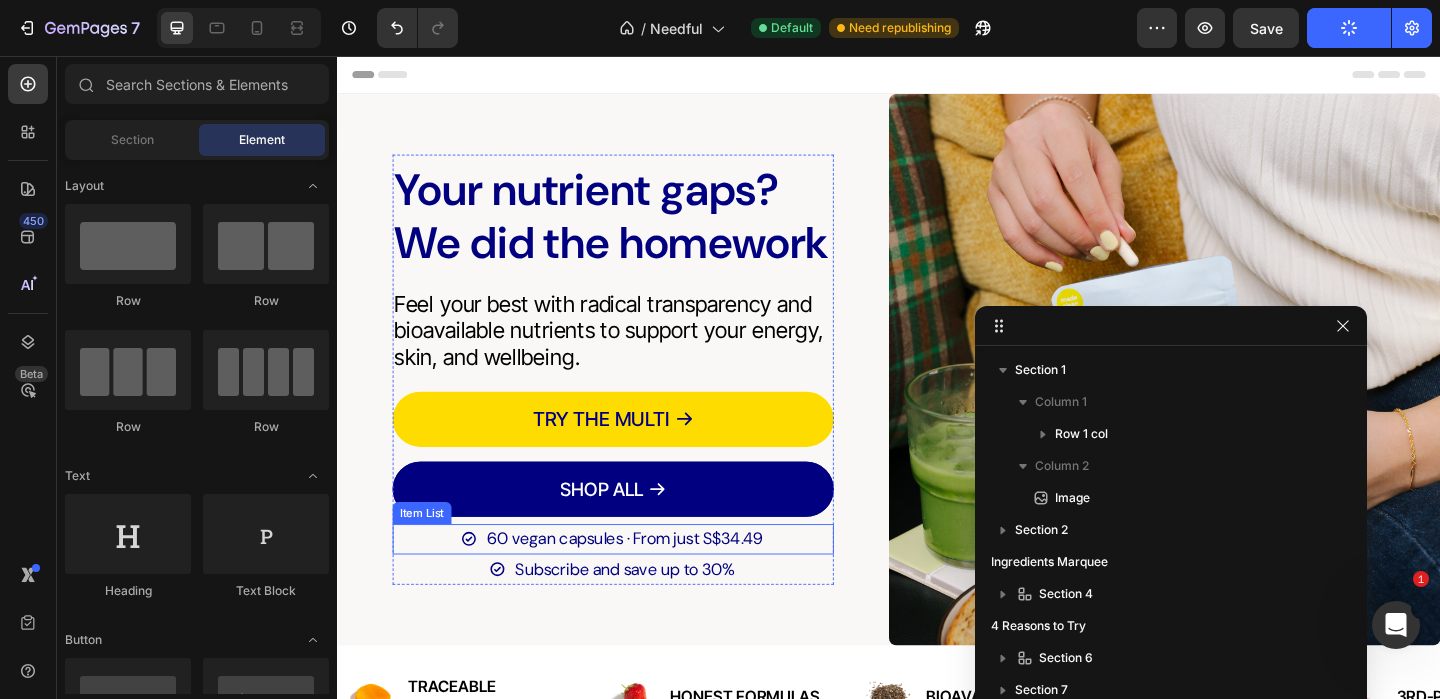 click on "60 vegan capsules · From just S$34.49" at bounding box center (650, 581) 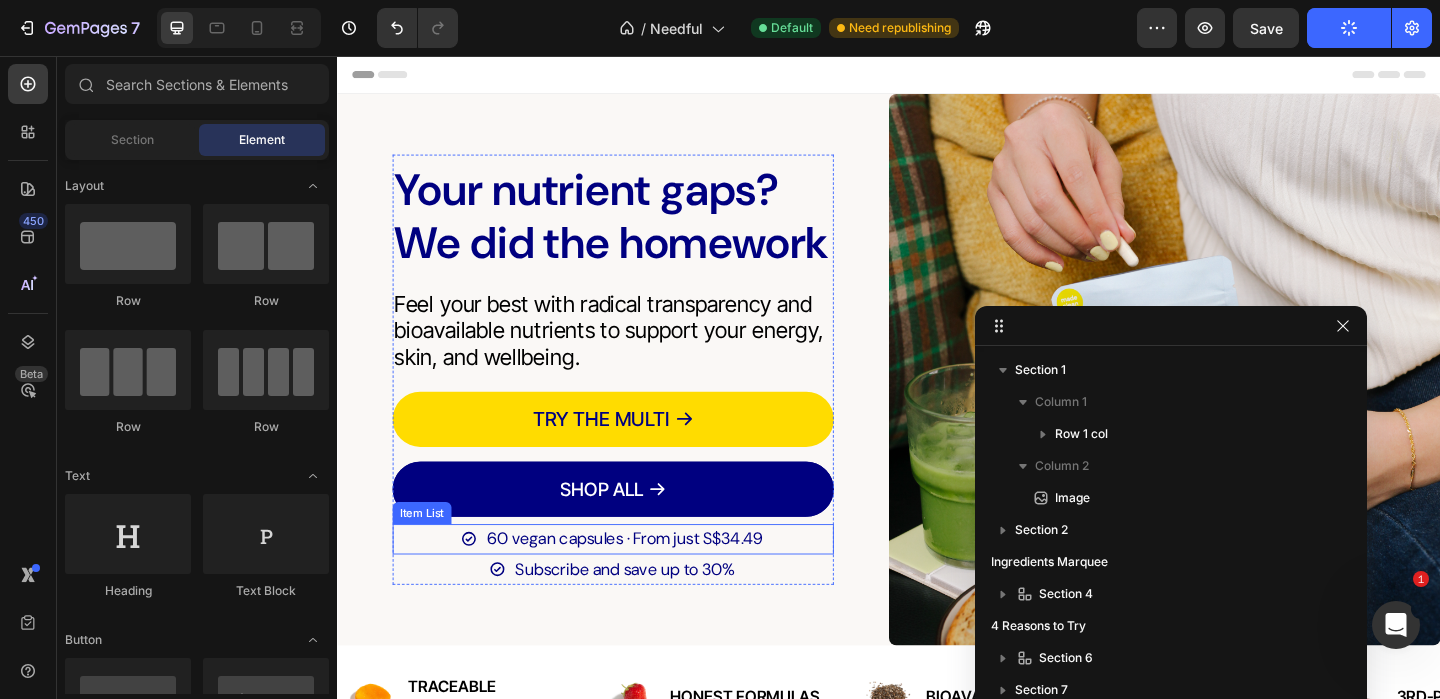 click on "60 vegan capsules · From just S$34.49" at bounding box center [650, 581] 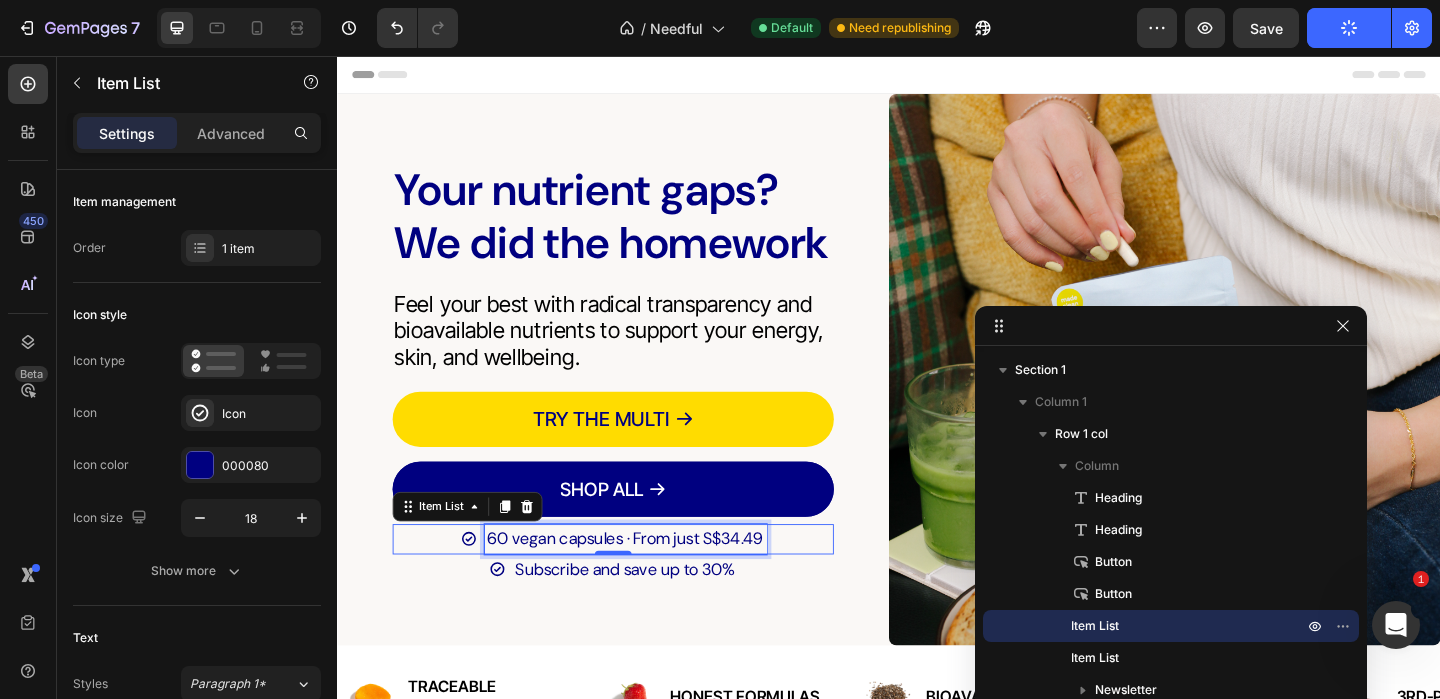 click on "60 vegan capsules · From just S$34.49" at bounding box center (650, 581) 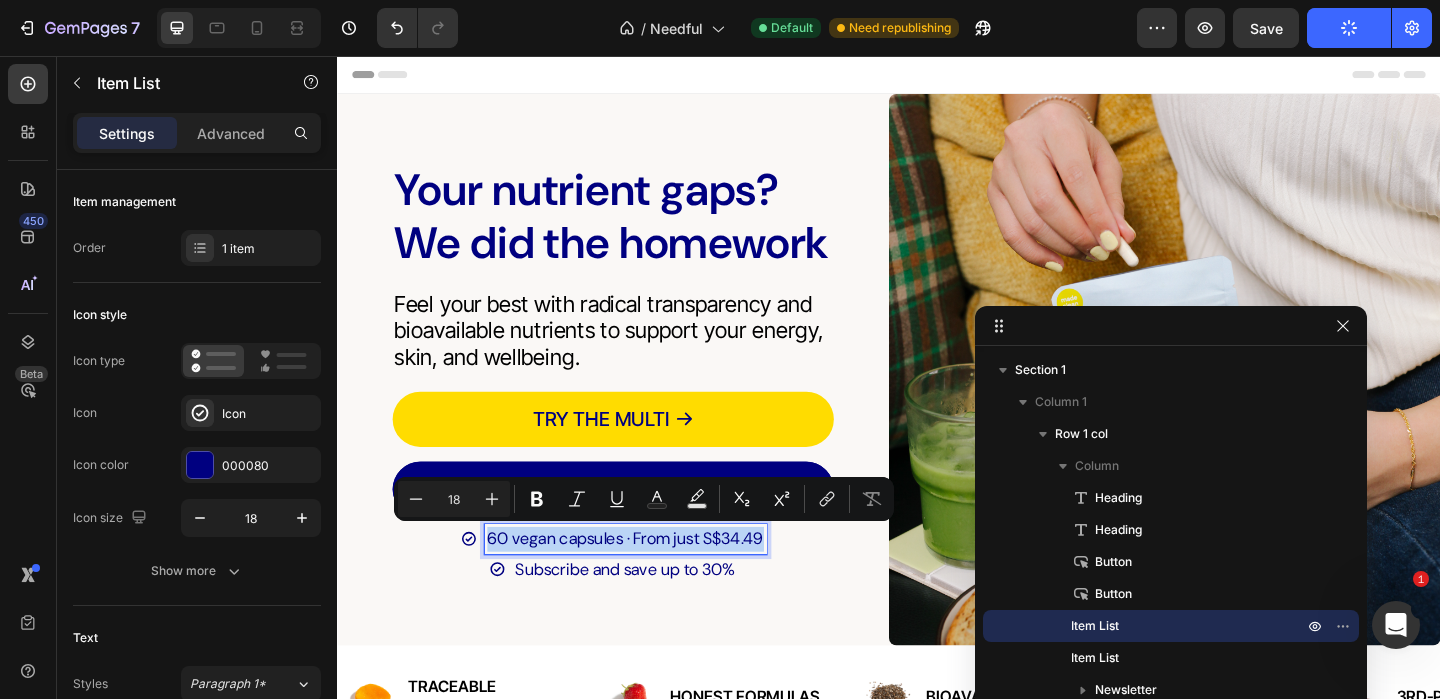 click on "60 vegan capsules · From just S$34.49" at bounding box center [650, 581] 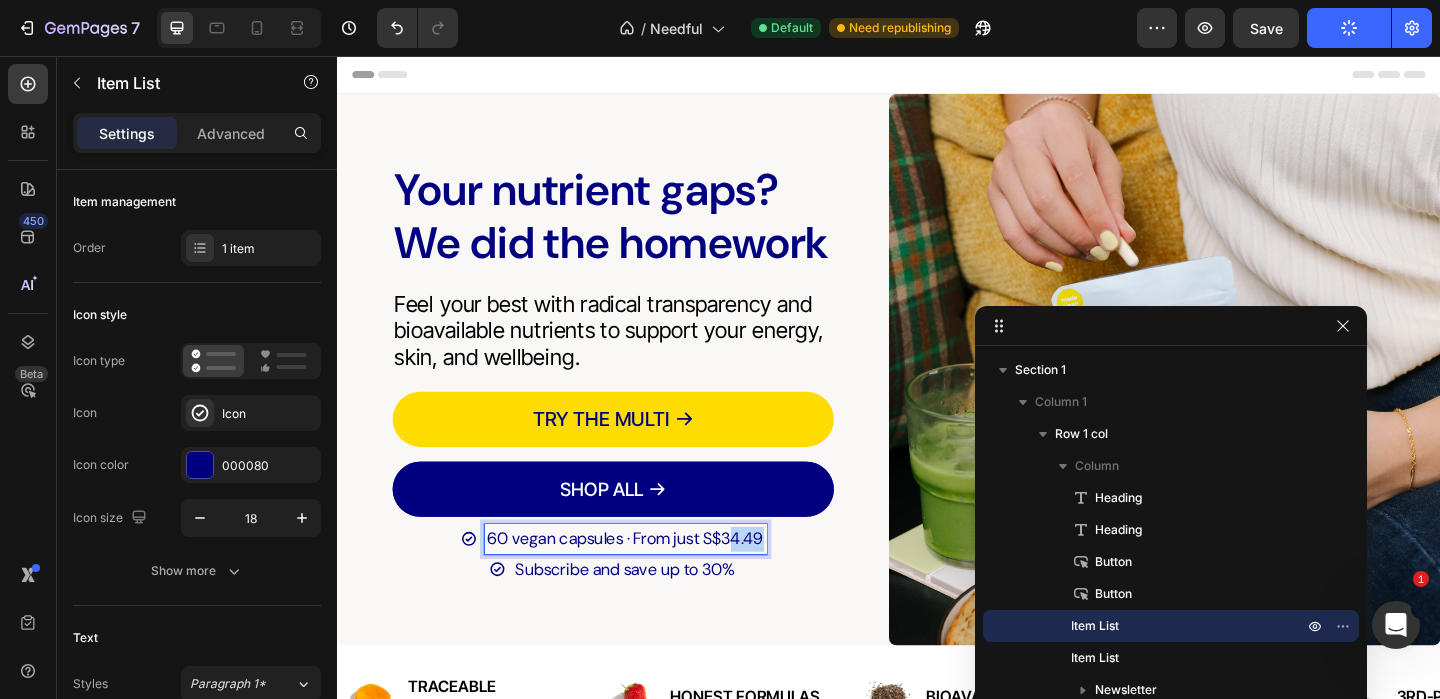 drag, startPoint x: 766, startPoint y: 582, endPoint x: 835, endPoint y: 582, distance: 69 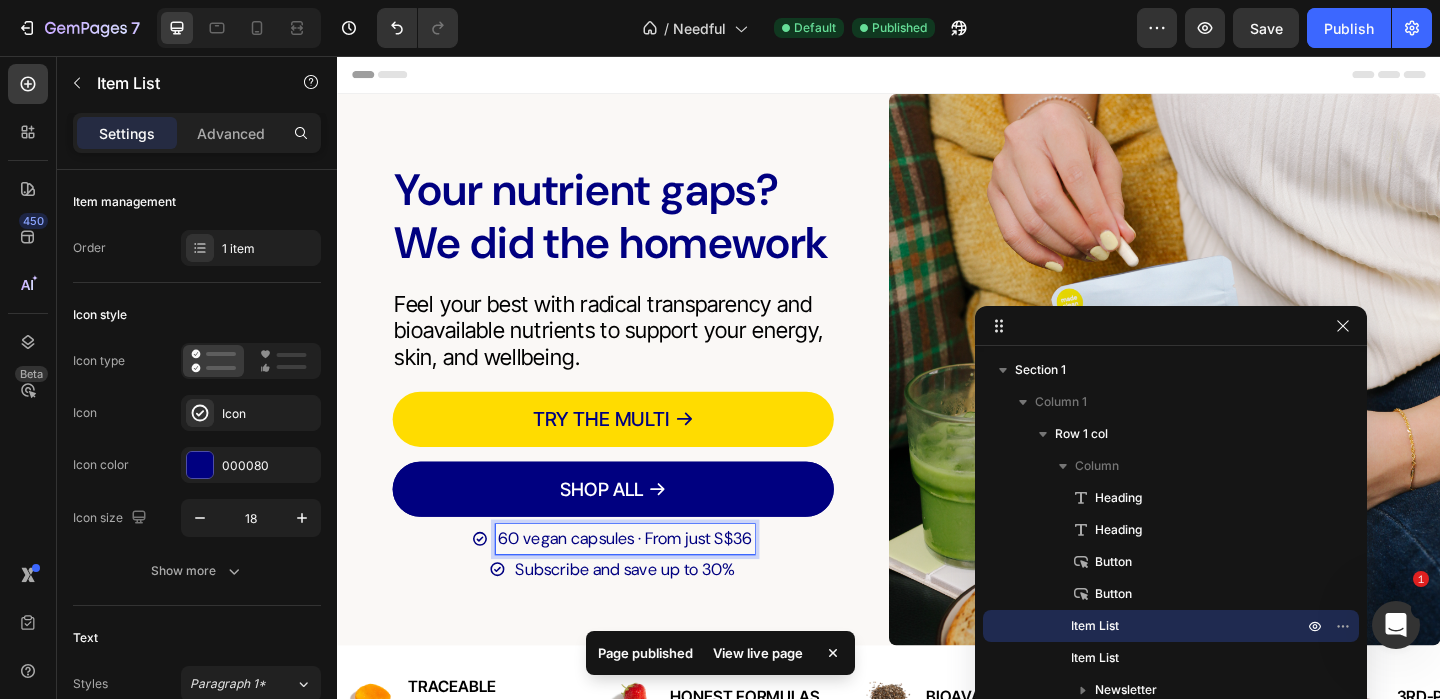 click on "60 vegan capsules · From just S$36" at bounding box center [637, 581] 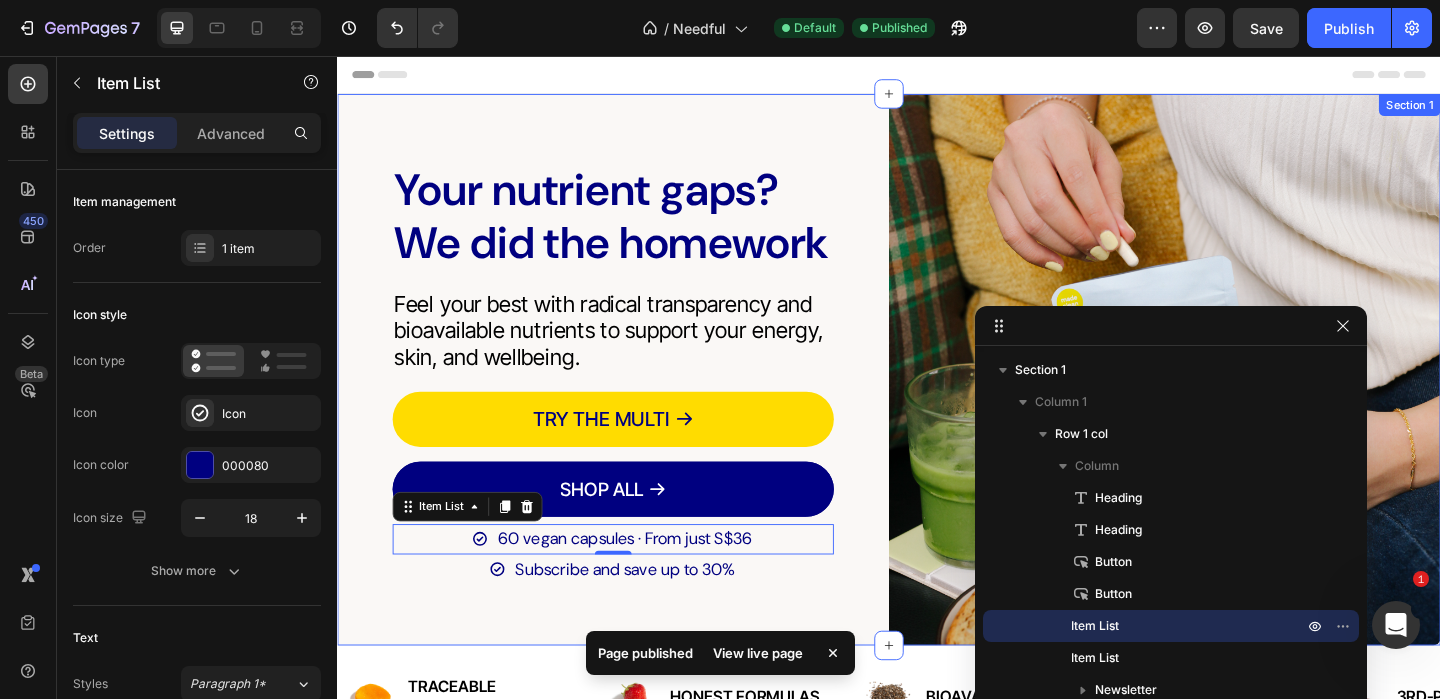 click on "Your nutrient gaps? We did the homework Heading Feel your best with radical transparency and bioavailable nutrients to support your energy, skin, and wellbeing. Heading
TRY THE MULTI Button
SHOP ALL Button
60 vegan capsules · From just S$36 Item List   0
Subscribe and save up to 30% Item List Custom Code Newsletter Row" at bounding box center [637, 397] 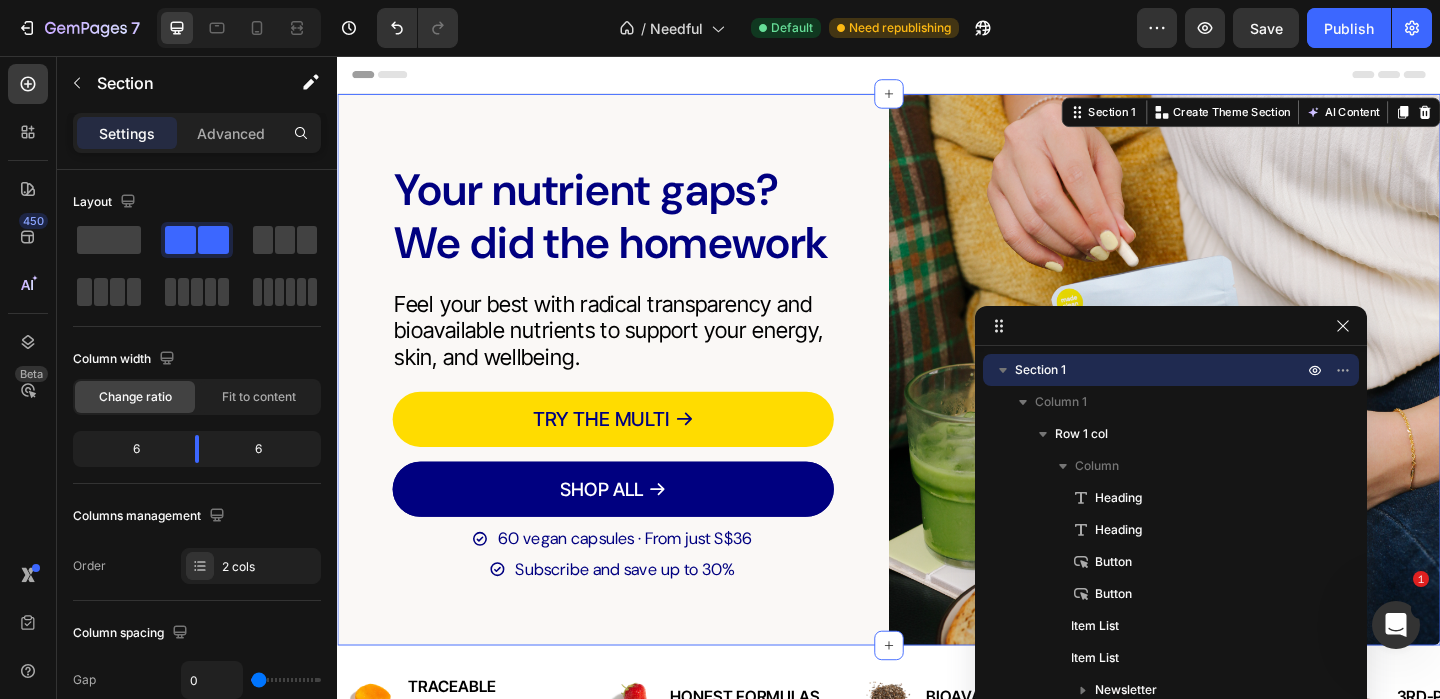 scroll, scrollTop: 526, scrollLeft: 0, axis: vertical 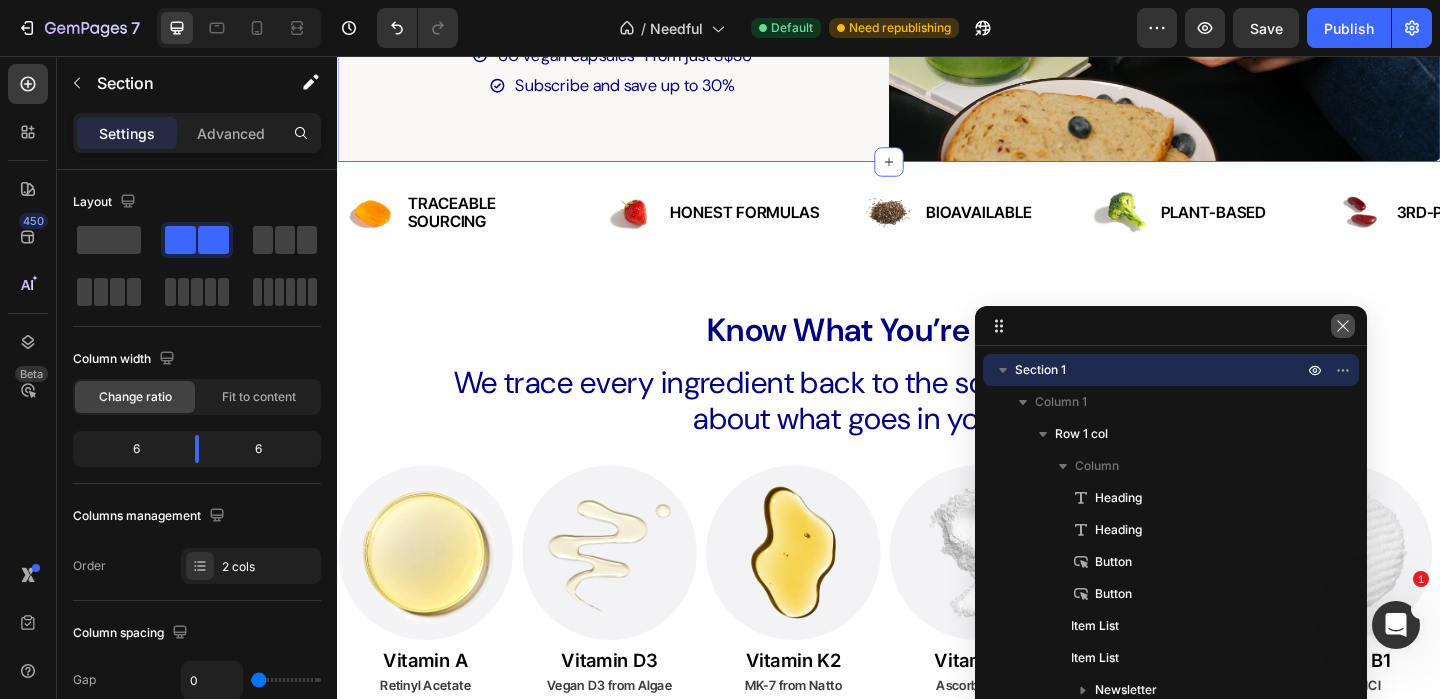click 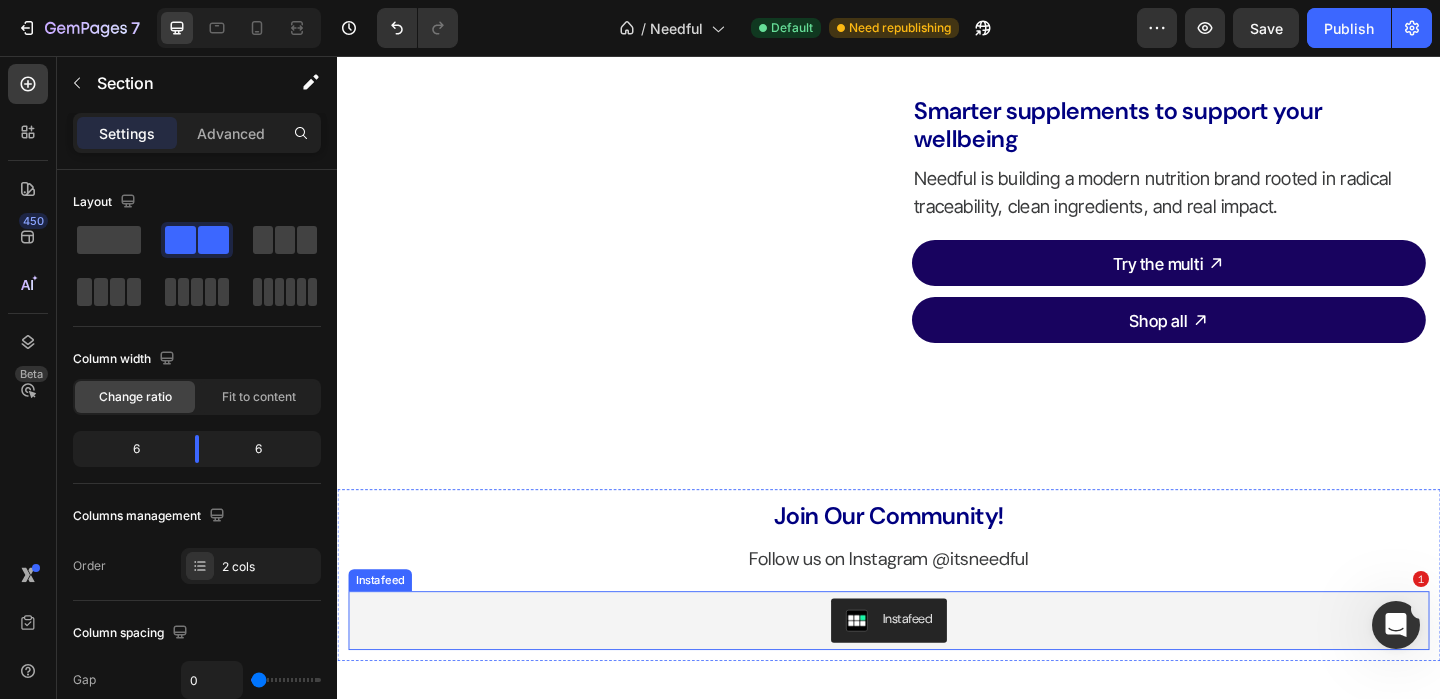 scroll, scrollTop: 5687, scrollLeft: 0, axis: vertical 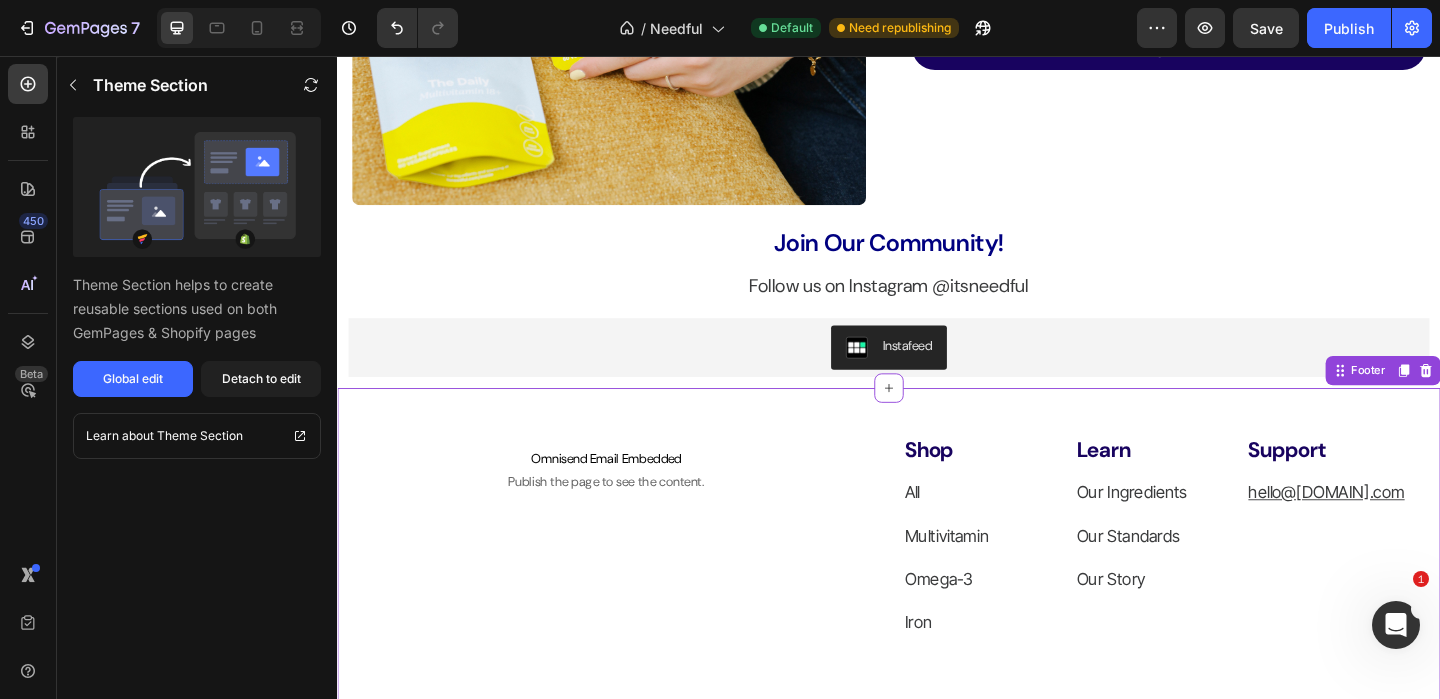 click on "Omnisend Email Embedded" at bounding box center (629, 493) 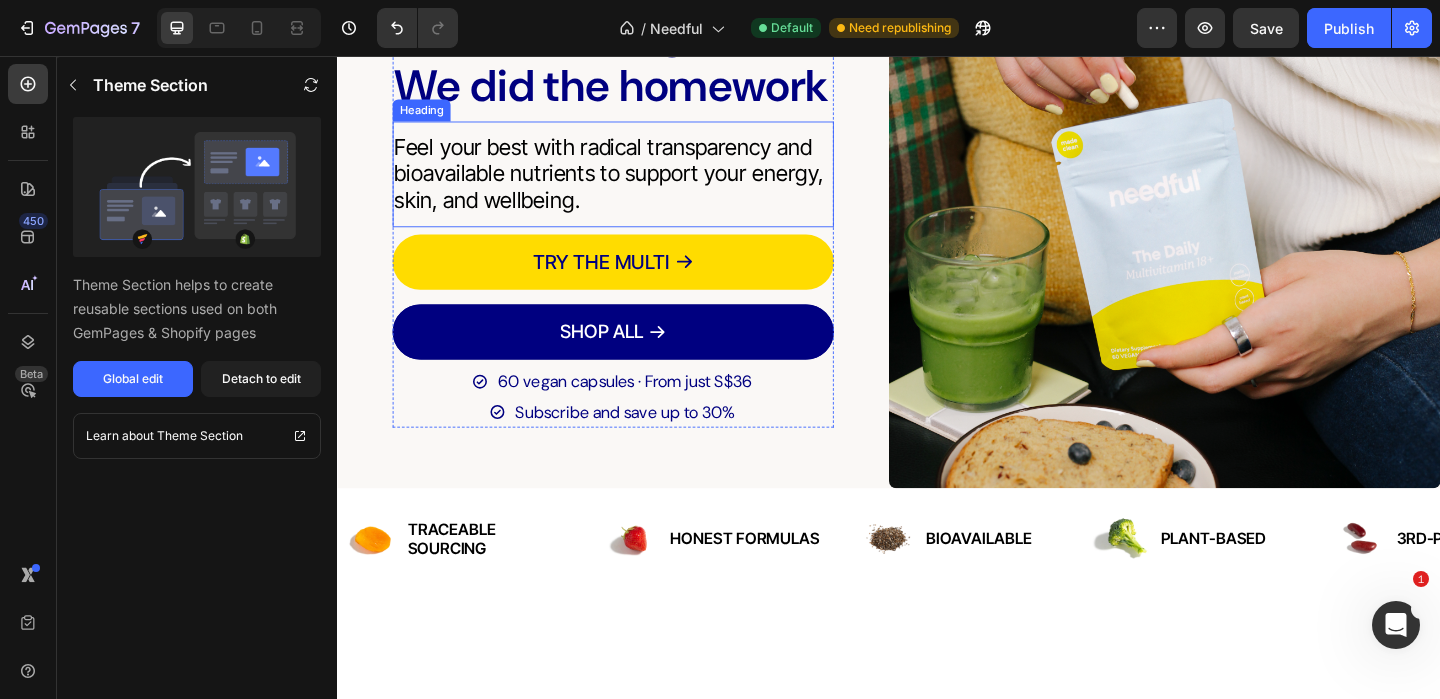 scroll, scrollTop: 0, scrollLeft: 0, axis: both 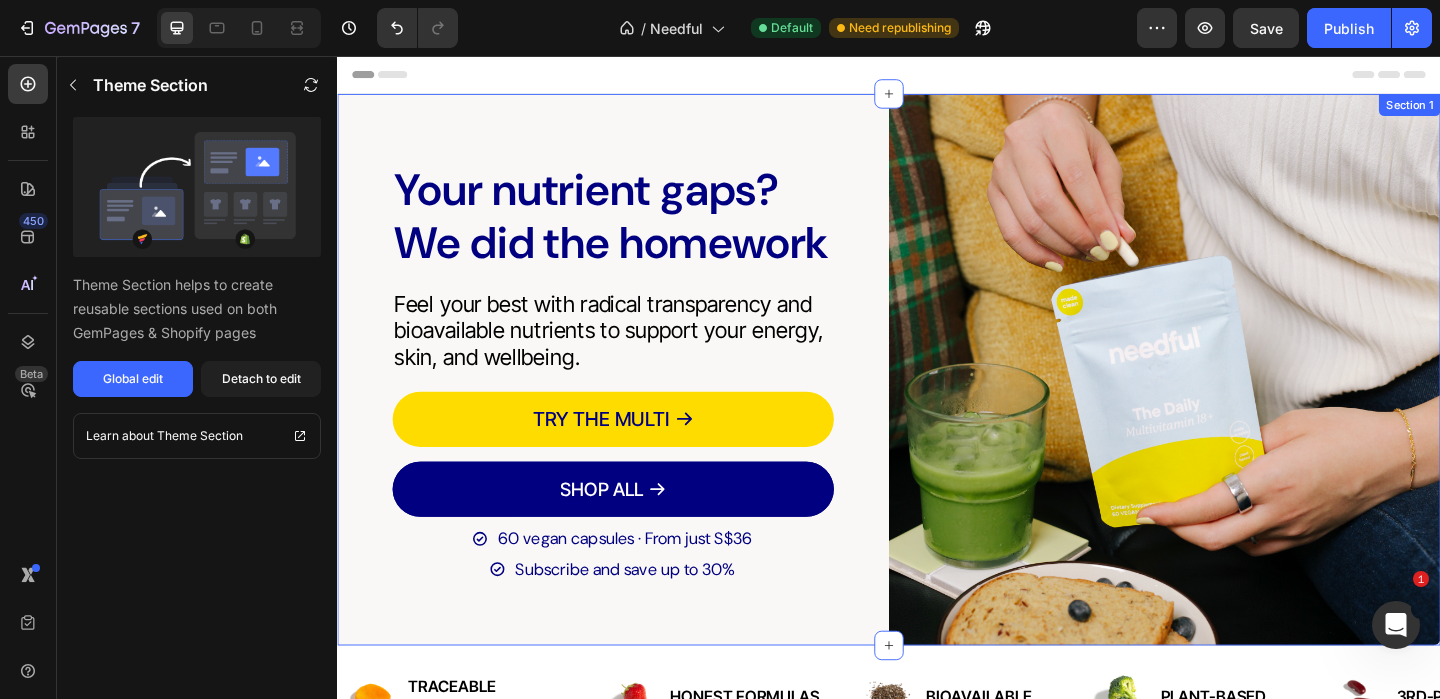 click on "Your nutrient gaps? We did the homework Heading Feel your best with radical transparency and bioavailable nutrients to support your energy, skin, and wellbeing. Heading
TRY THE MULTI Button
SHOP ALL Button
60 vegan capsules · From just S$36 Item List
Subscribe and save up to 30% Item List Custom Code Newsletter Row" at bounding box center [637, 397] 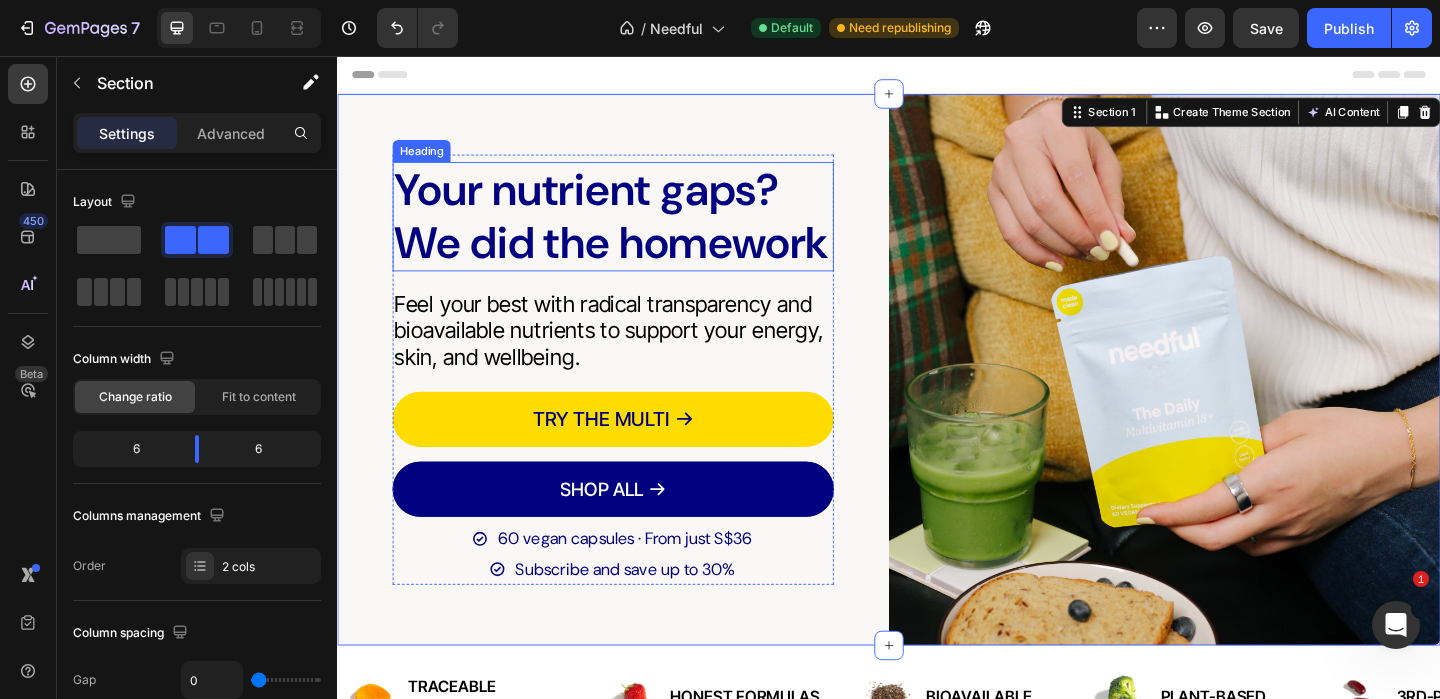 click on "Your nutrient gaps? We did the homework" at bounding box center [637, 230] 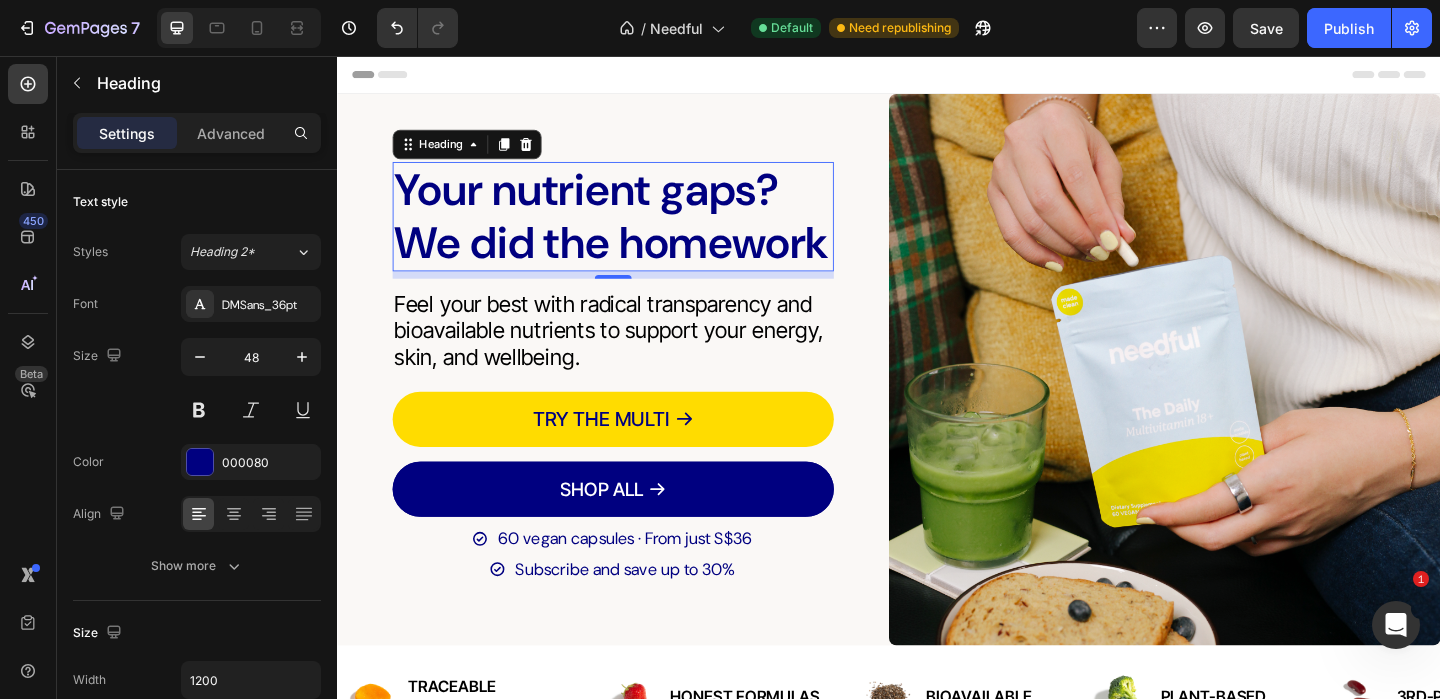 click on "Your nutrient gaps? We did the homework" at bounding box center (637, 230) 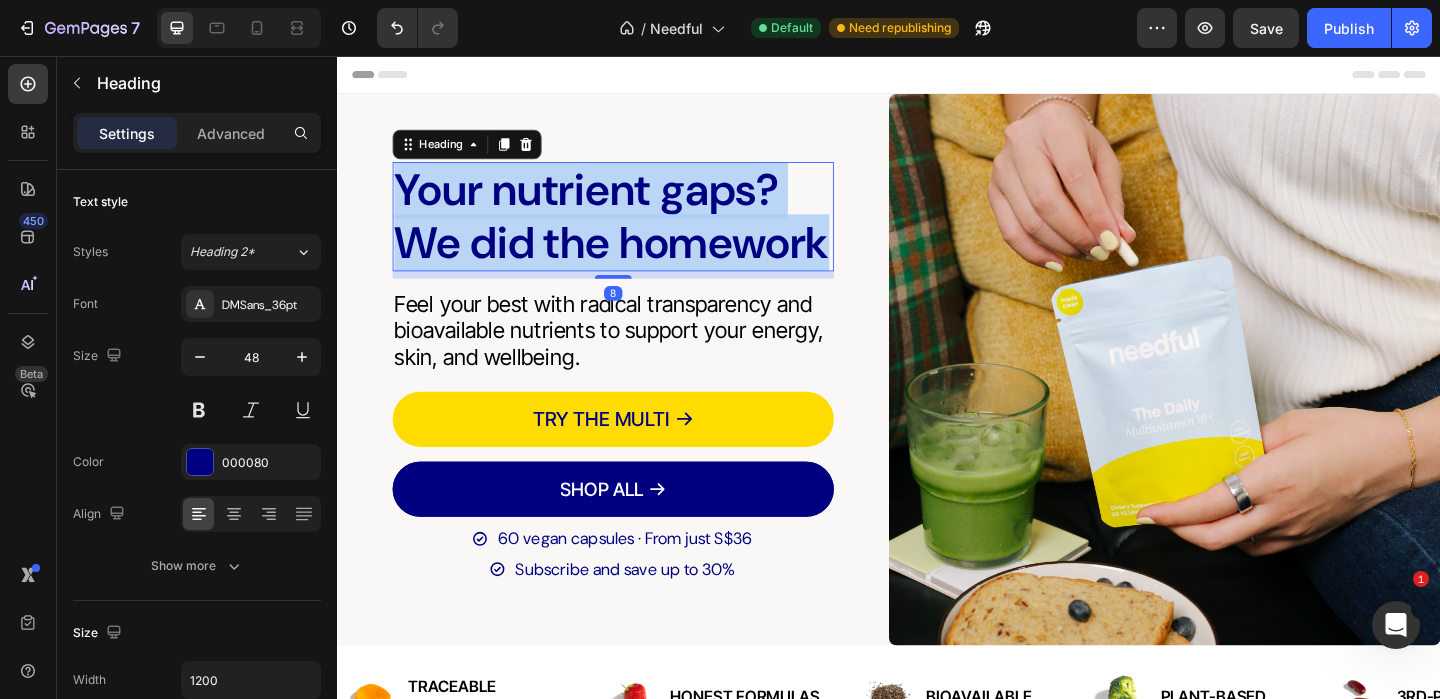 click on "Your nutrient gaps? We did the homework" at bounding box center [637, 230] 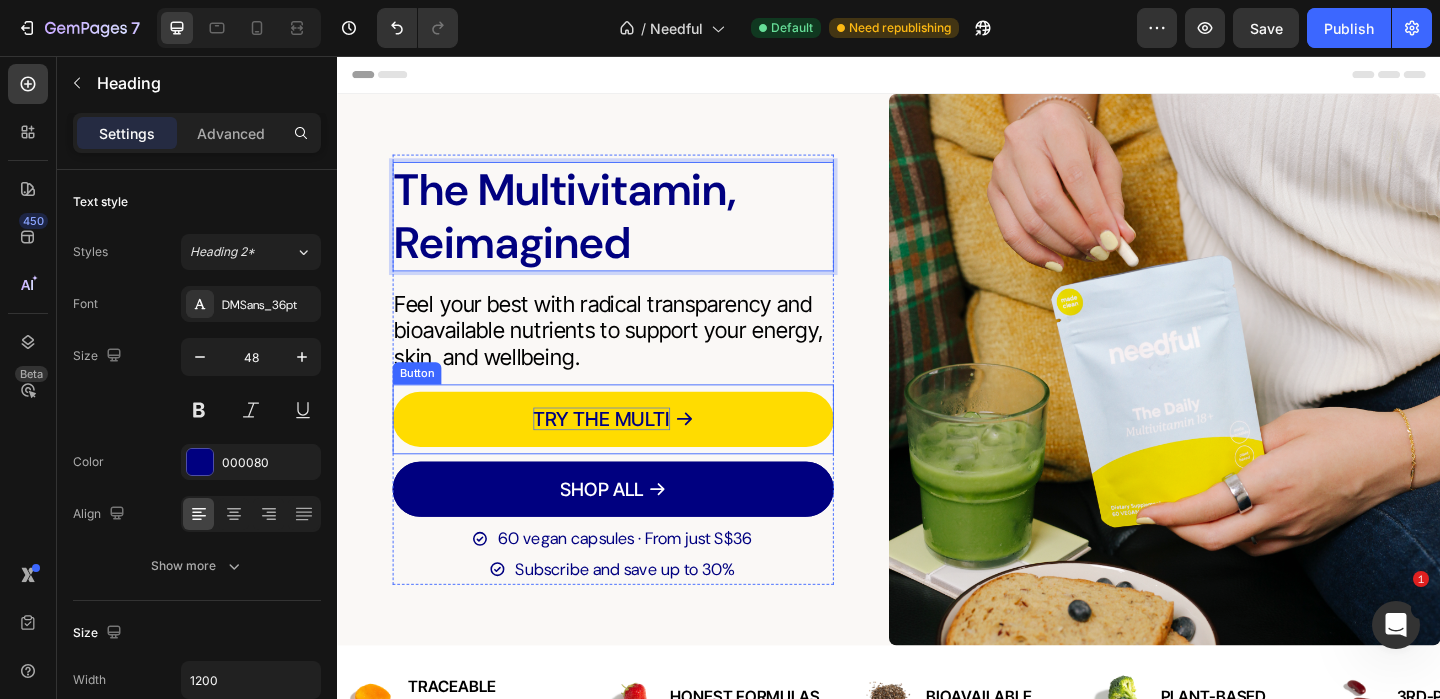 click on "TRY THE MULTI" at bounding box center (624, 450) 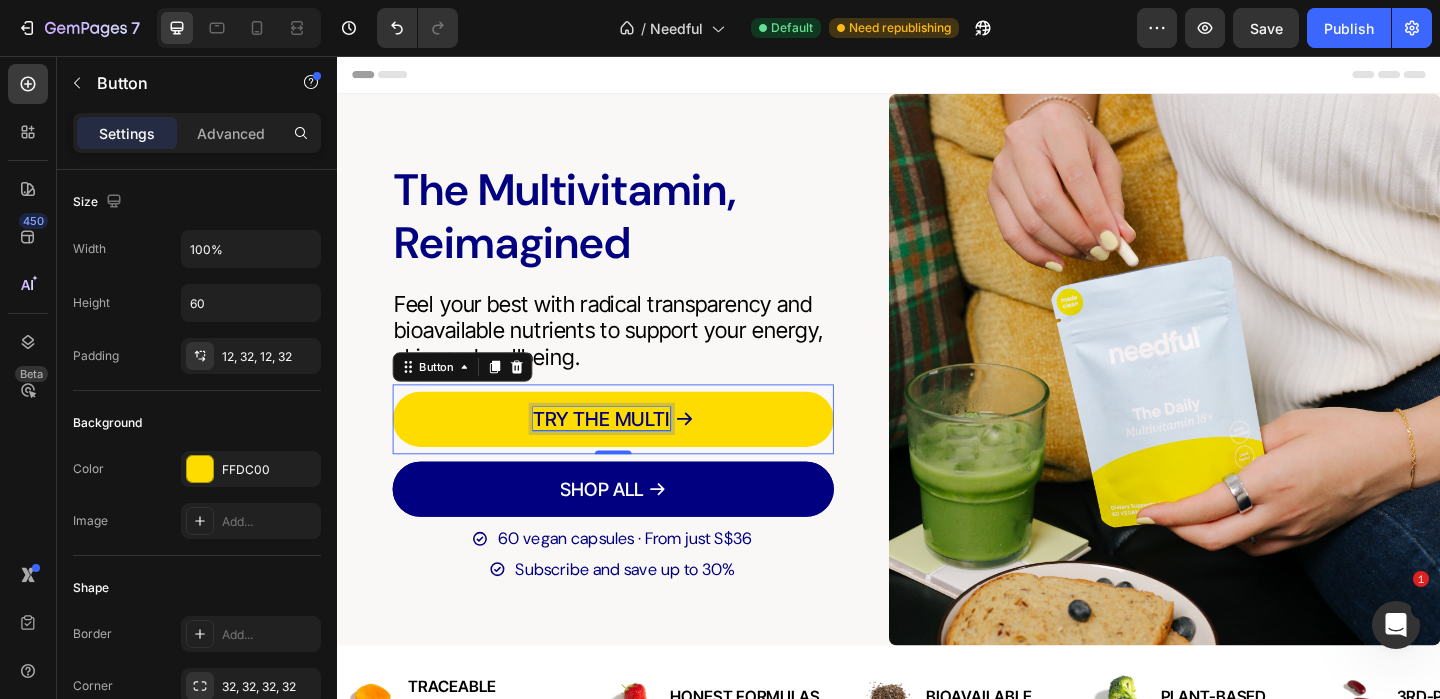 click on "TRY THE MULTI" at bounding box center (624, 450) 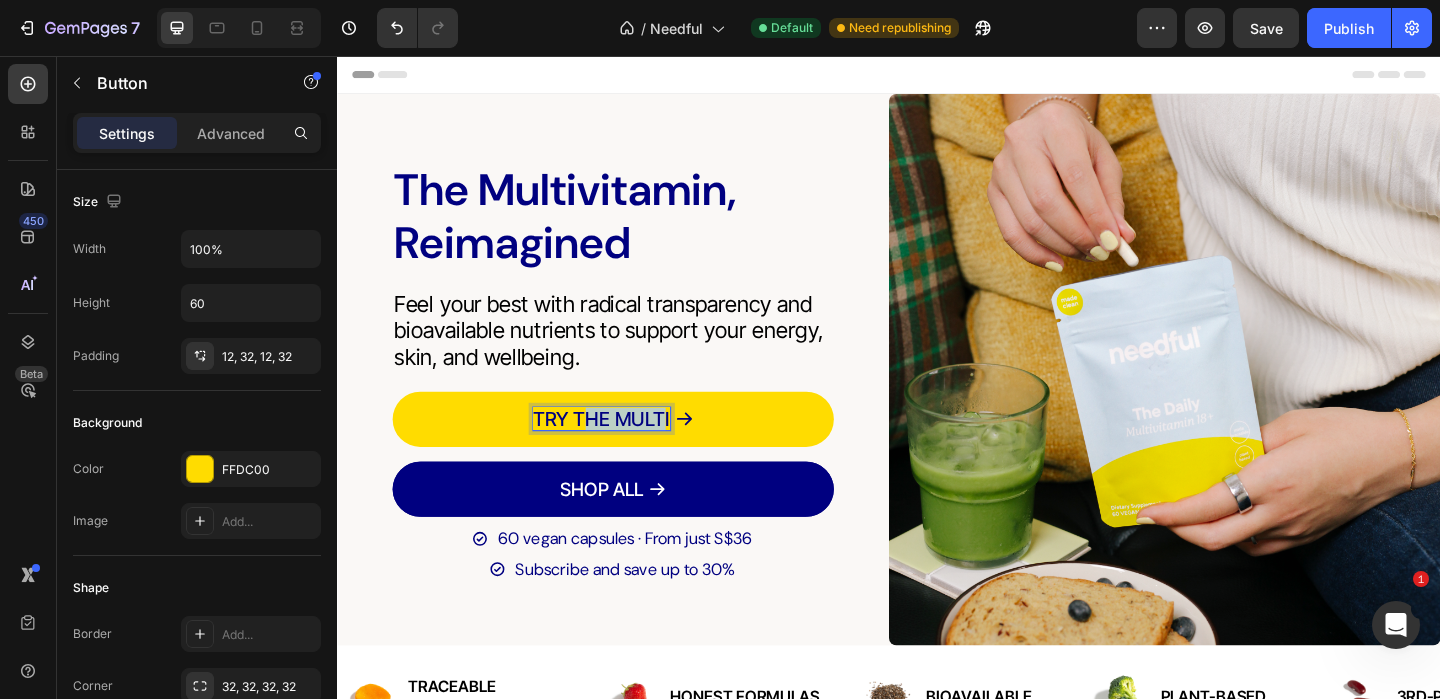 drag, startPoint x: 600, startPoint y: 455, endPoint x: 698, endPoint y: 446, distance: 98.4124 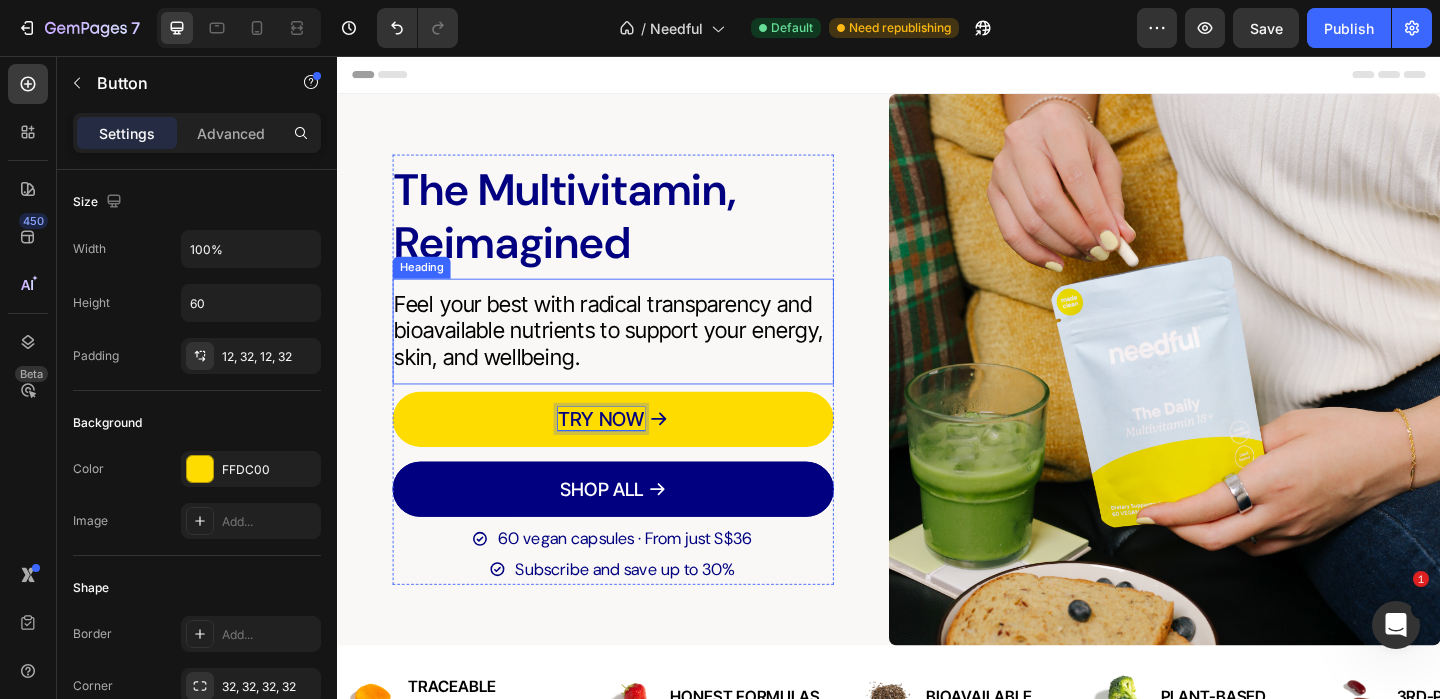click on "Feel your best with radical transparency and bioavailable nutrients to support your energy, skin, and wellbeing." at bounding box center (637, 355) 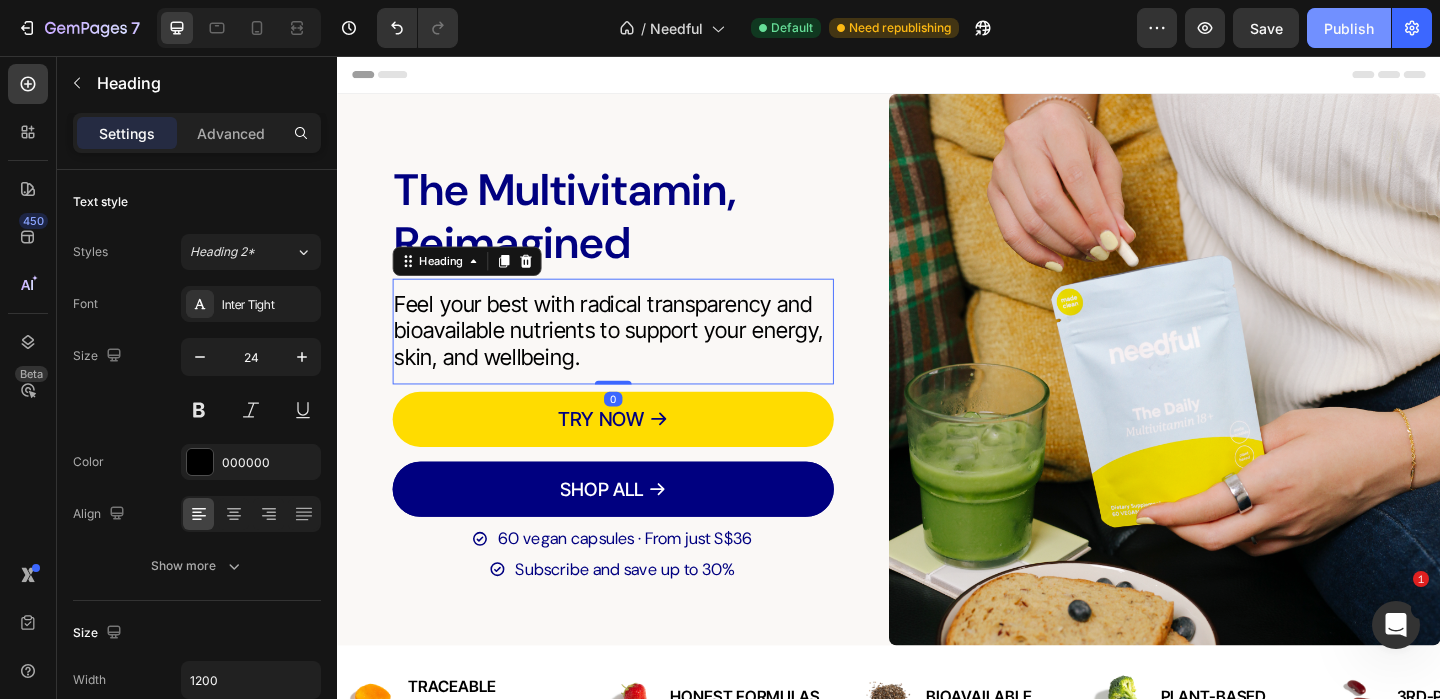 click on "Publish" 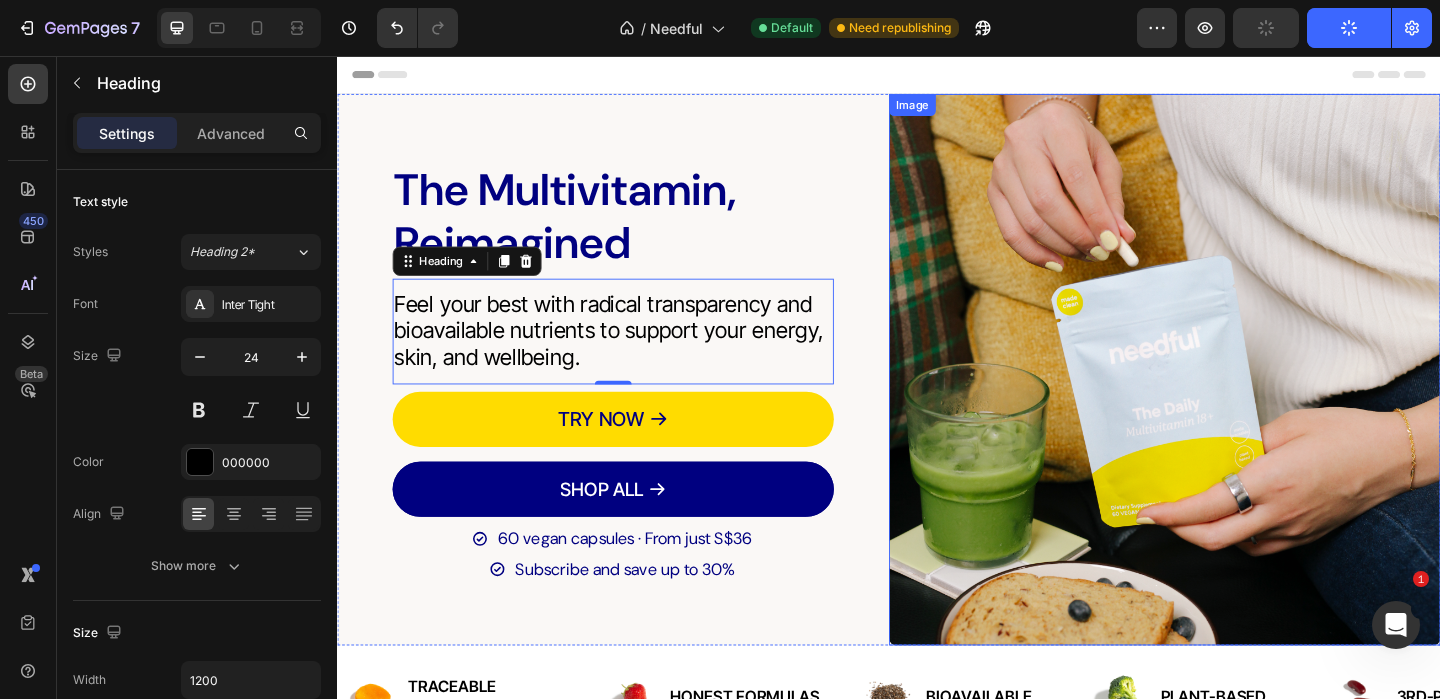 scroll, scrollTop: 256, scrollLeft: 0, axis: vertical 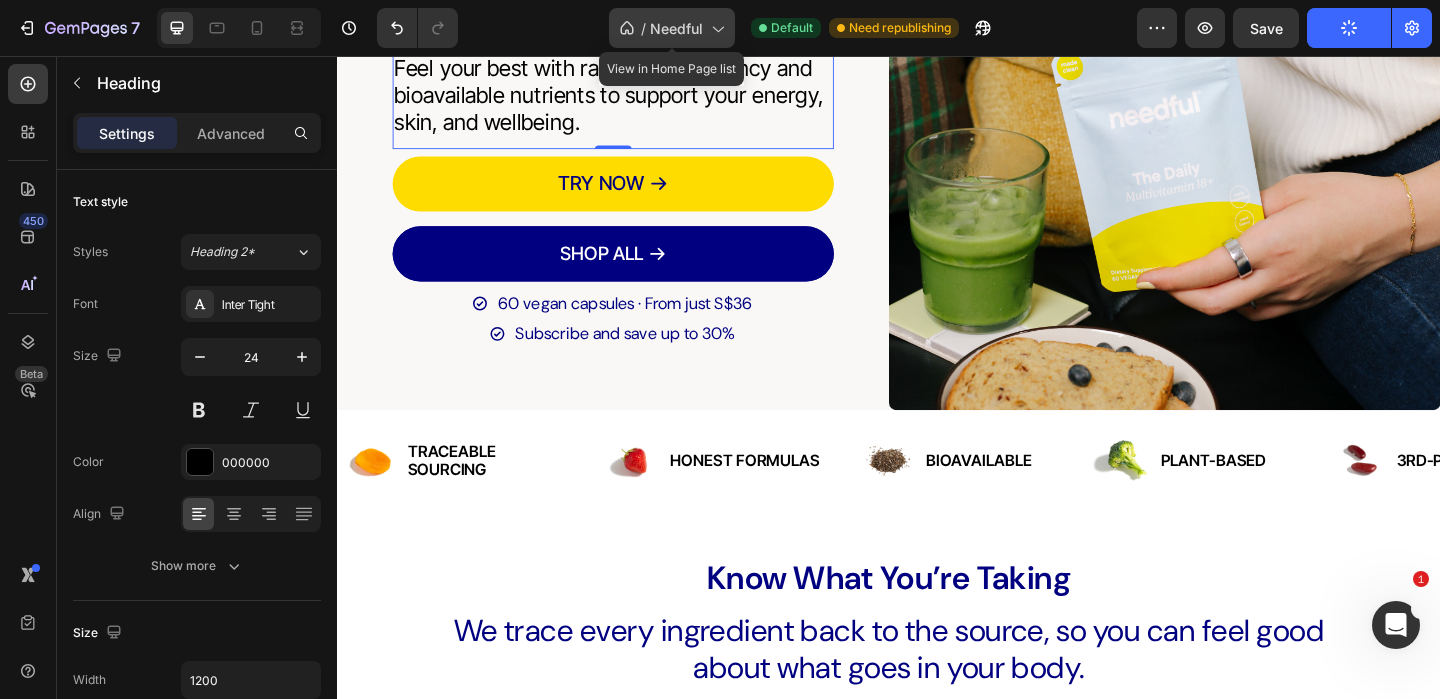 click on "/  Needful" 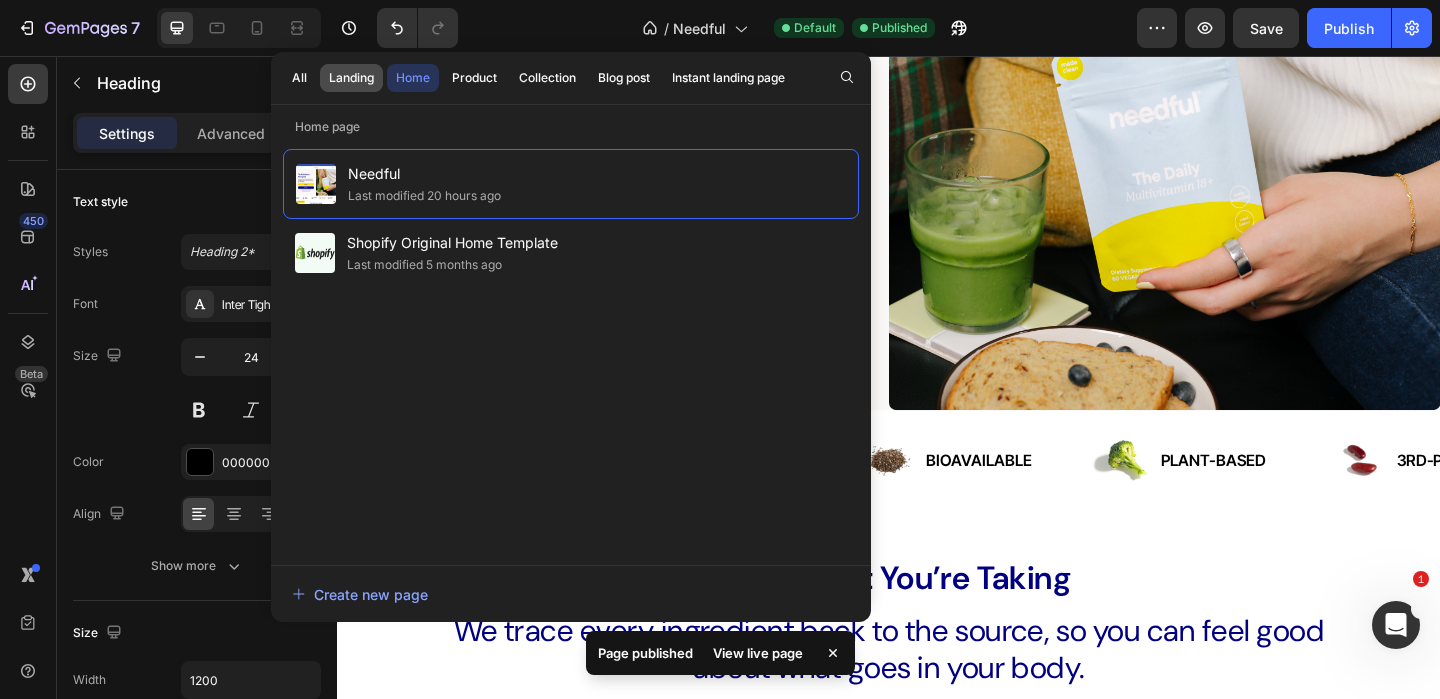 click on "Landing" at bounding box center (351, 78) 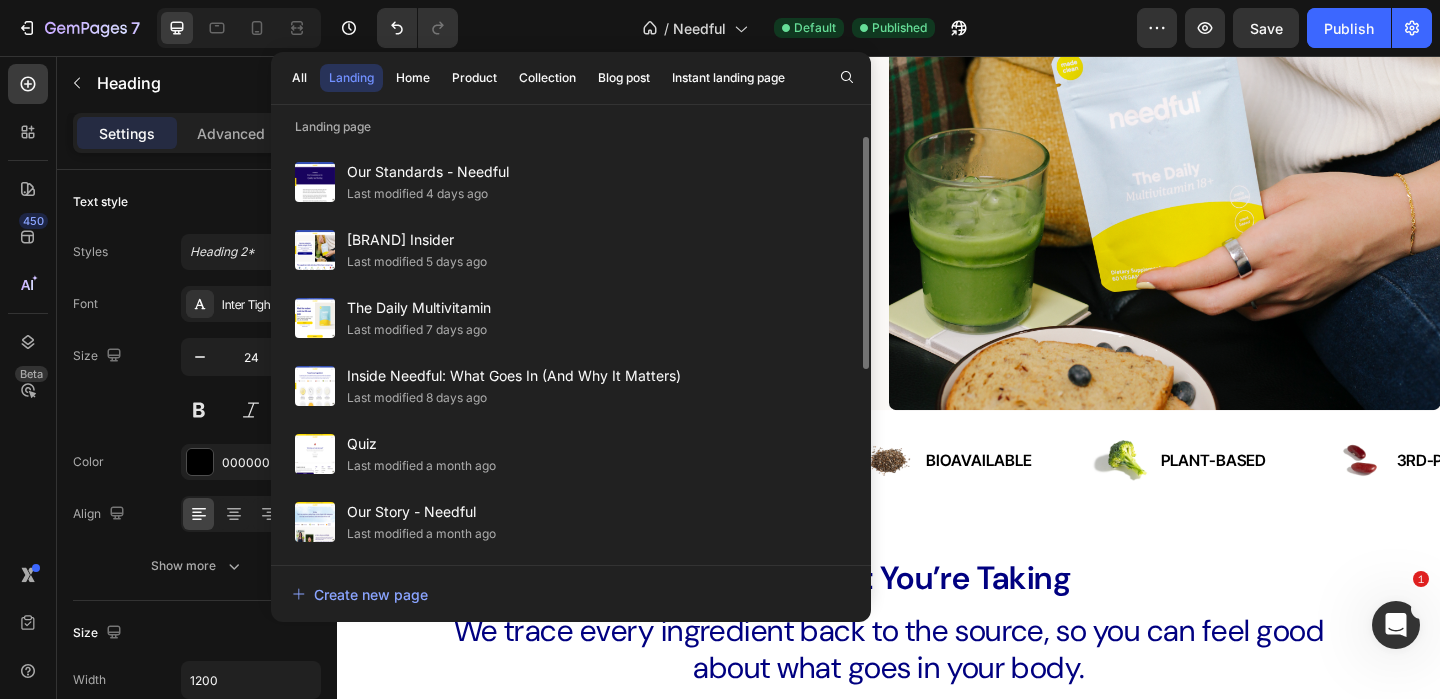 scroll, scrollTop: 0, scrollLeft: 0, axis: both 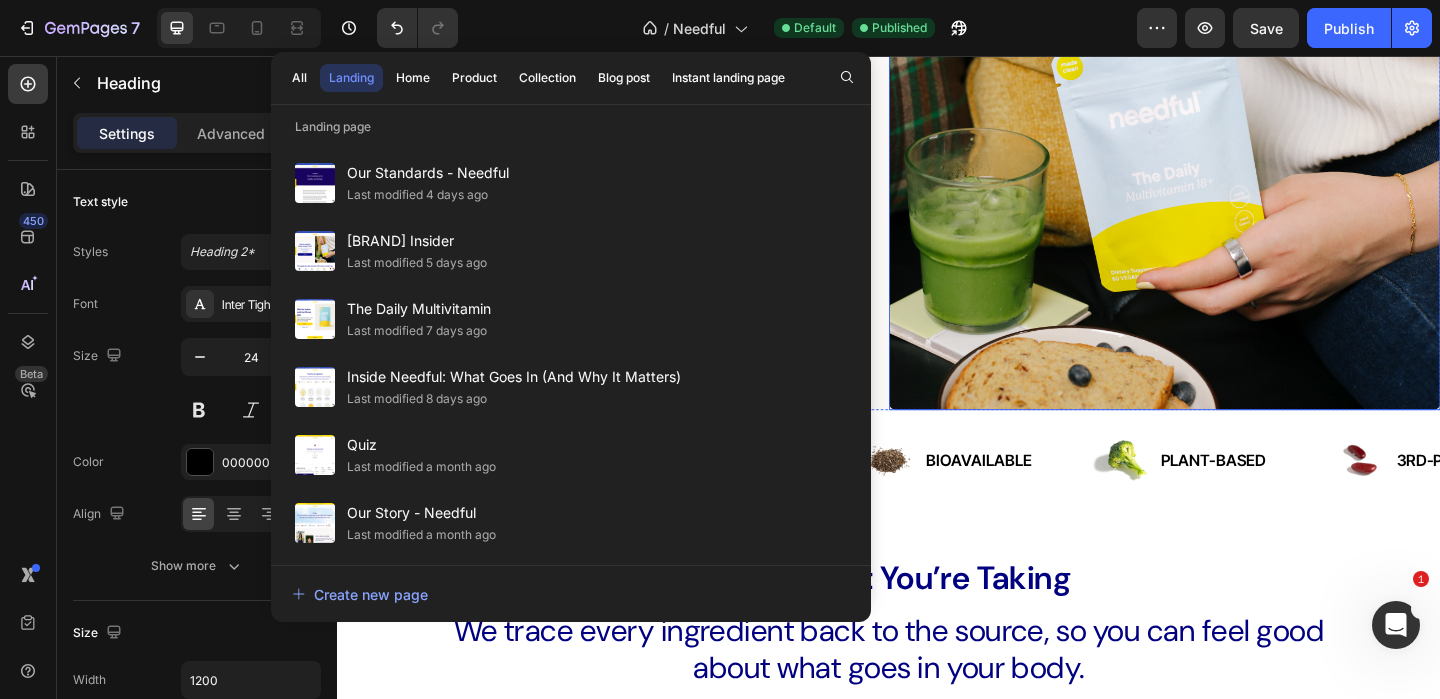 click at bounding box center (1237, 141) 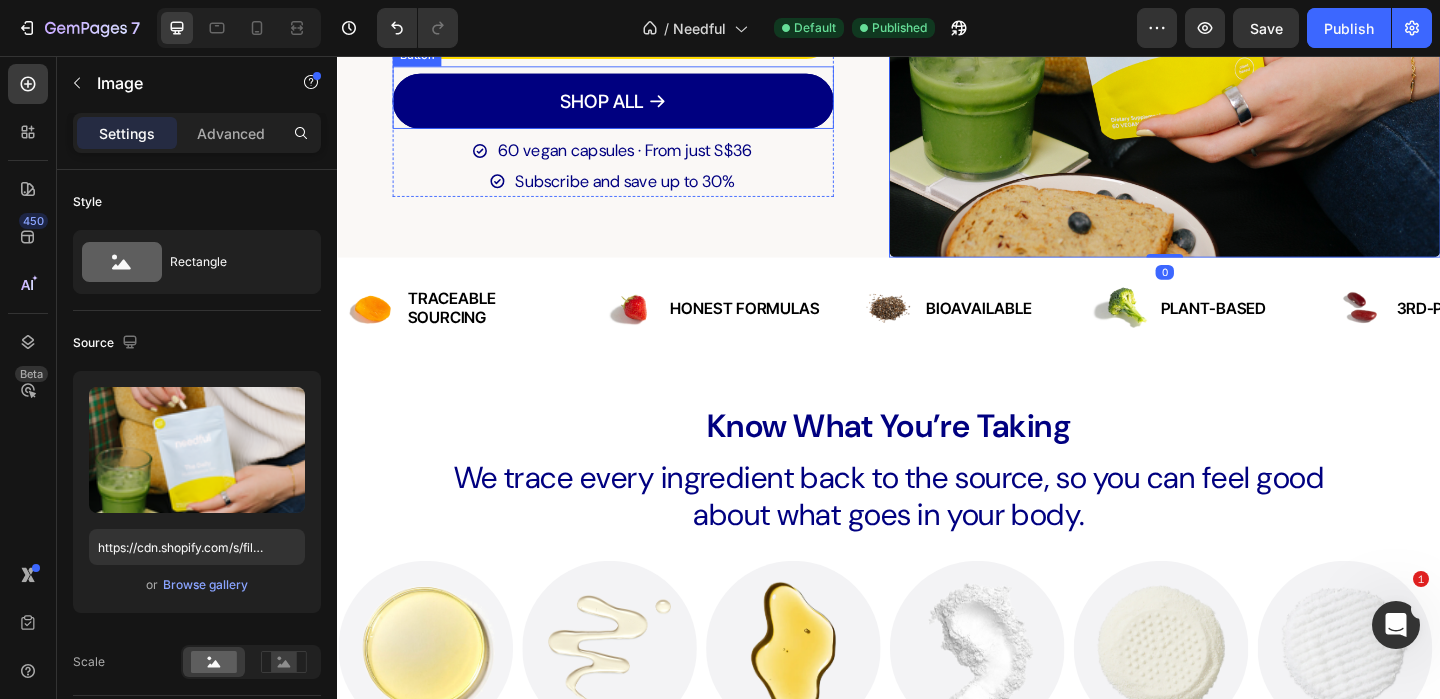 scroll, scrollTop: 467, scrollLeft: 0, axis: vertical 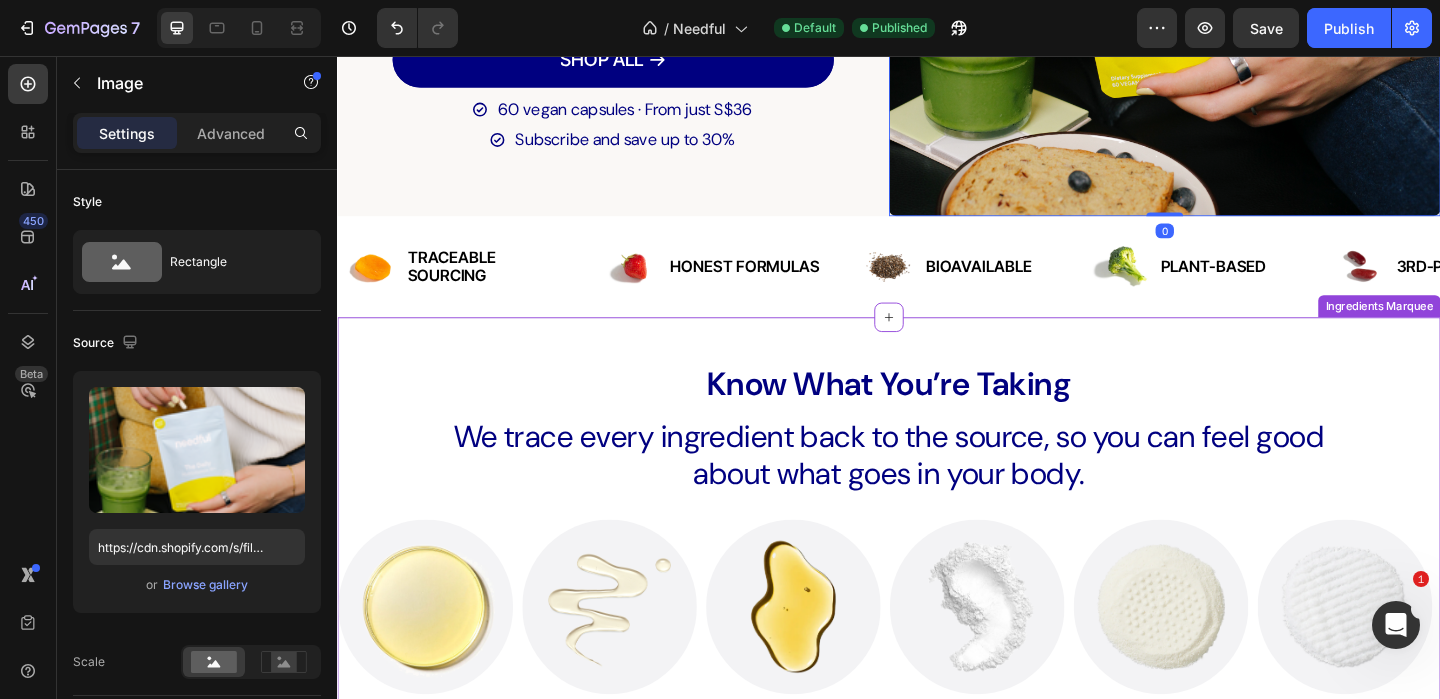 click on "We trace every ingredient back to the source, so you can feel good about what goes in your body." at bounding box center [937, 489] 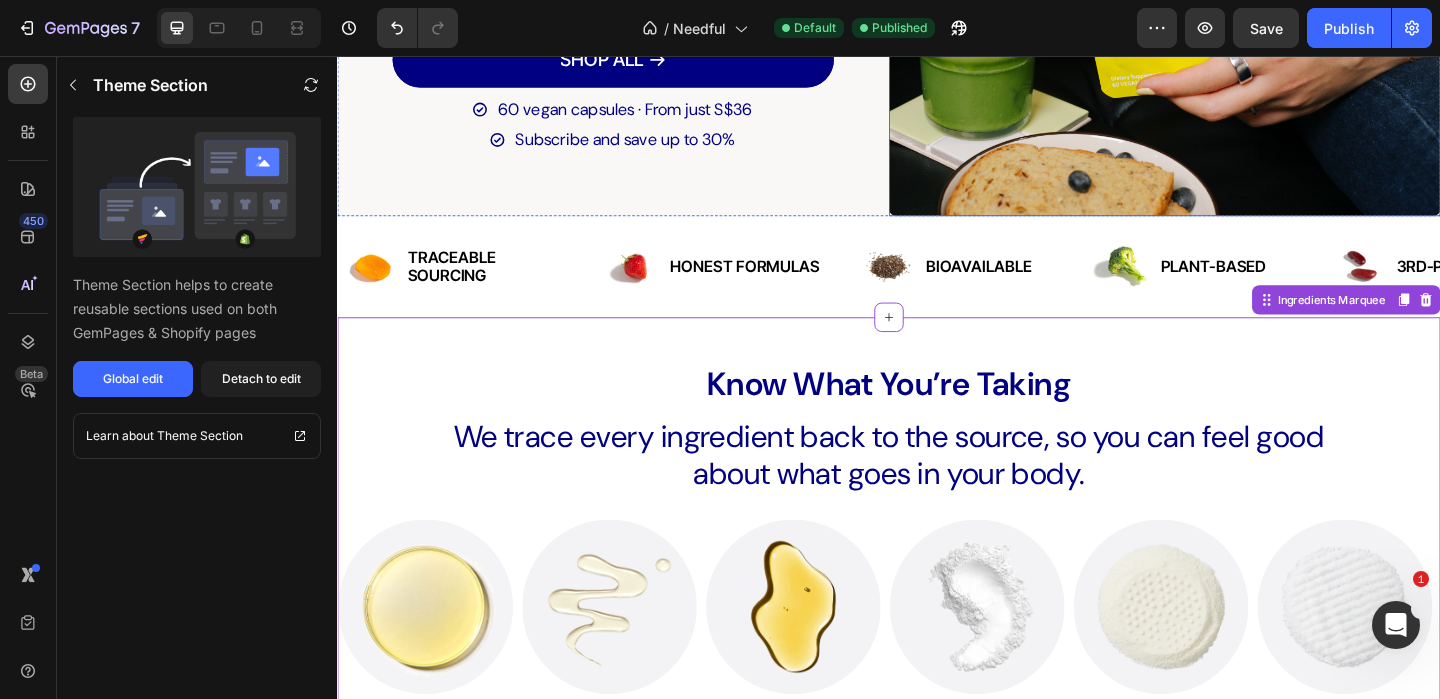 click at bounding box center (1237, -70) 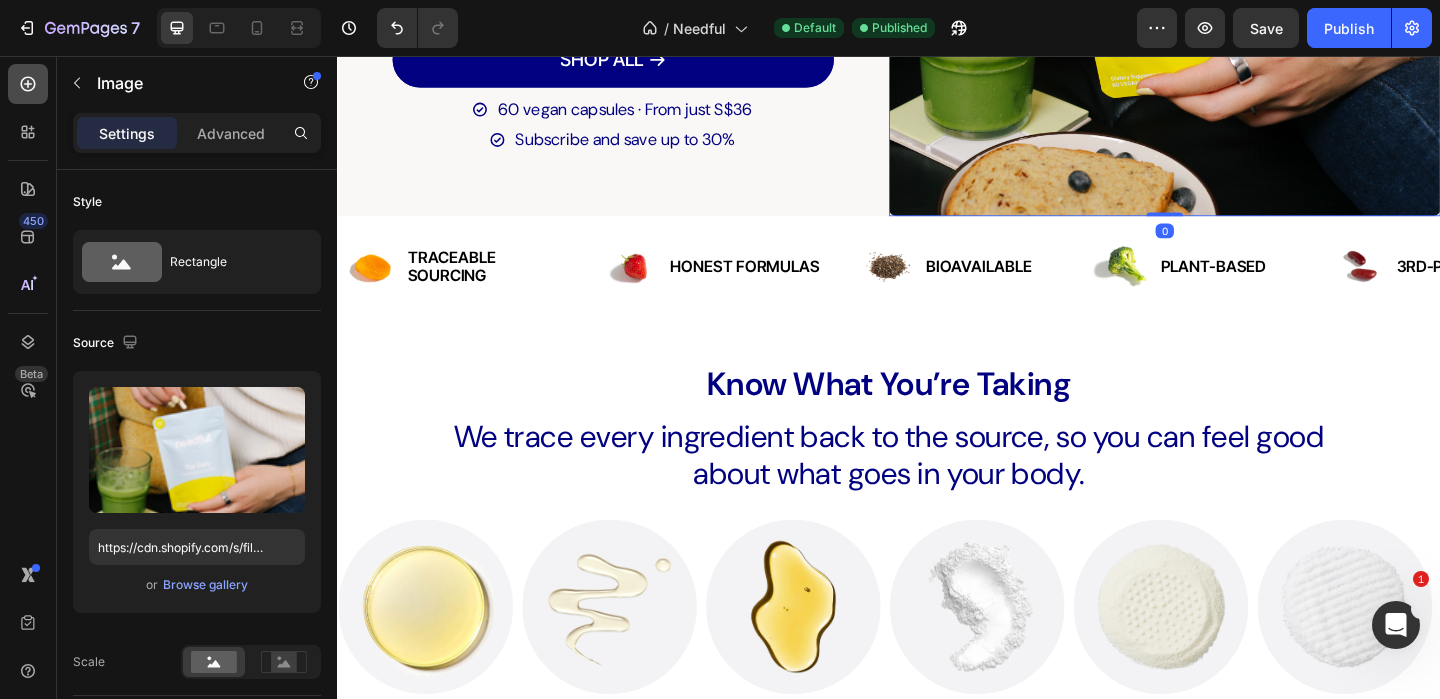 click 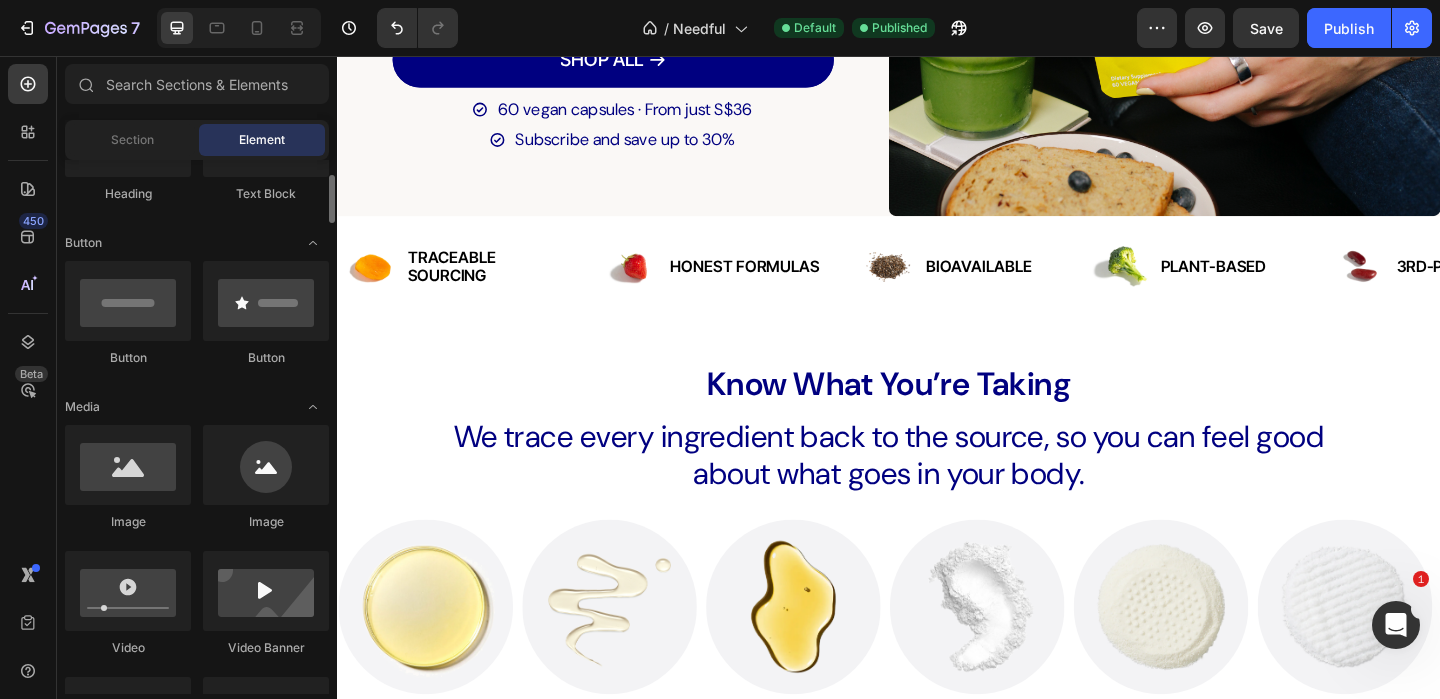 scroll, scrollTop: 398, scrollLeft: 0, axis: vertical 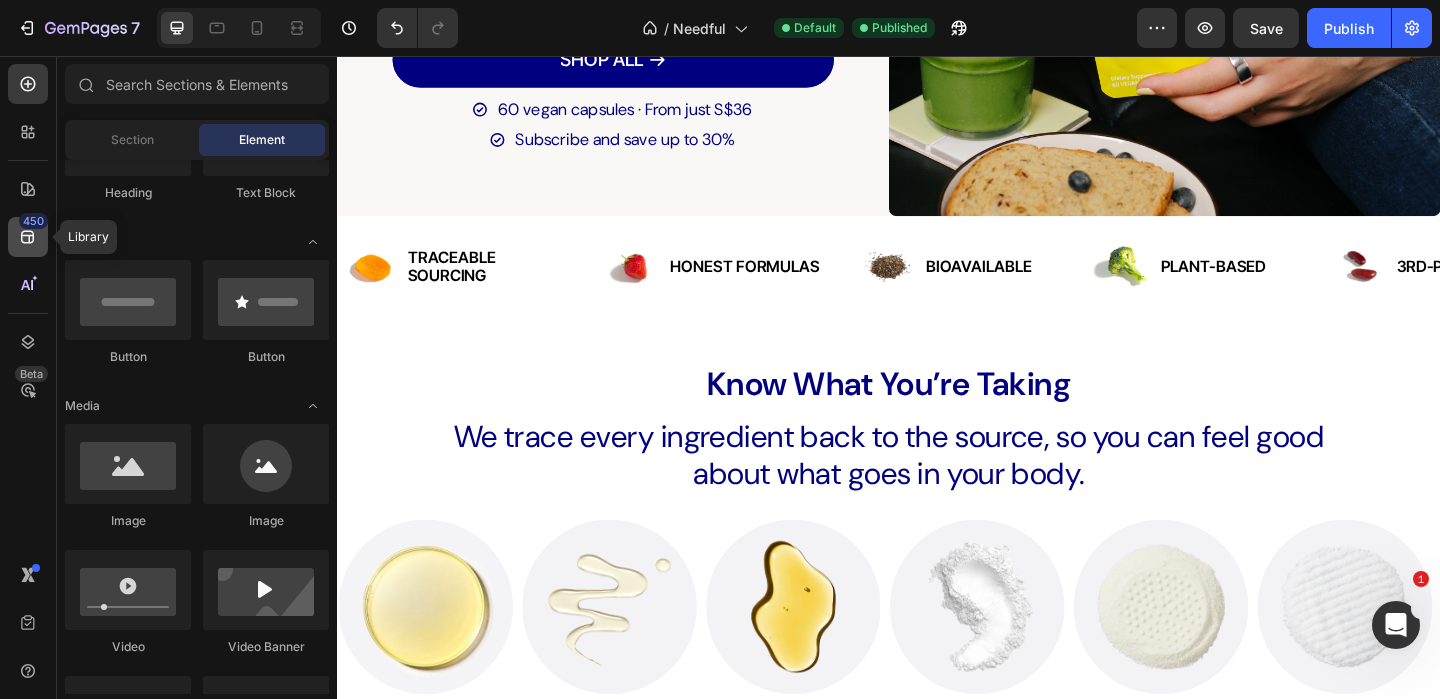 click 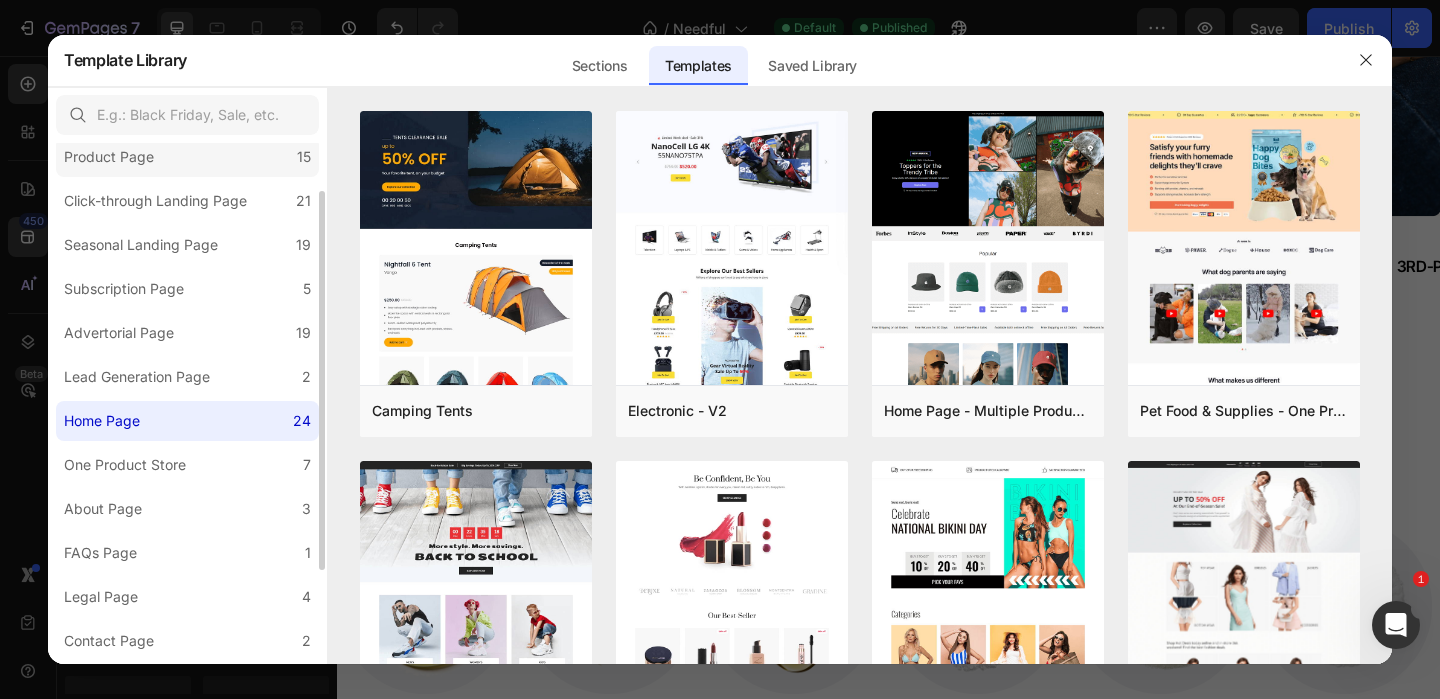 scroll, scrollTop: 99, scrollLeft: 0, axis: vertical 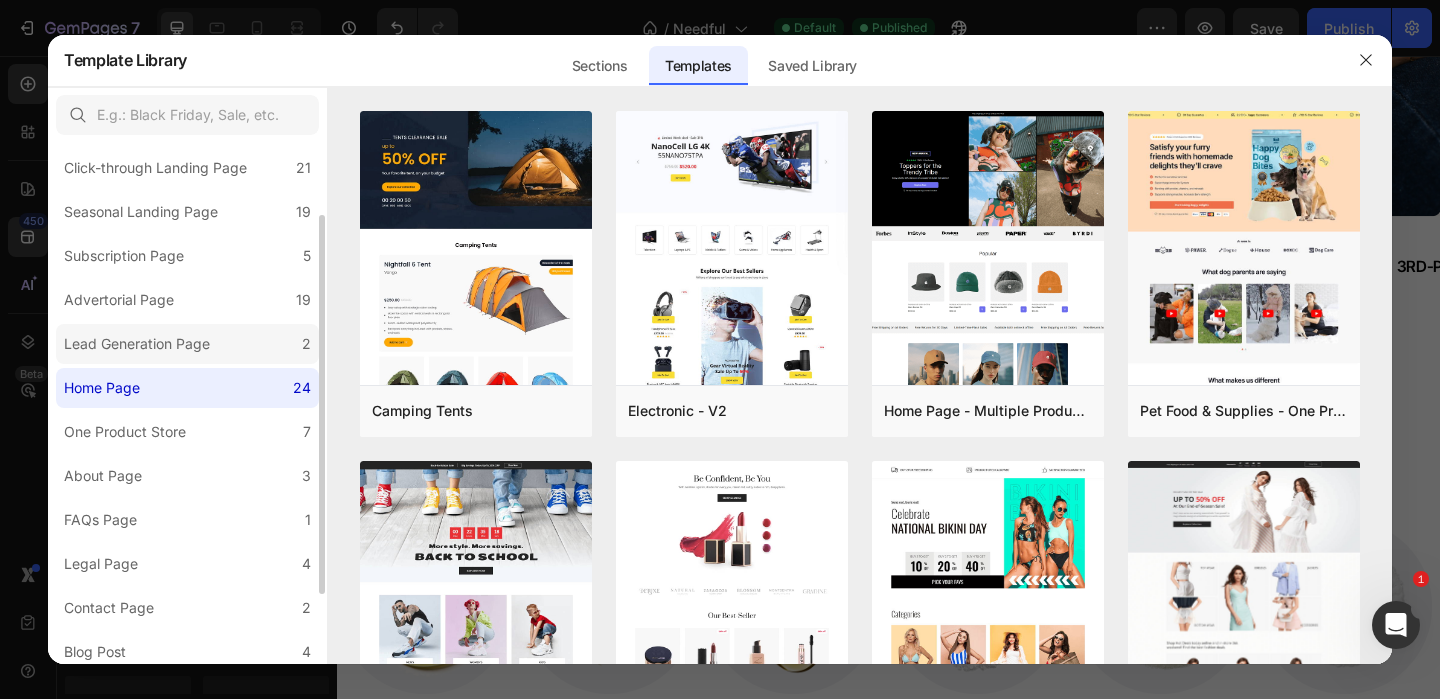 click on "Lead Generation Page 2" 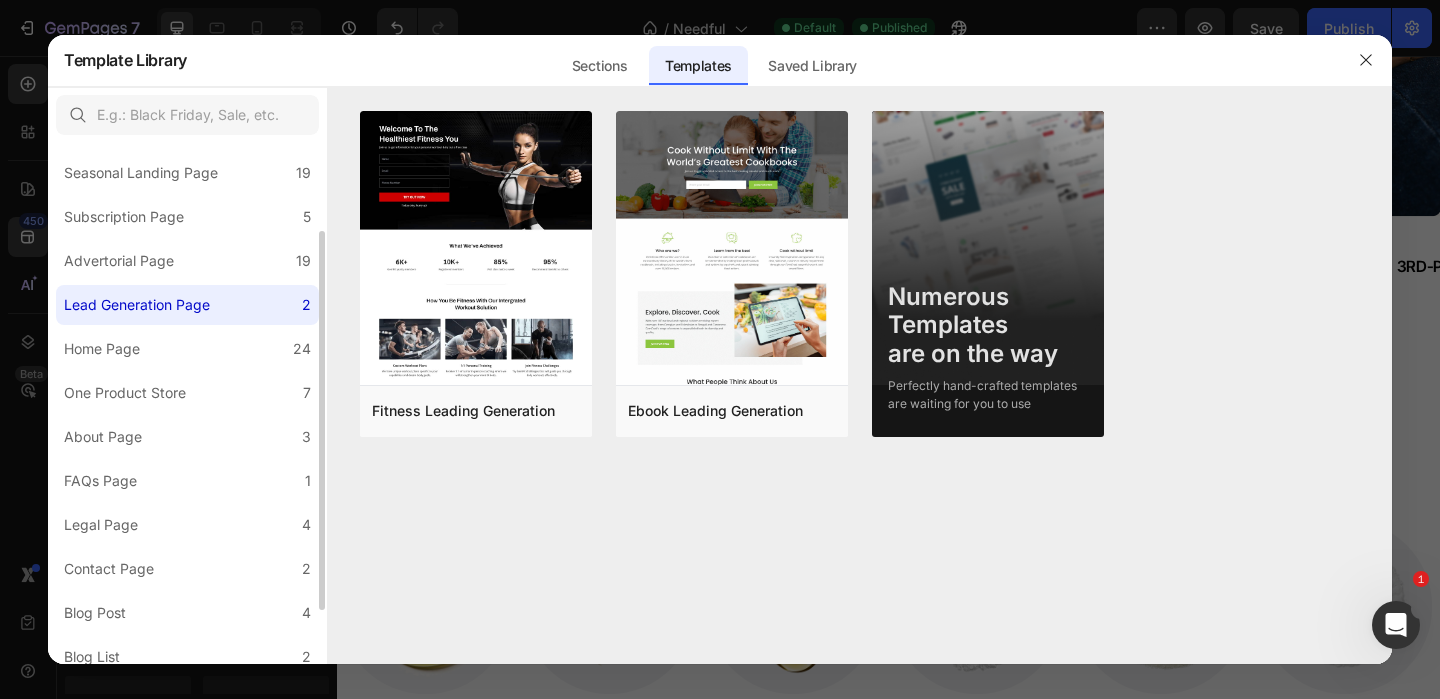 scroll, scrollTop: 131, scrollLeft: 0, axis: vertical 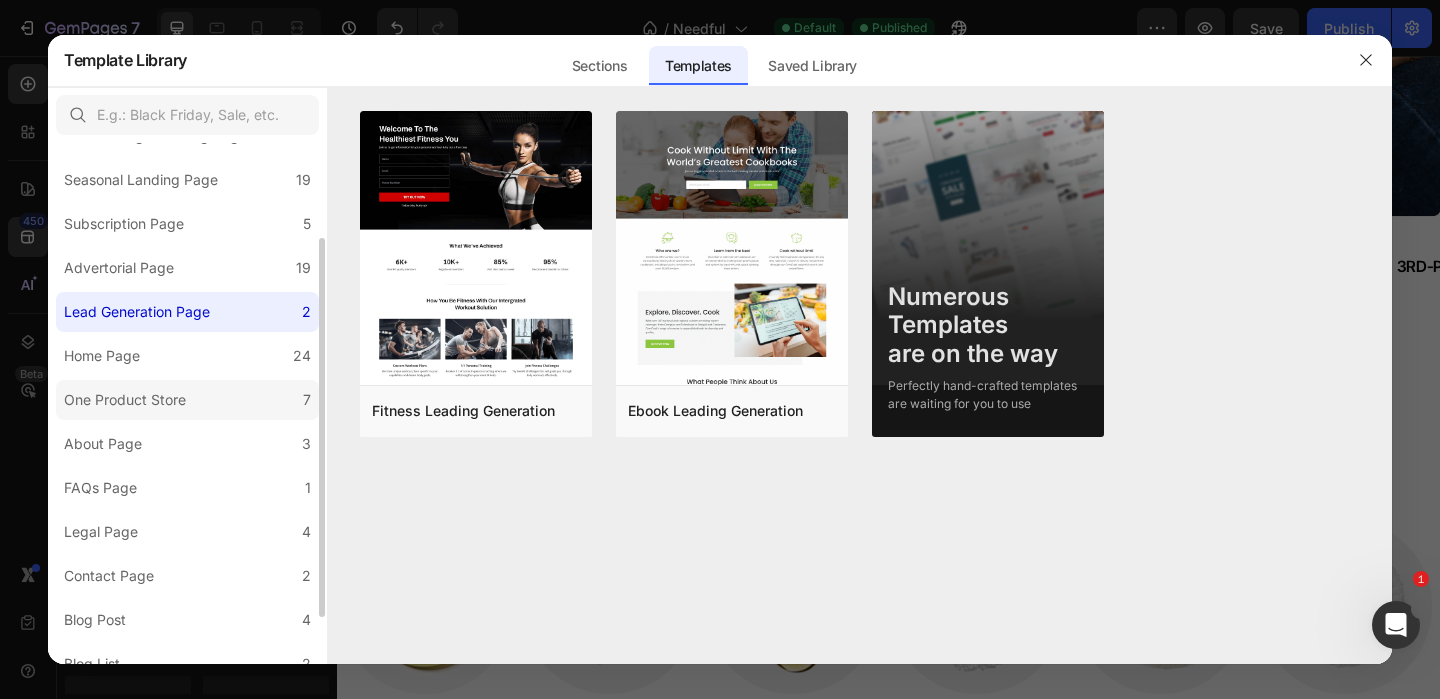 click on "One Product Store" at bounding box center [129, 400] 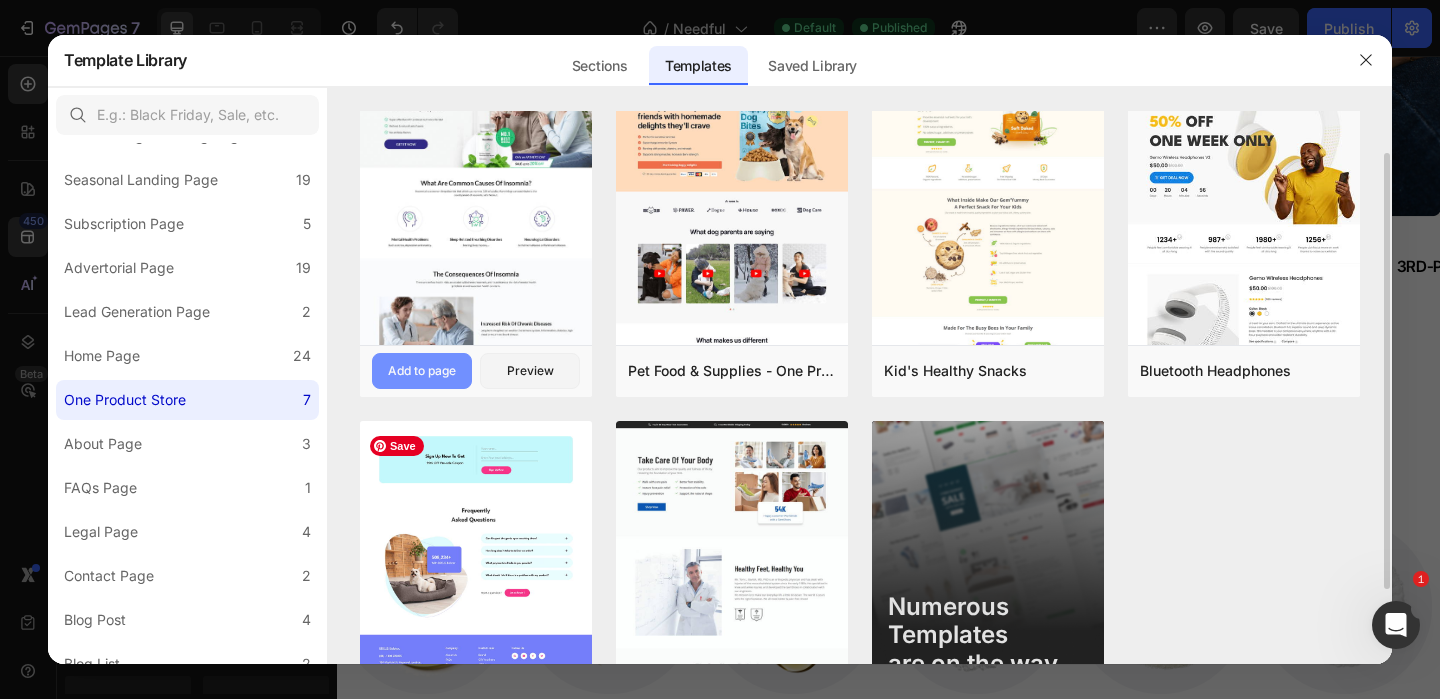 scroll, scrollTop: 46, scrollLeft: 0, axis: vertical 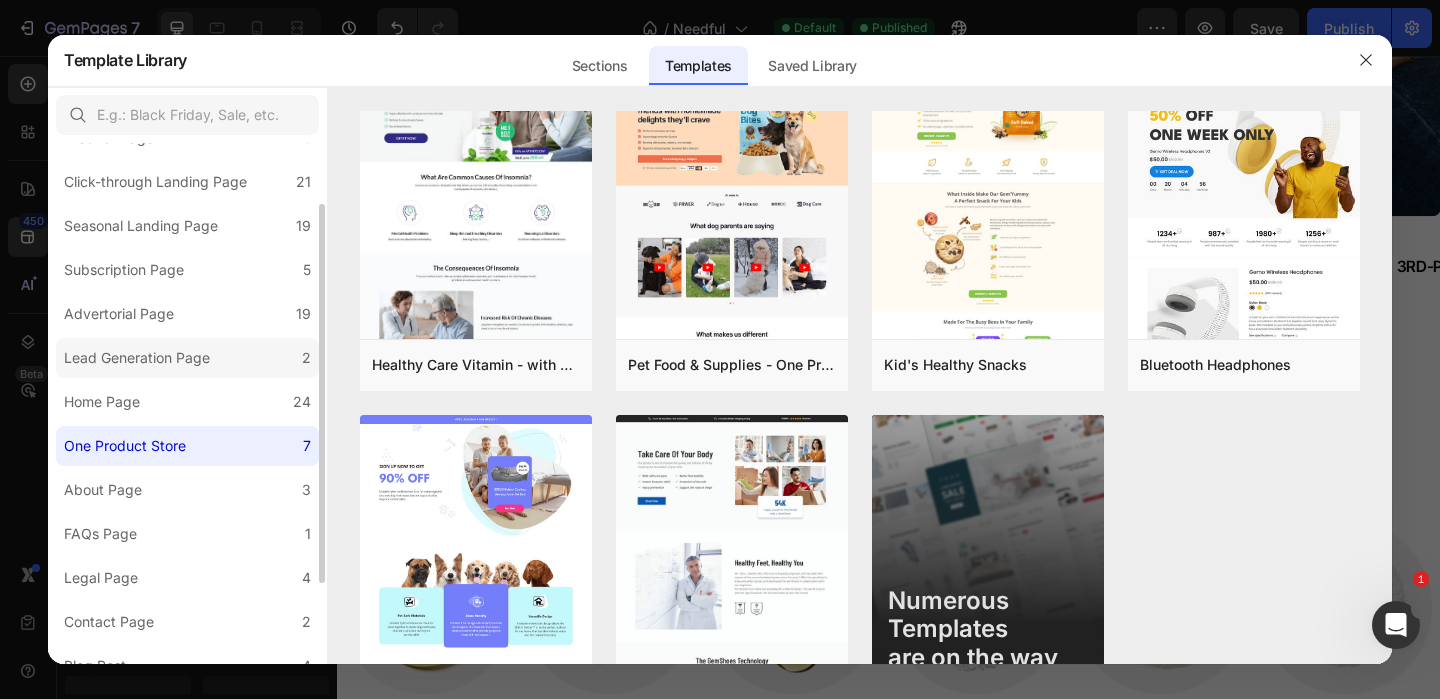 click on "Lead Generation Page 2" 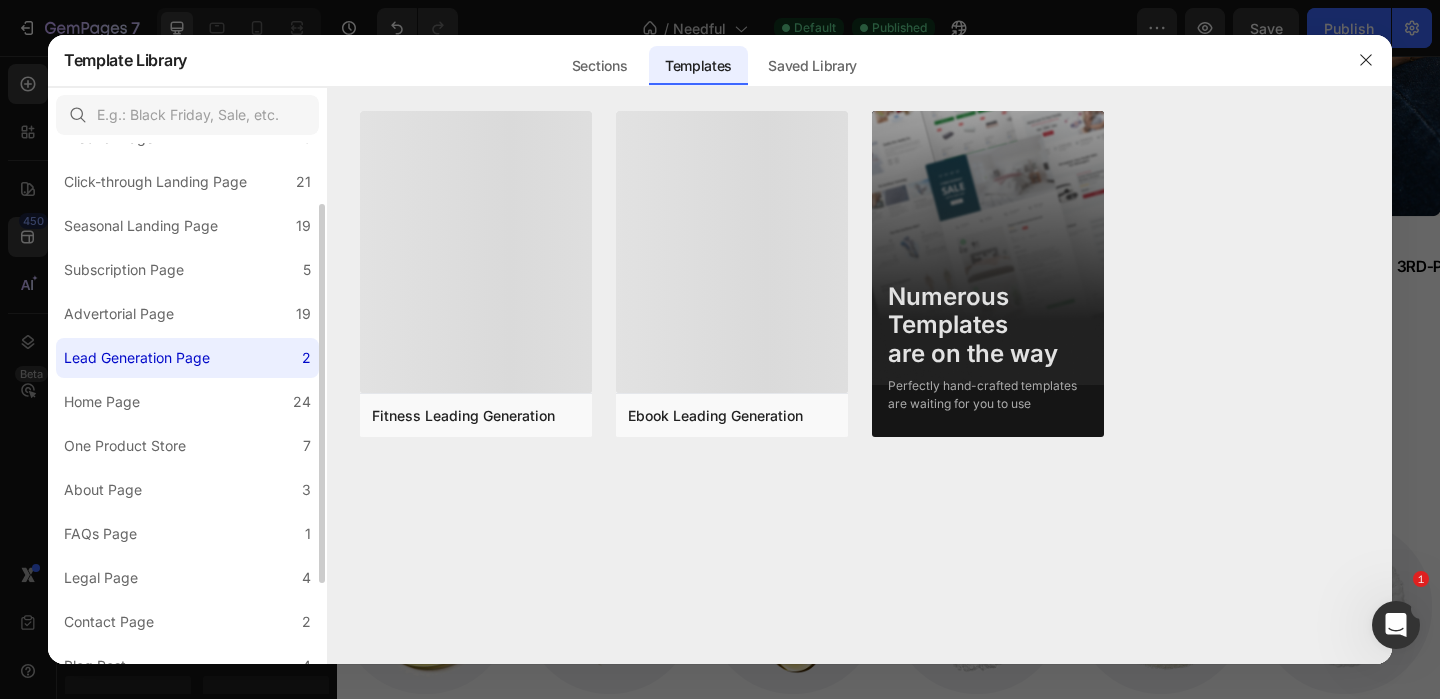 scroll, scrollTop: 0, scrollLeft: 0, axis: both 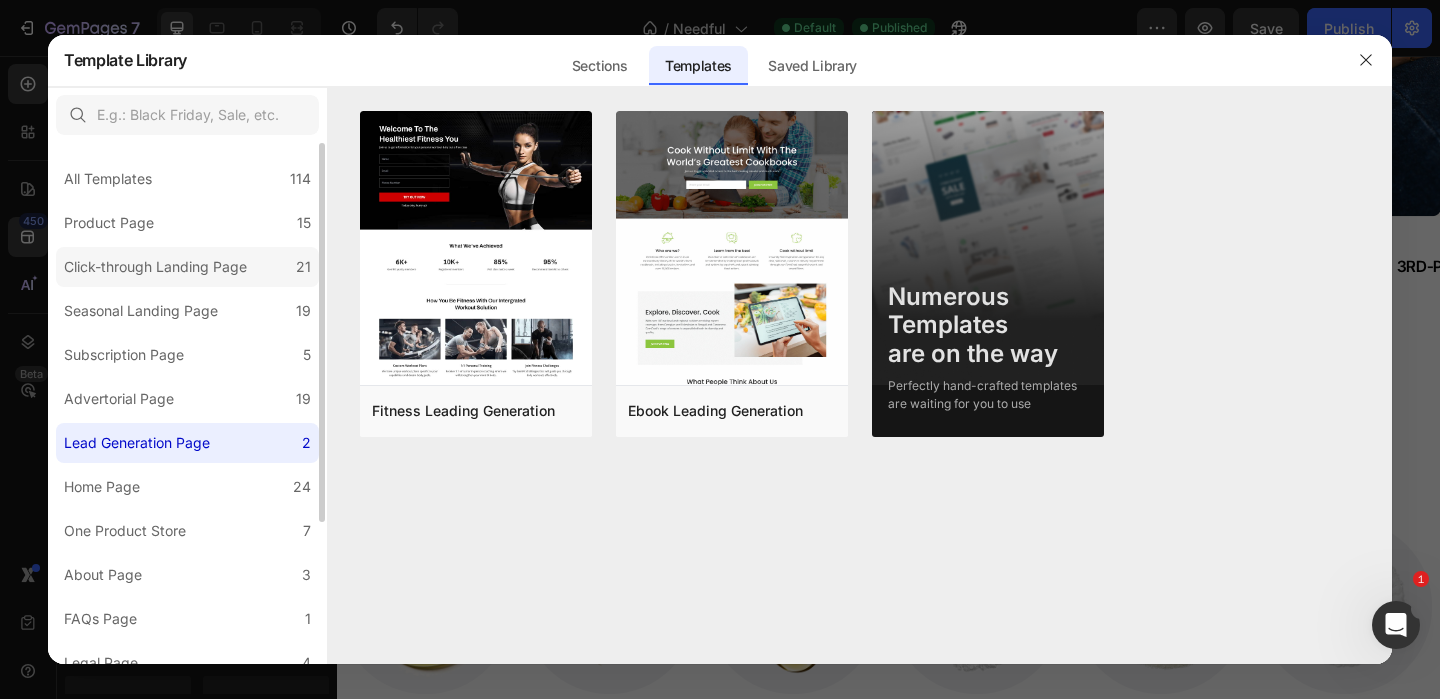 click on "Click-through Landing Page 21" 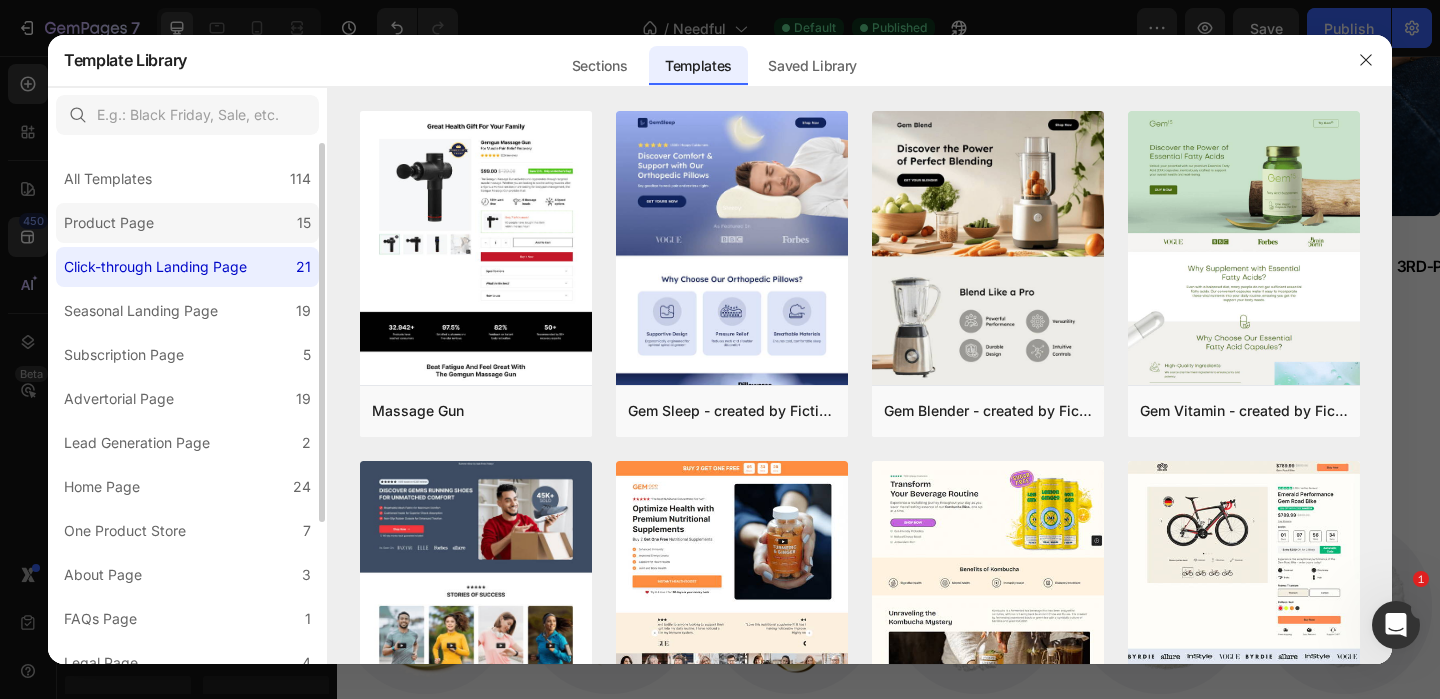 click on "Product Page 15" 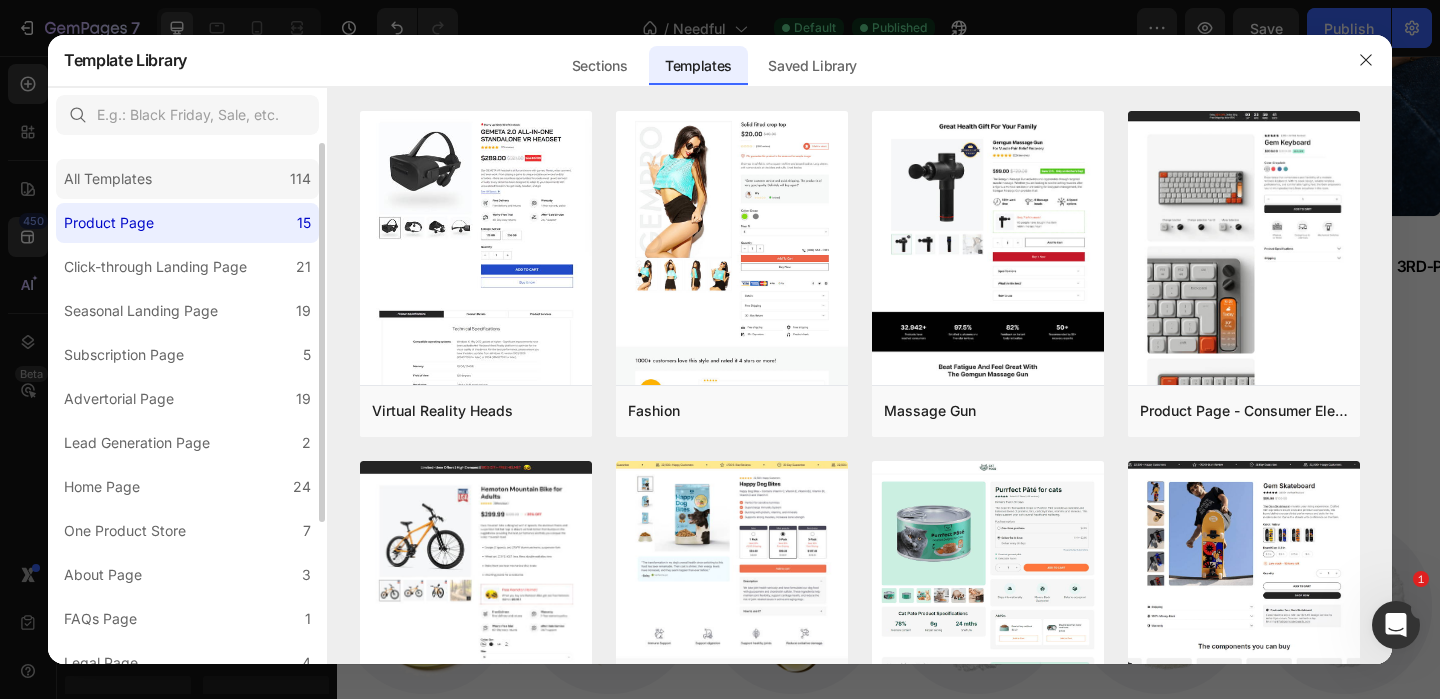 click on "All Templates 114" 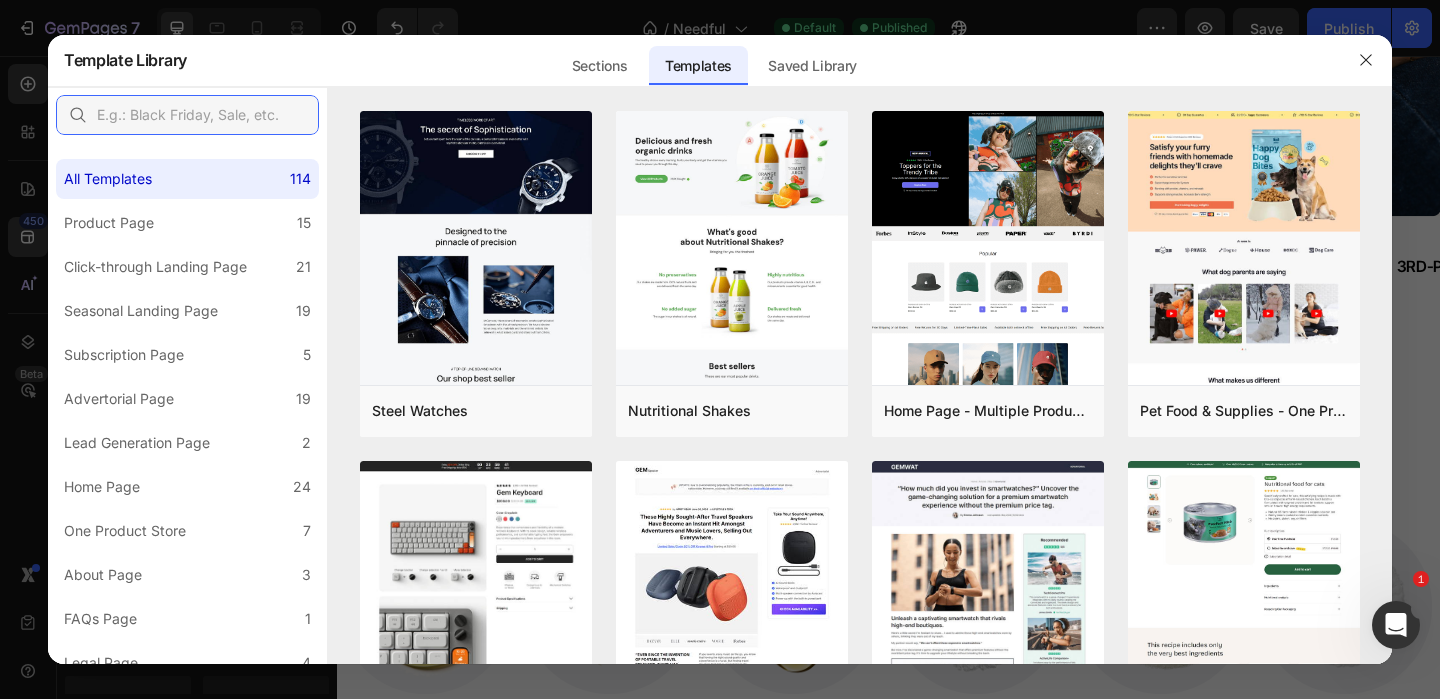 click at bounding box center (187, 115) 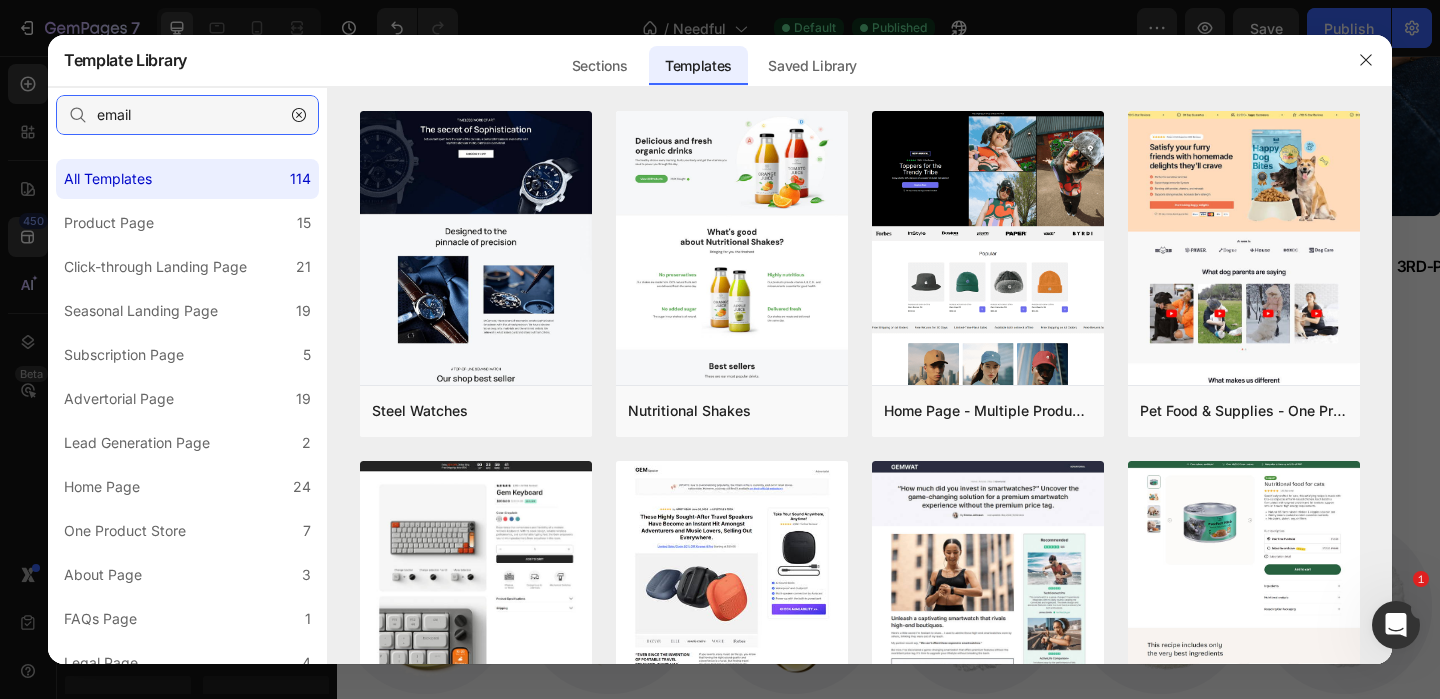 type on "email" 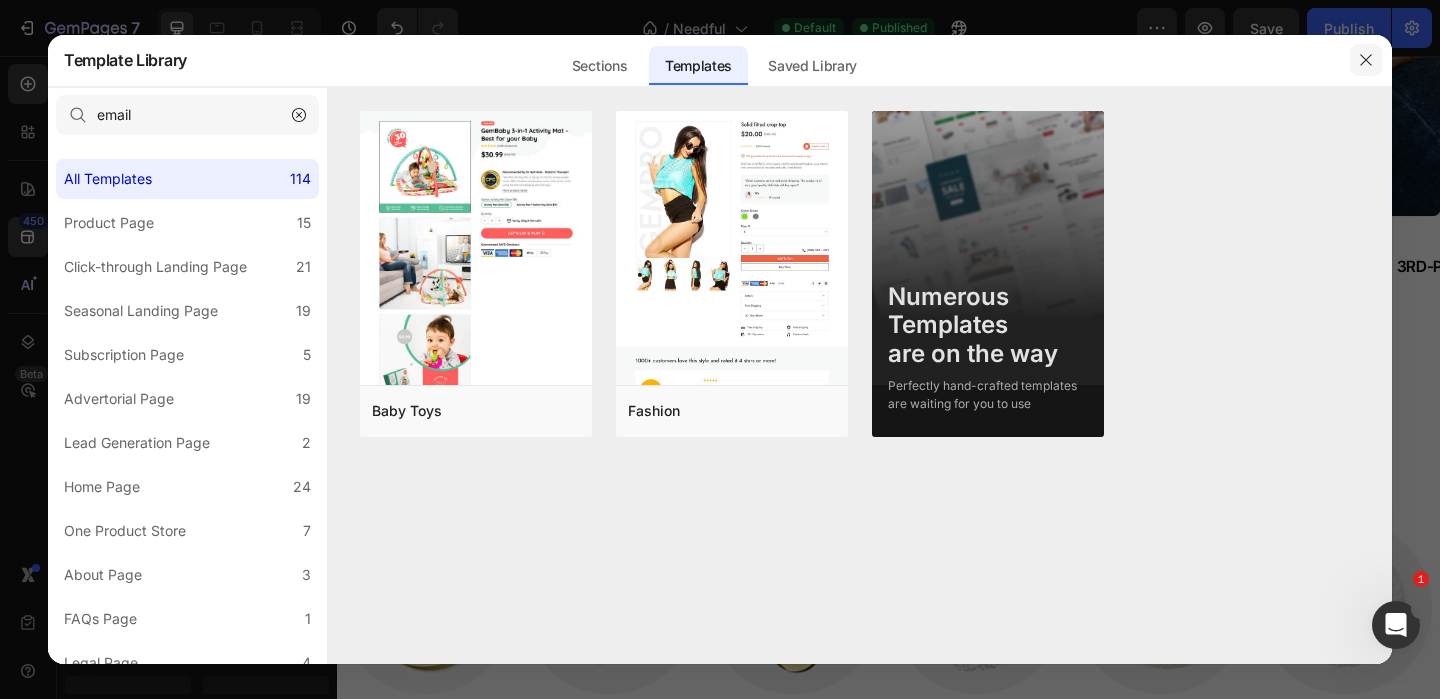 click 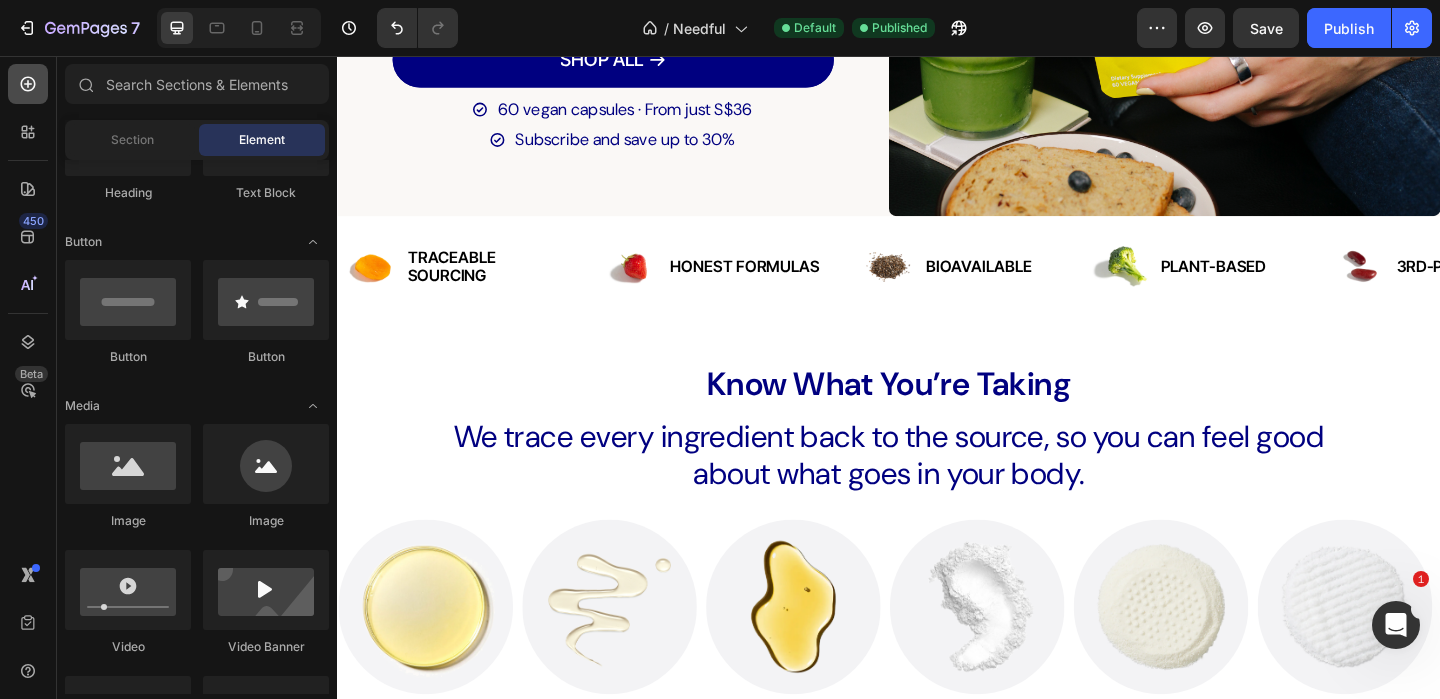 click 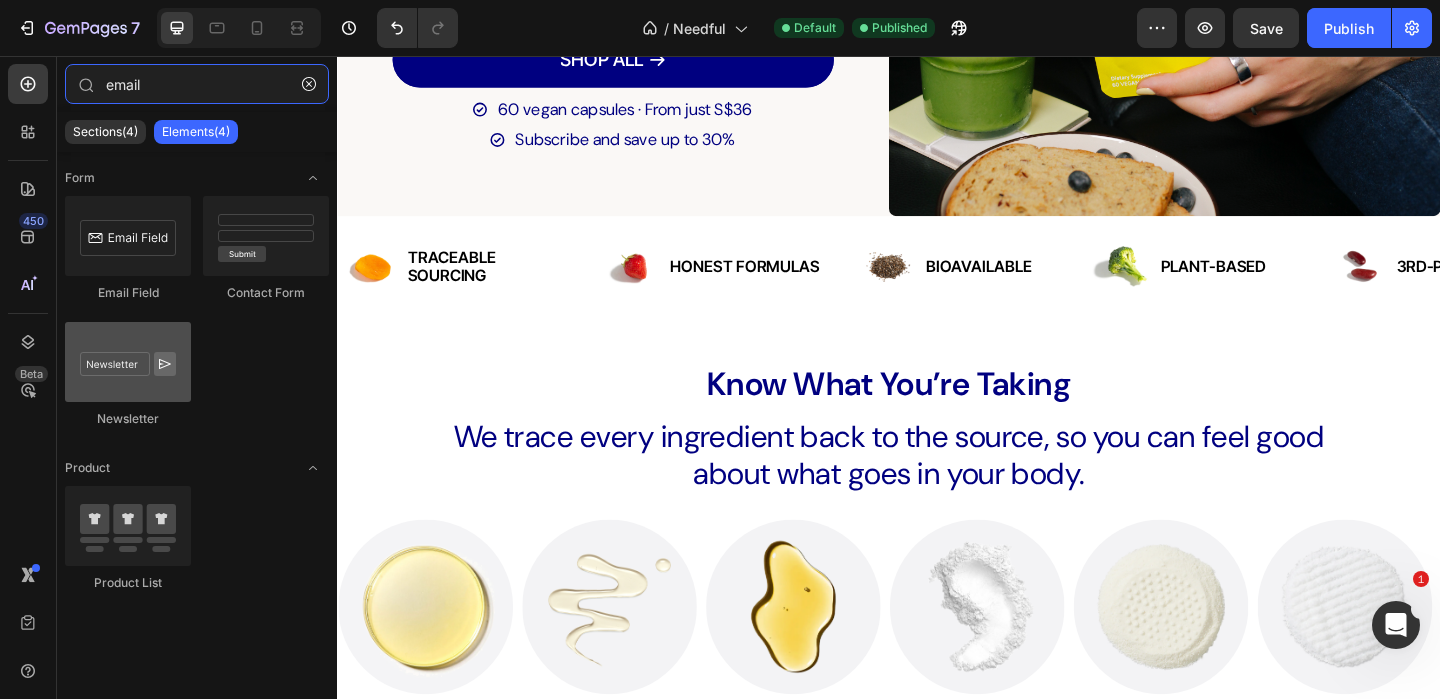 type on "email" 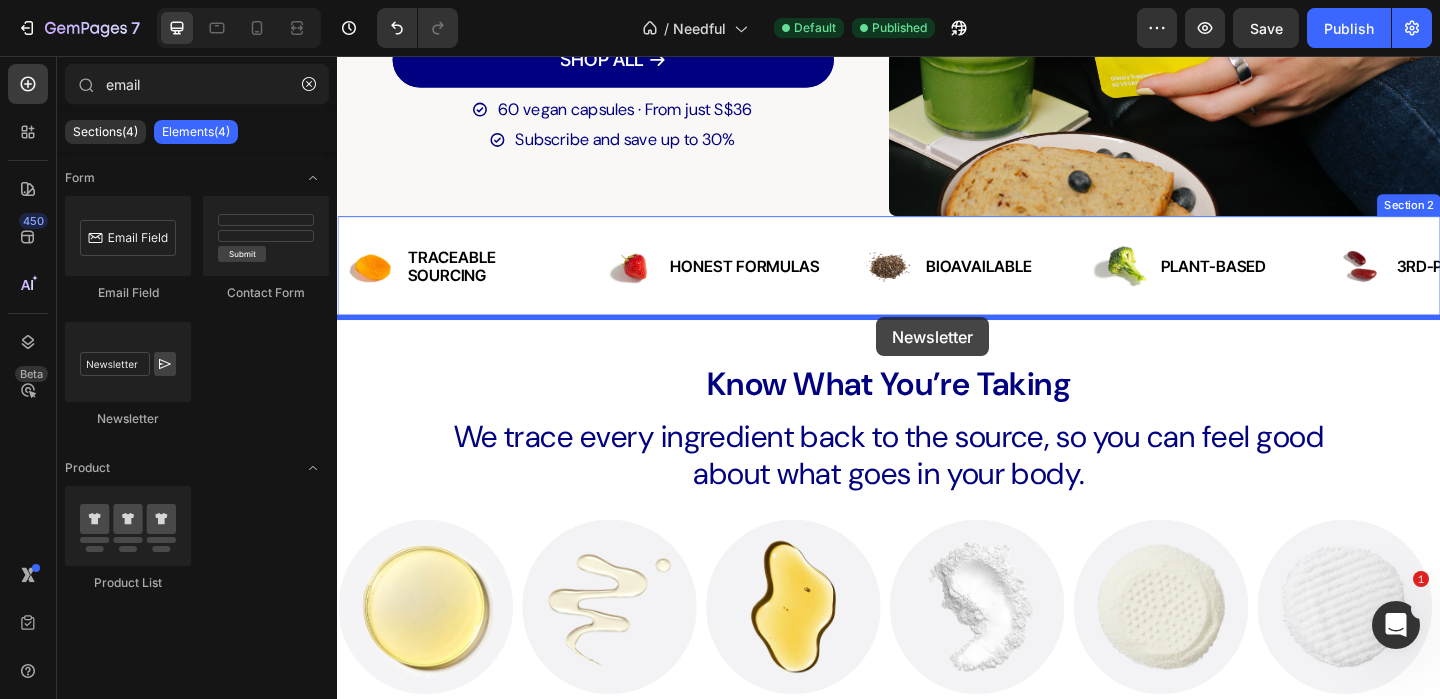 drag, startPoint x: 688, startPoint y: 291, endPoint x: 923, endPoint y: 340, distance: 240.05415 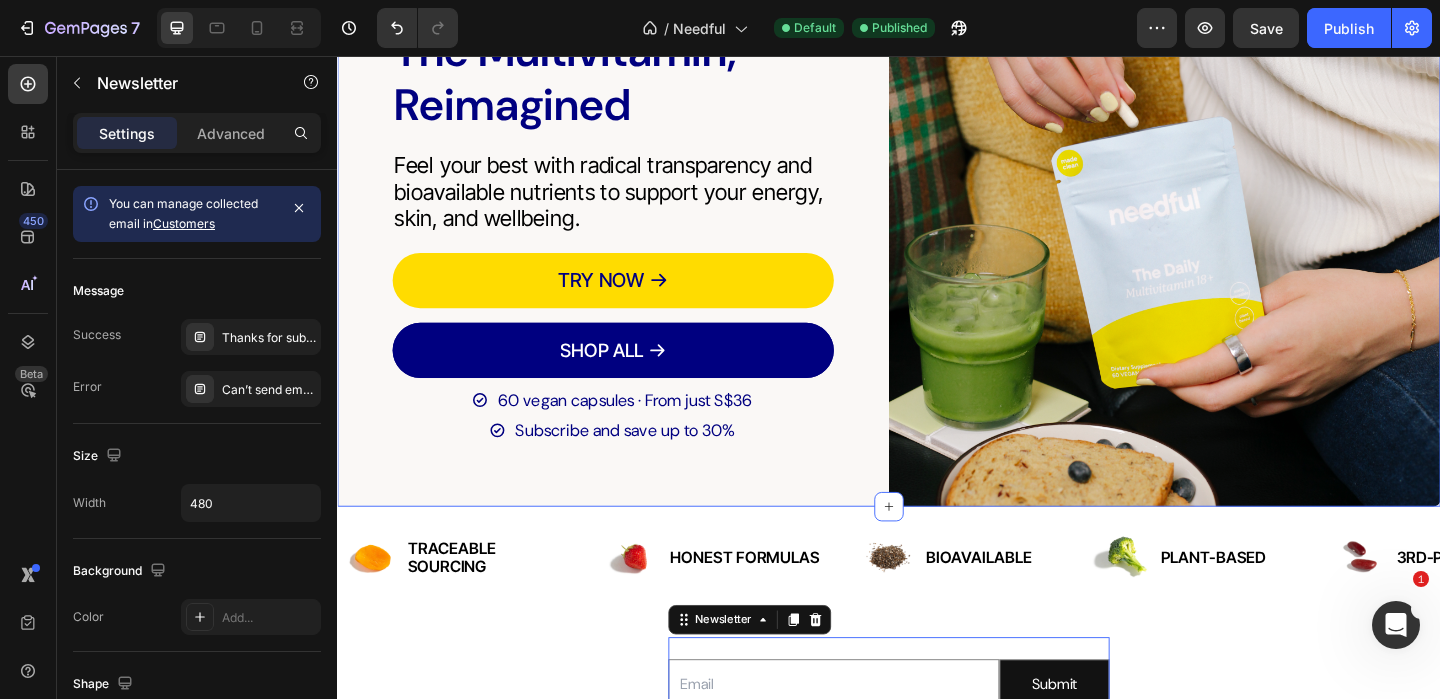 scroll, scrollTop: 152, scrollLeft: 0, axis: vertical 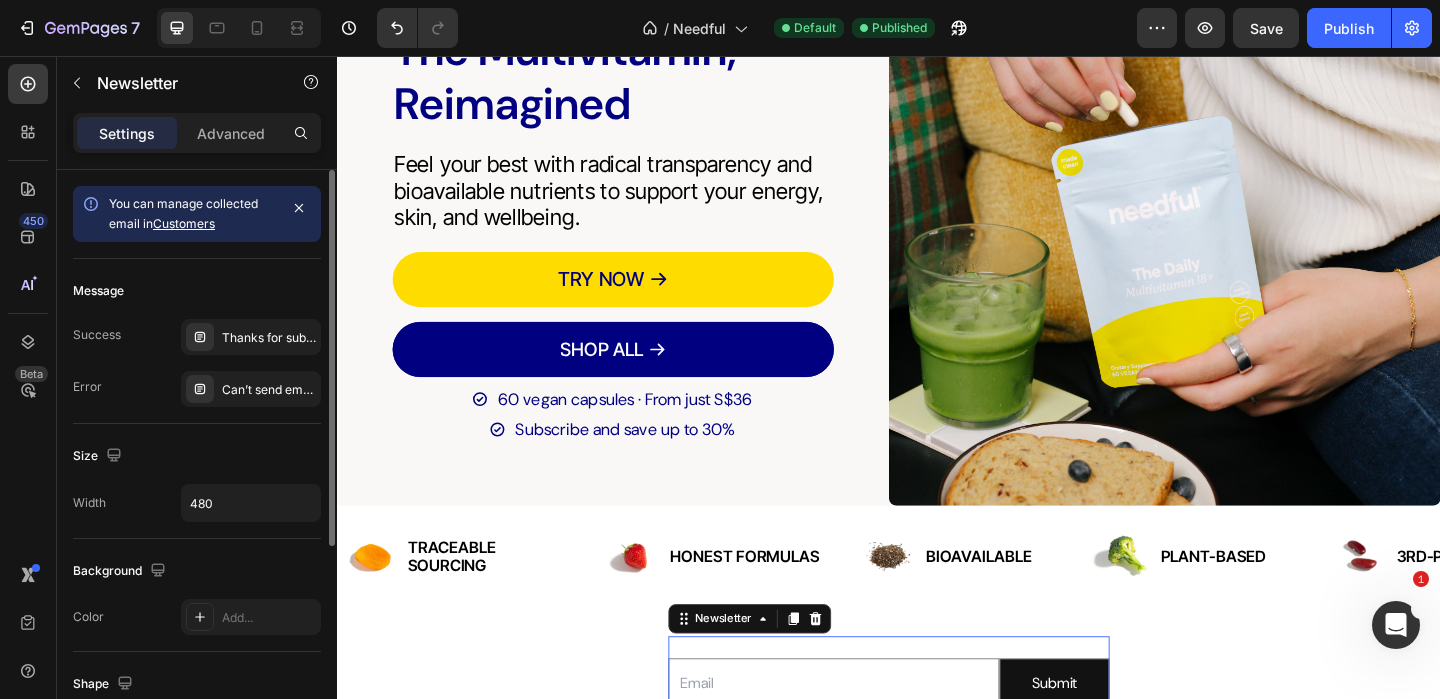 click on "Customers" at bounding box center [184, 223] 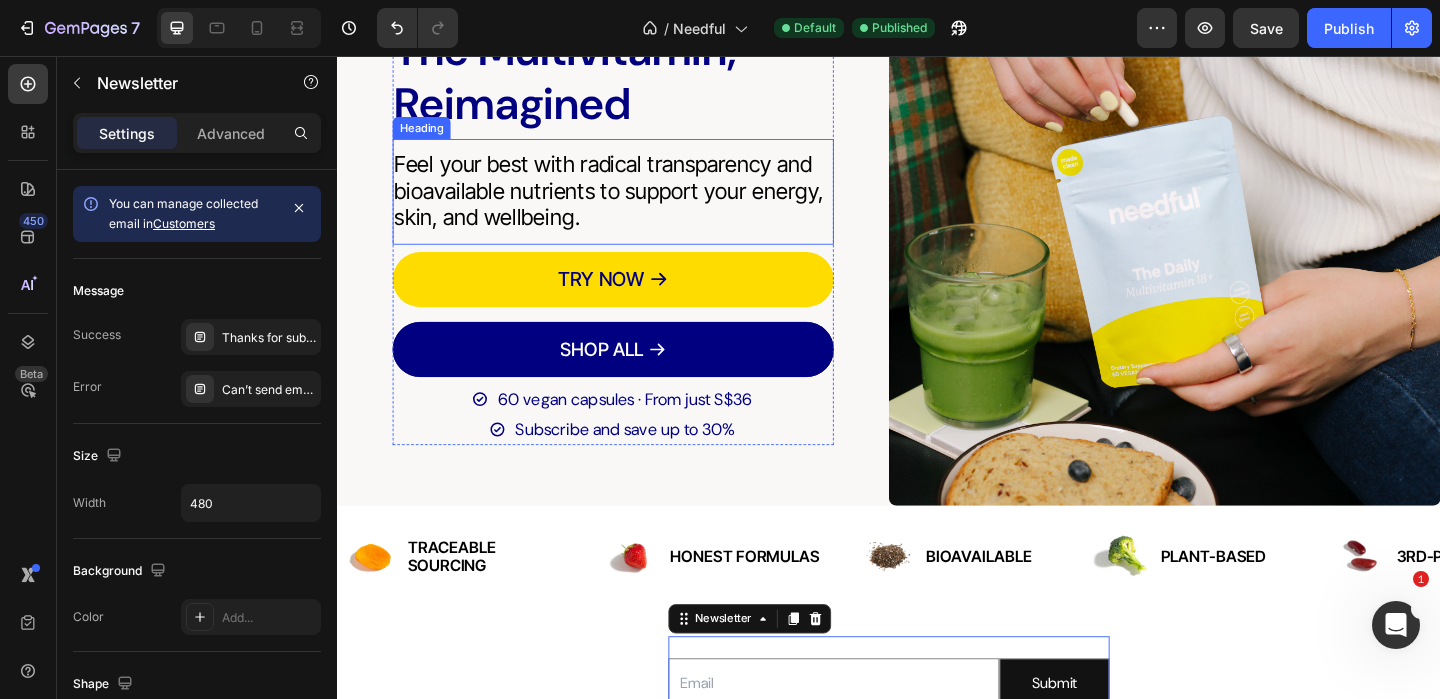 click on "Feel your best with radical transparency and bioavailable nutrients to support your energy, skin, and wellbeing." at bounding box center [637, 203] 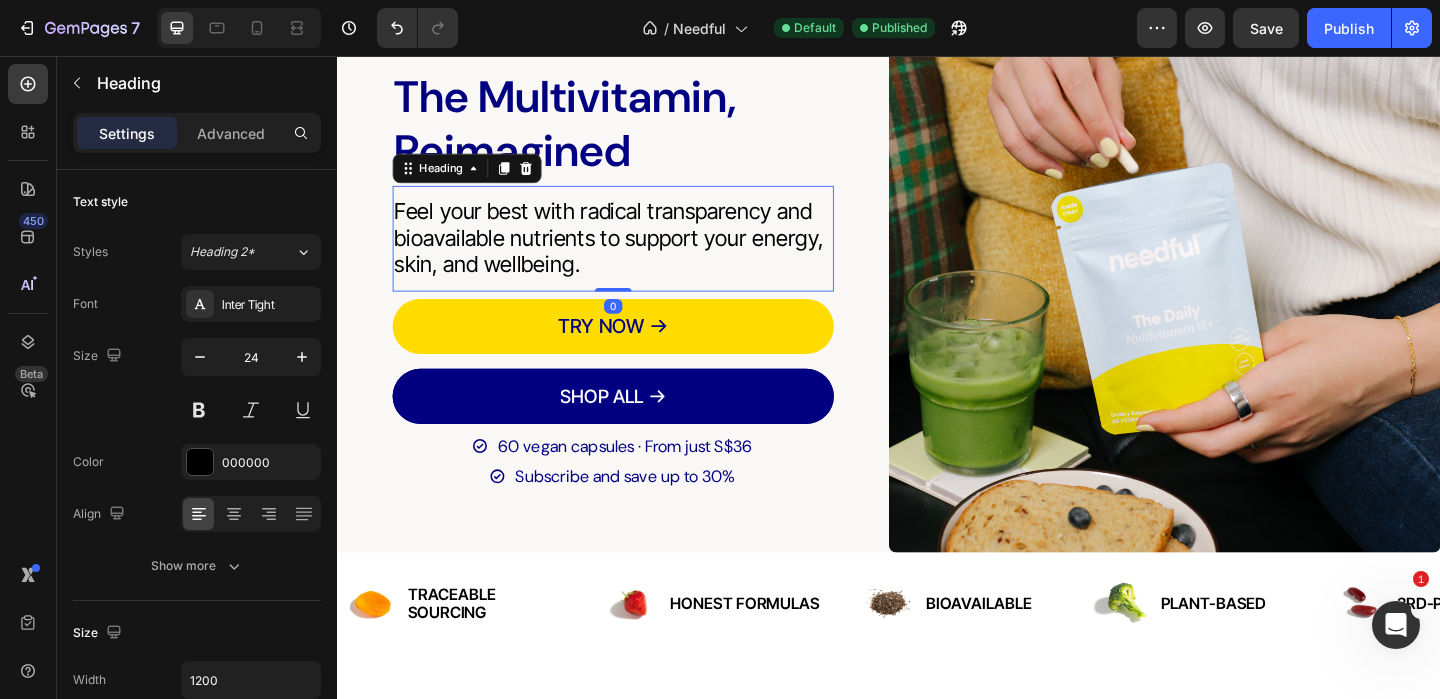 scroll, scrollTop: 94, scrollLeft: 0, axis: vertical 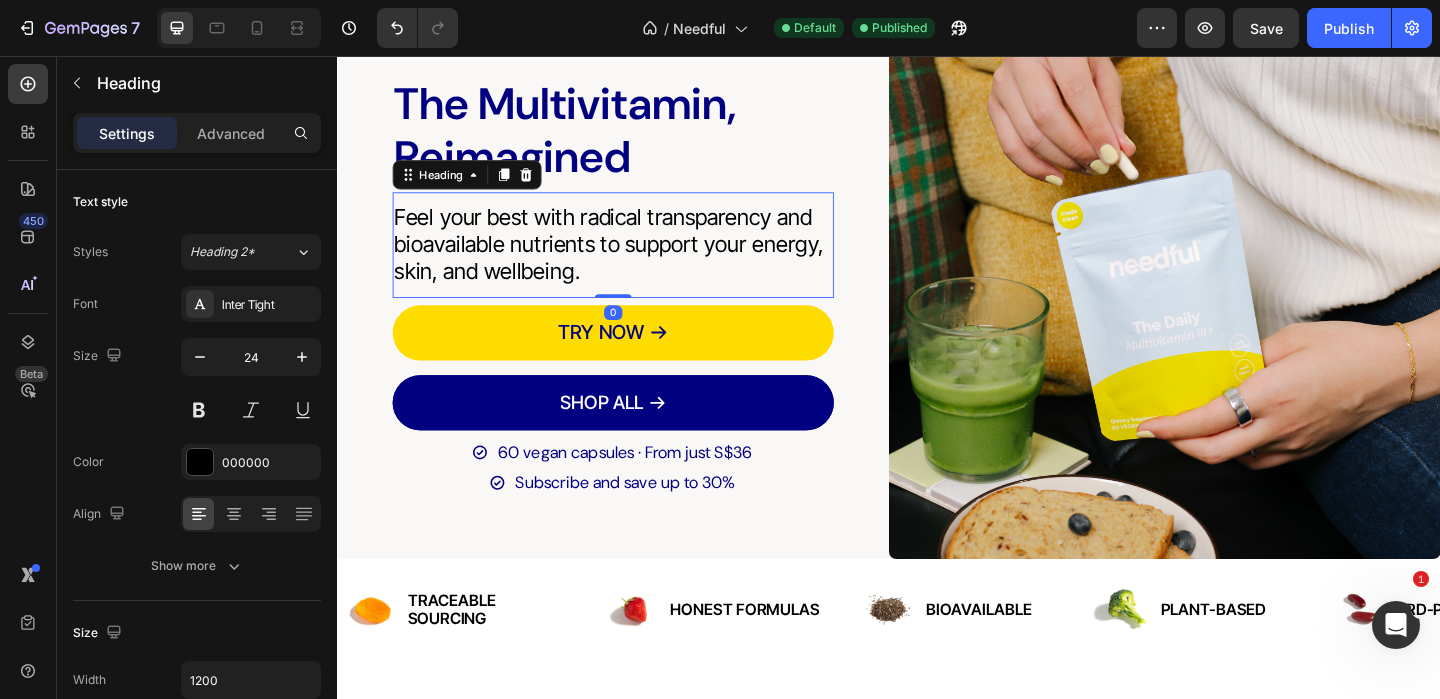 click on "The Multivitamin, Reimagined" at bounding box center (637, 136) 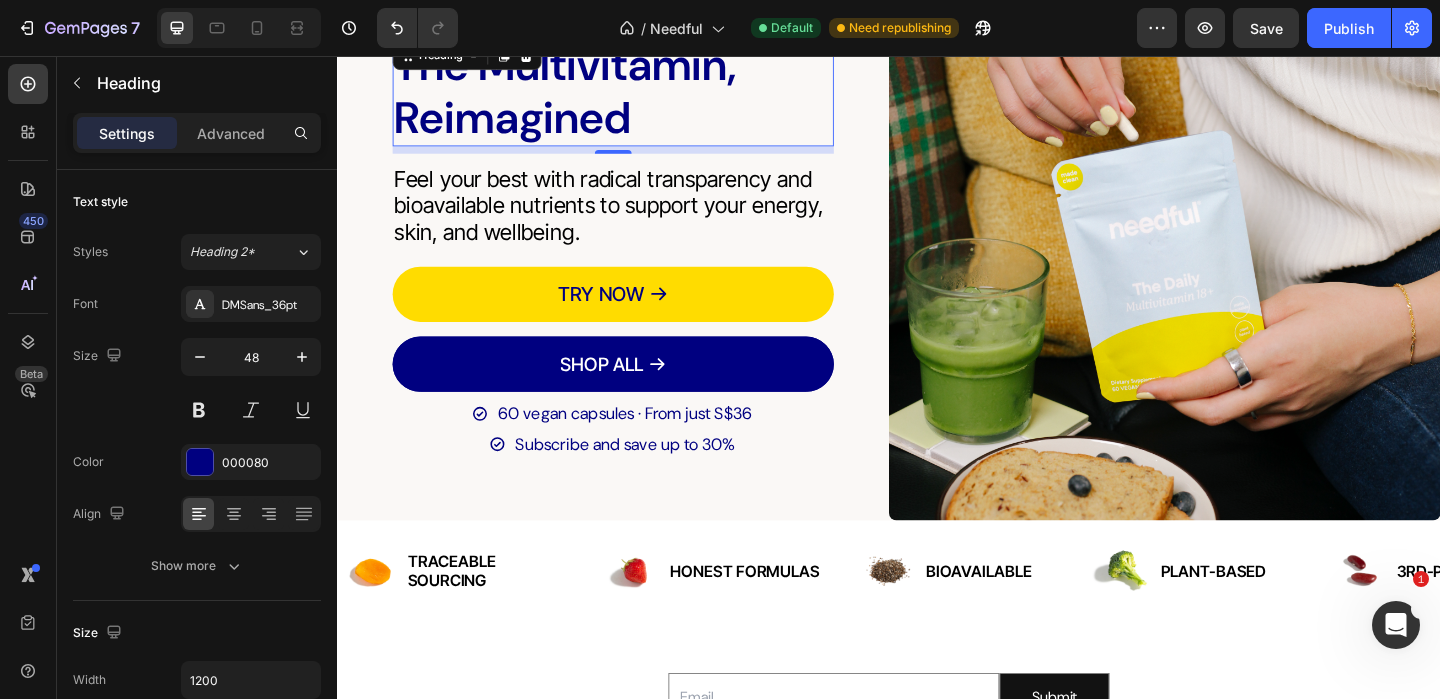 scroll, scrollTop: 656, scrollLeft: 0, axis: vertical 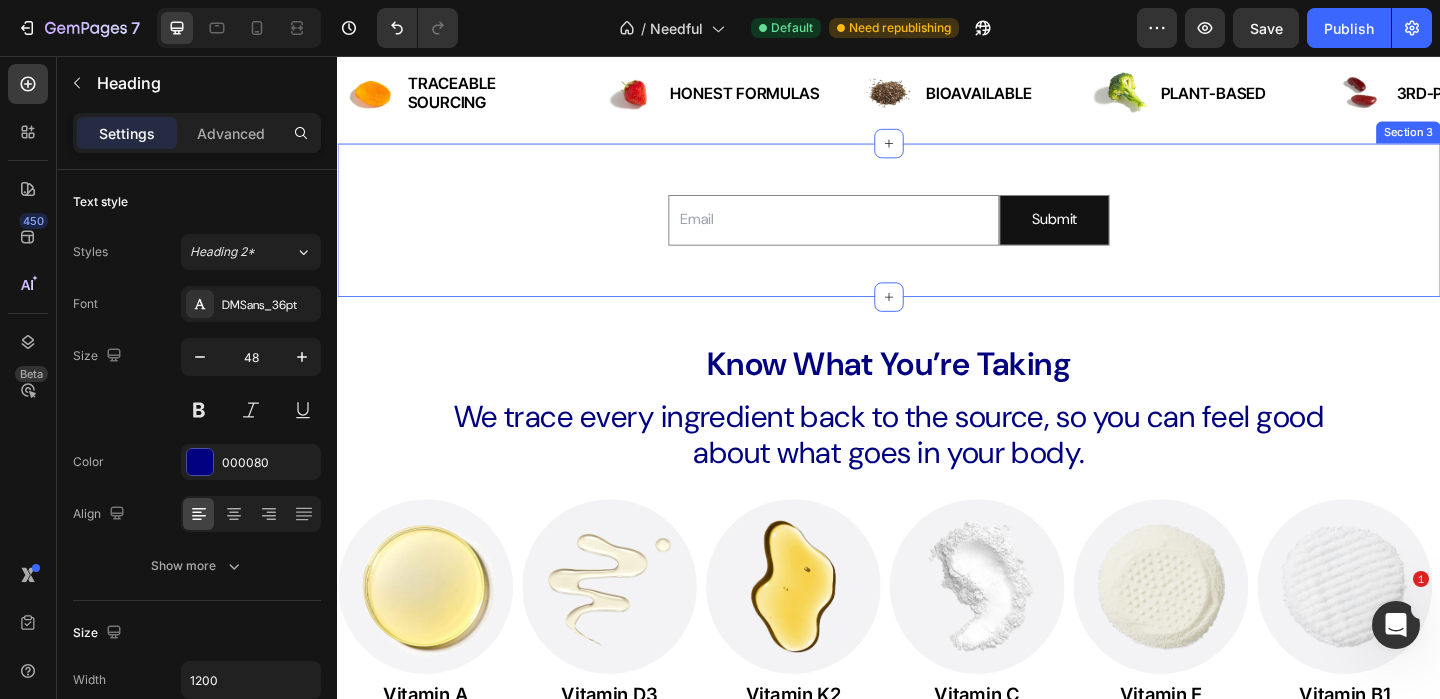 click on "Email Field Submit Submit Button Row Newsletter Section 3" at bounding box center [937, 234] 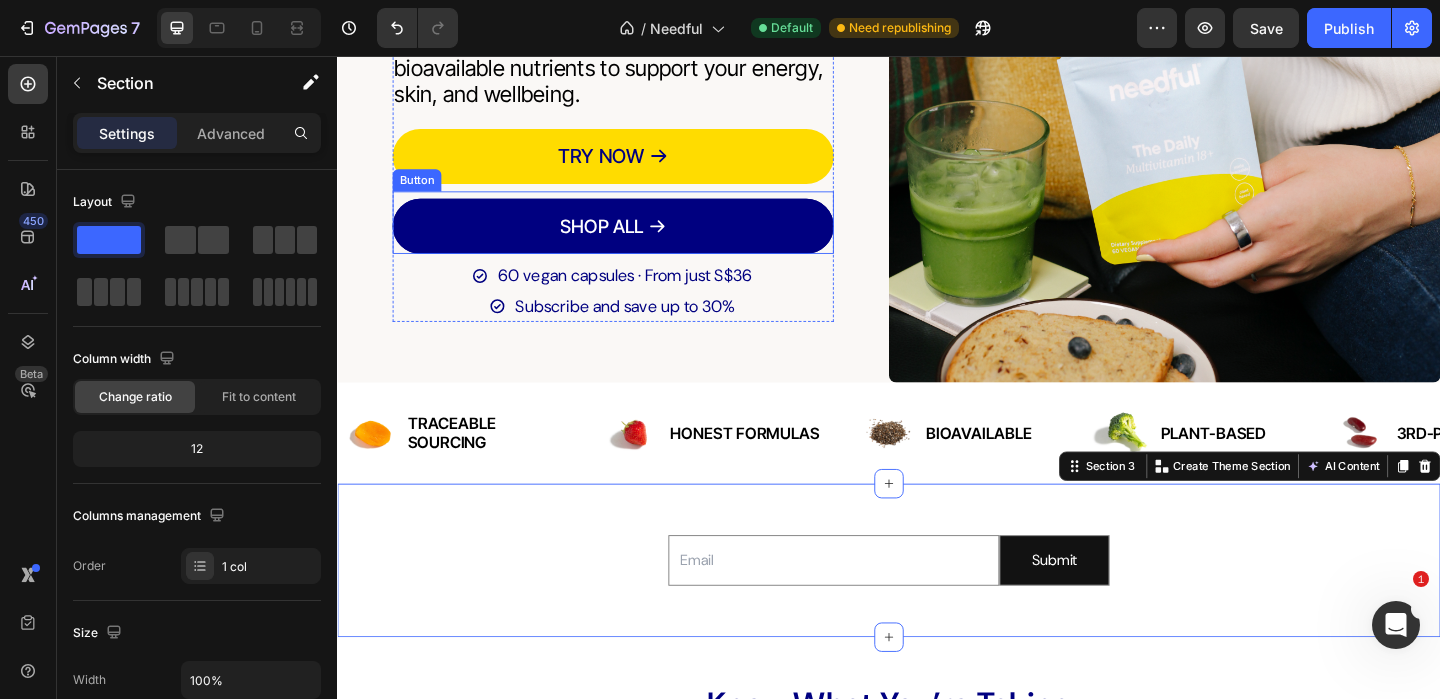 scroll, scrollTop: 179, scrollLeft: 0, axis: vertical 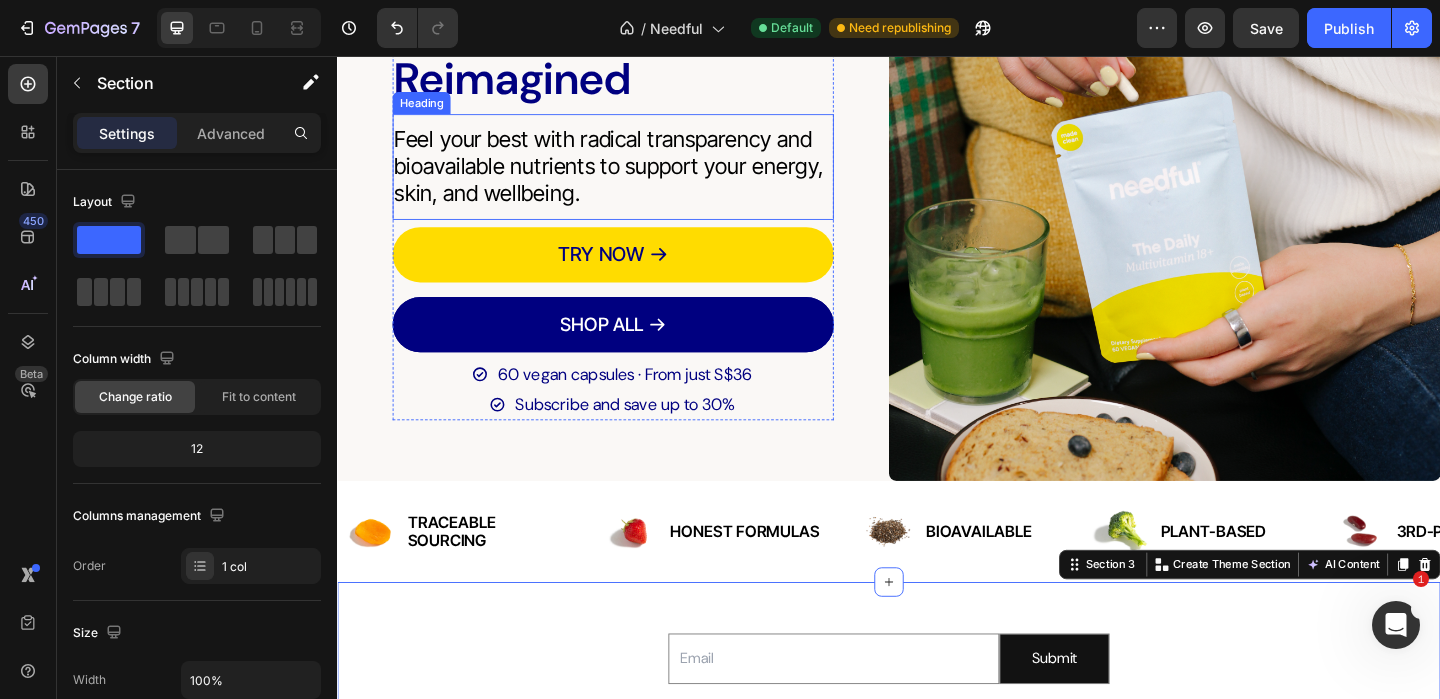 click on "Feel your best with radical transparency and bioavailable nutrients to support your energy, skin, and wellbeing." at bounding box center (637, 176) 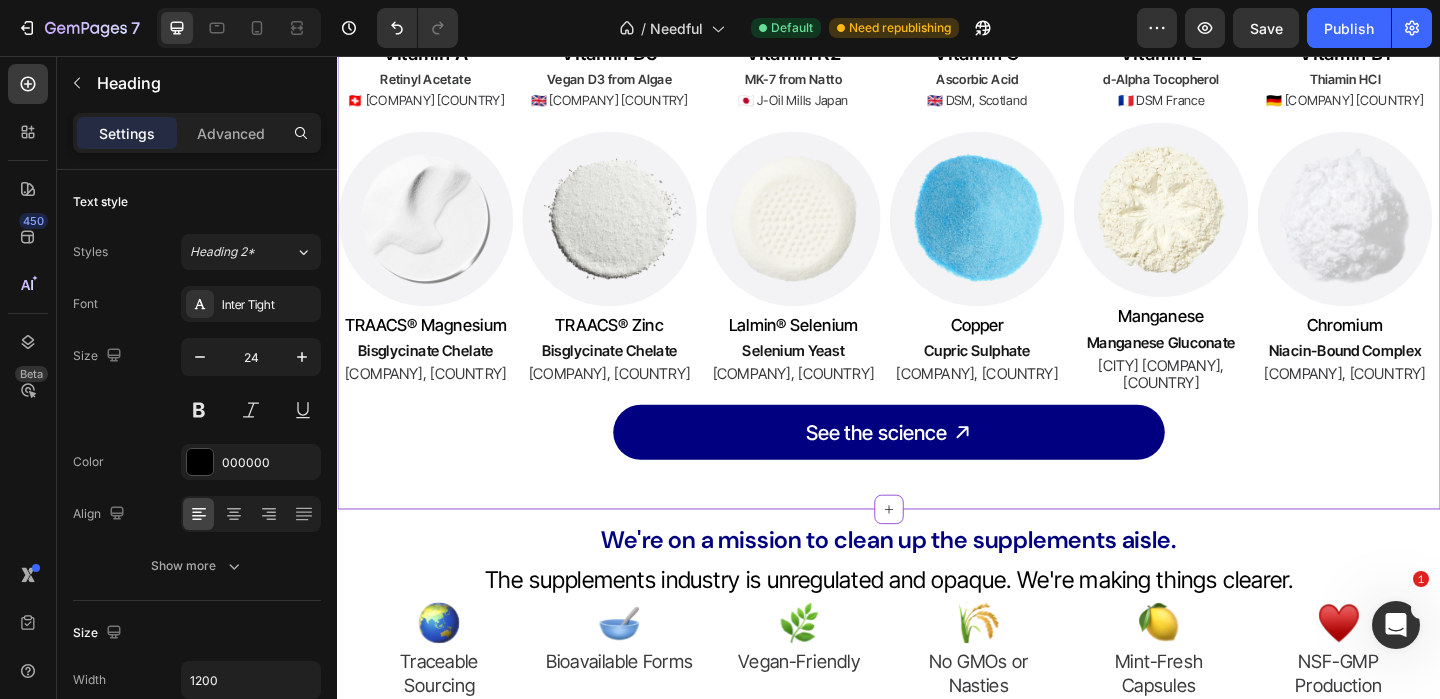 scroll, scrollTop: 1549, scrollLeft: 0, axis: vertical 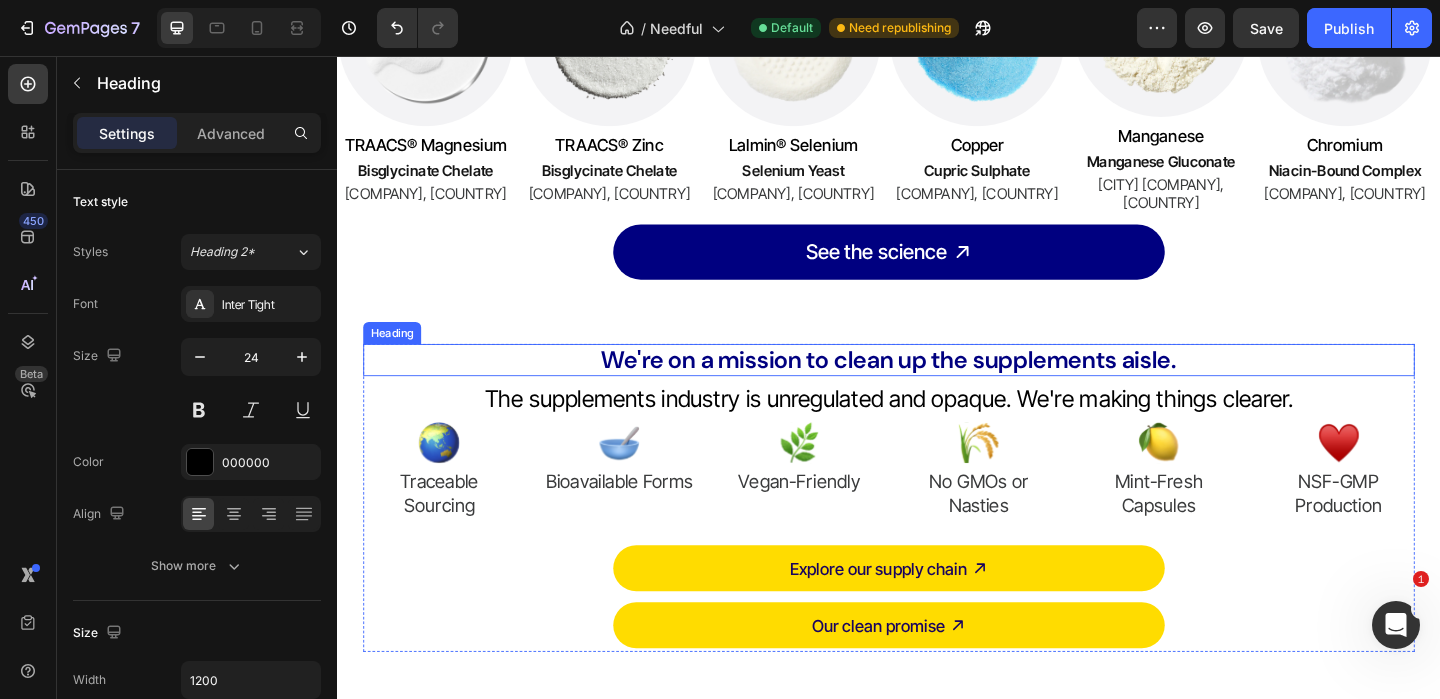 click on "We're on a mission to clean up the supplements aisle." at bounding box center (937, 386) 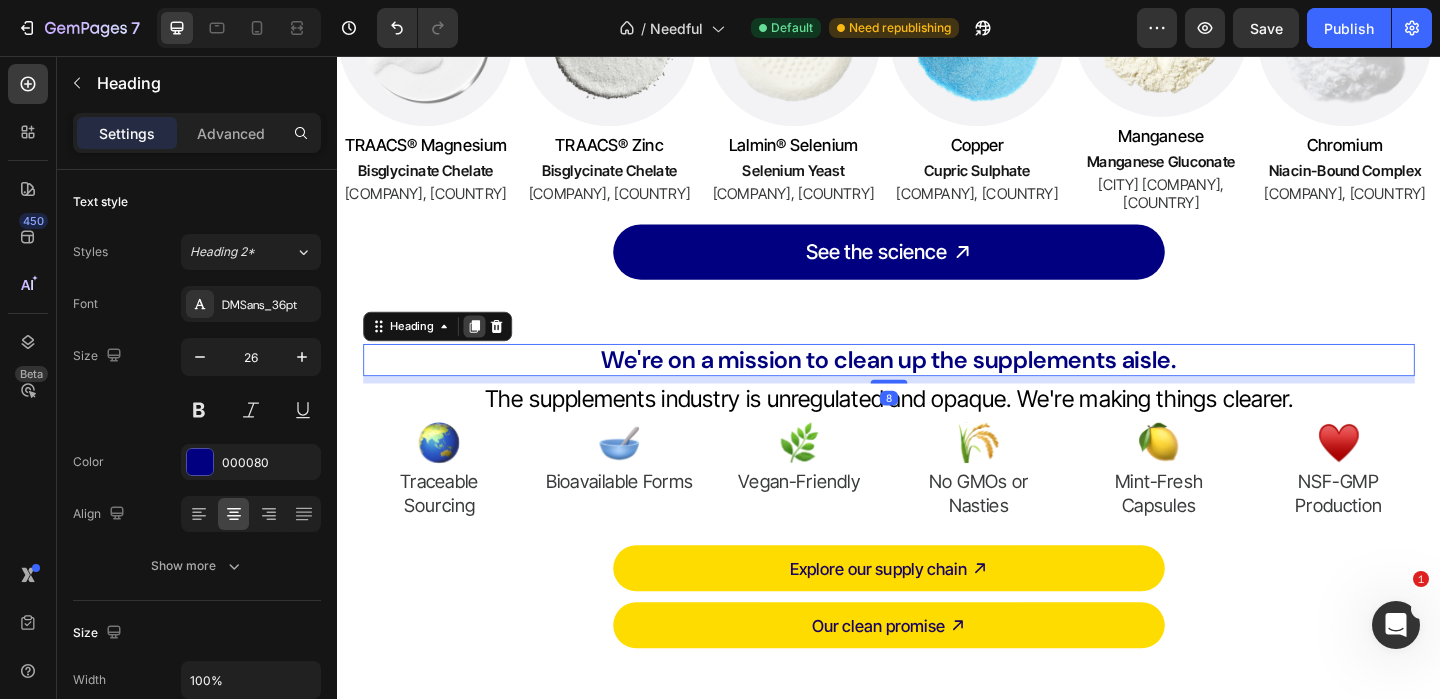 click 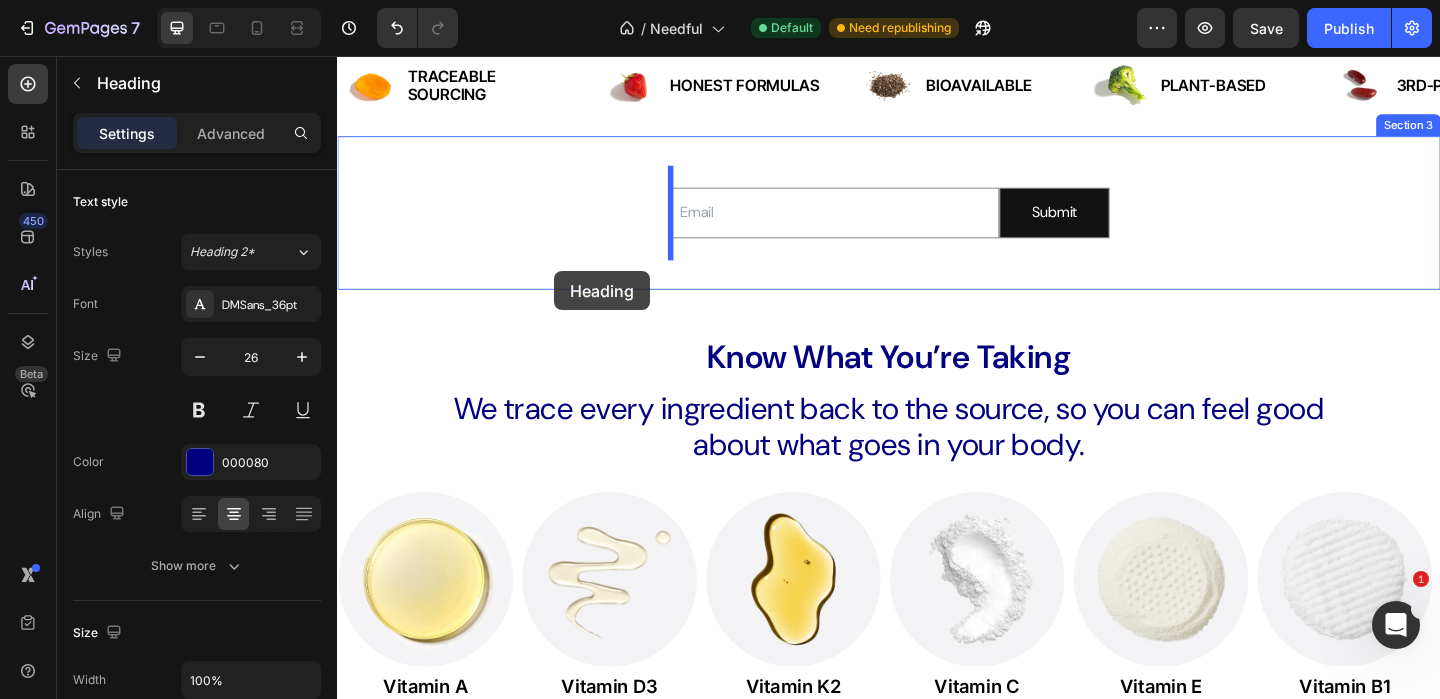 scroll, scrollTop: 628, scrollLeft: 0, axis: vertical 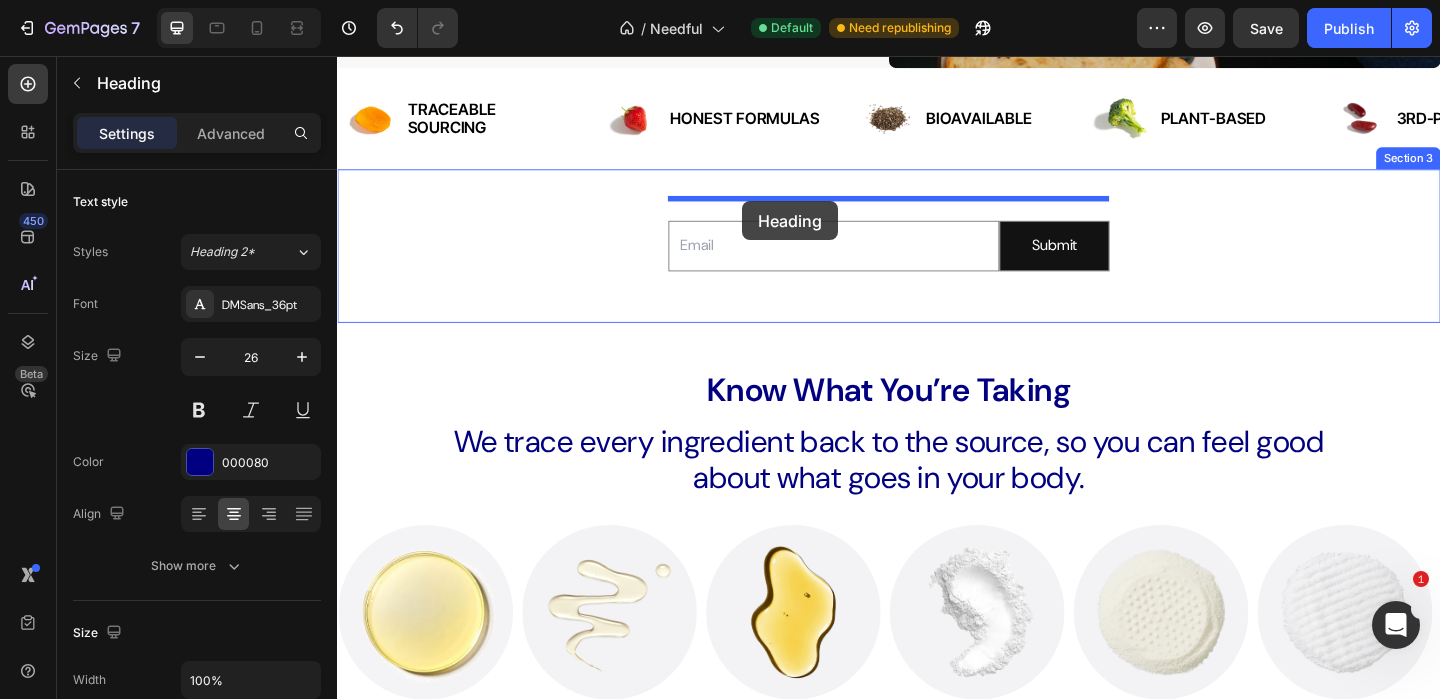 drag, startPoint x: 386, startPoint y: 379, endPoint x: 778, endPoint y: 214, distance: 425.3105 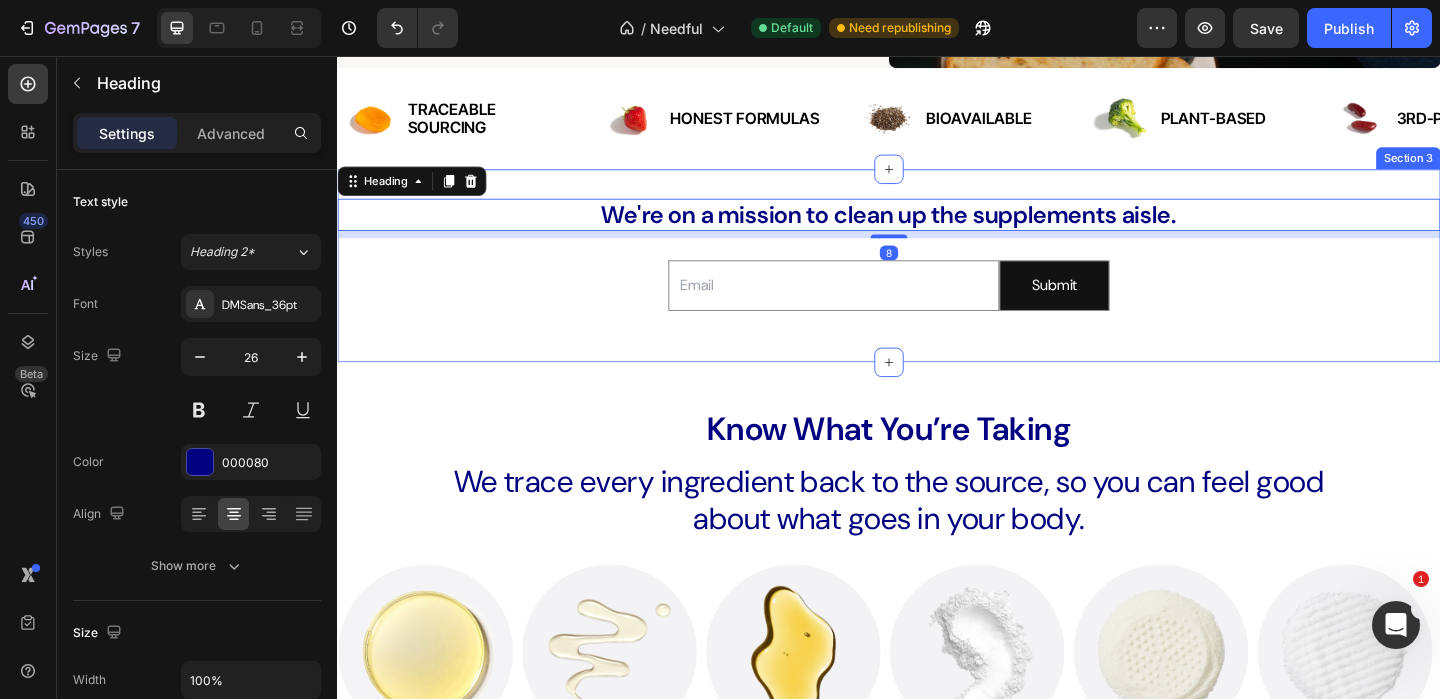 click on "We're on a mission to clean up the supplements aisle. Heading   8 Email Field Submit Submit Button Row Newsletter Section 3" at bounding box center [937, 284] 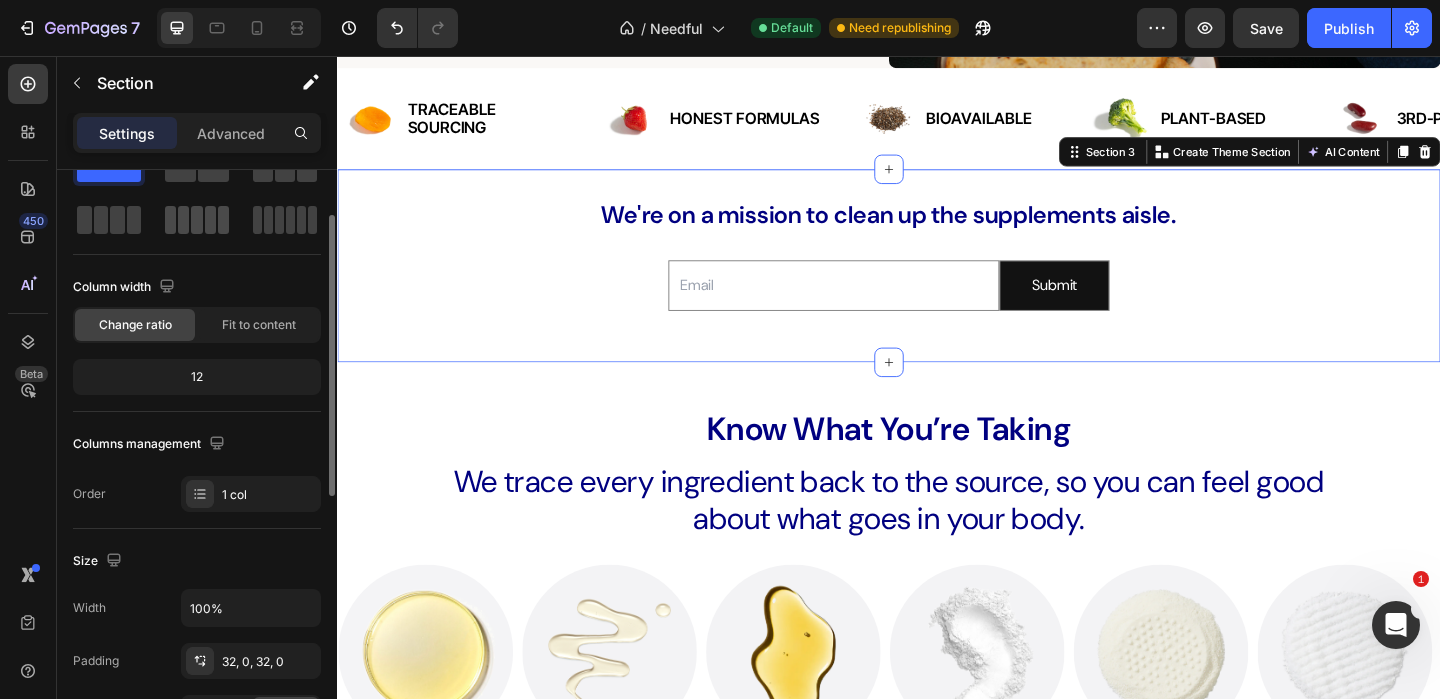 scroll, scrollTop: 190, scrollLeft: 0, axis: vertical 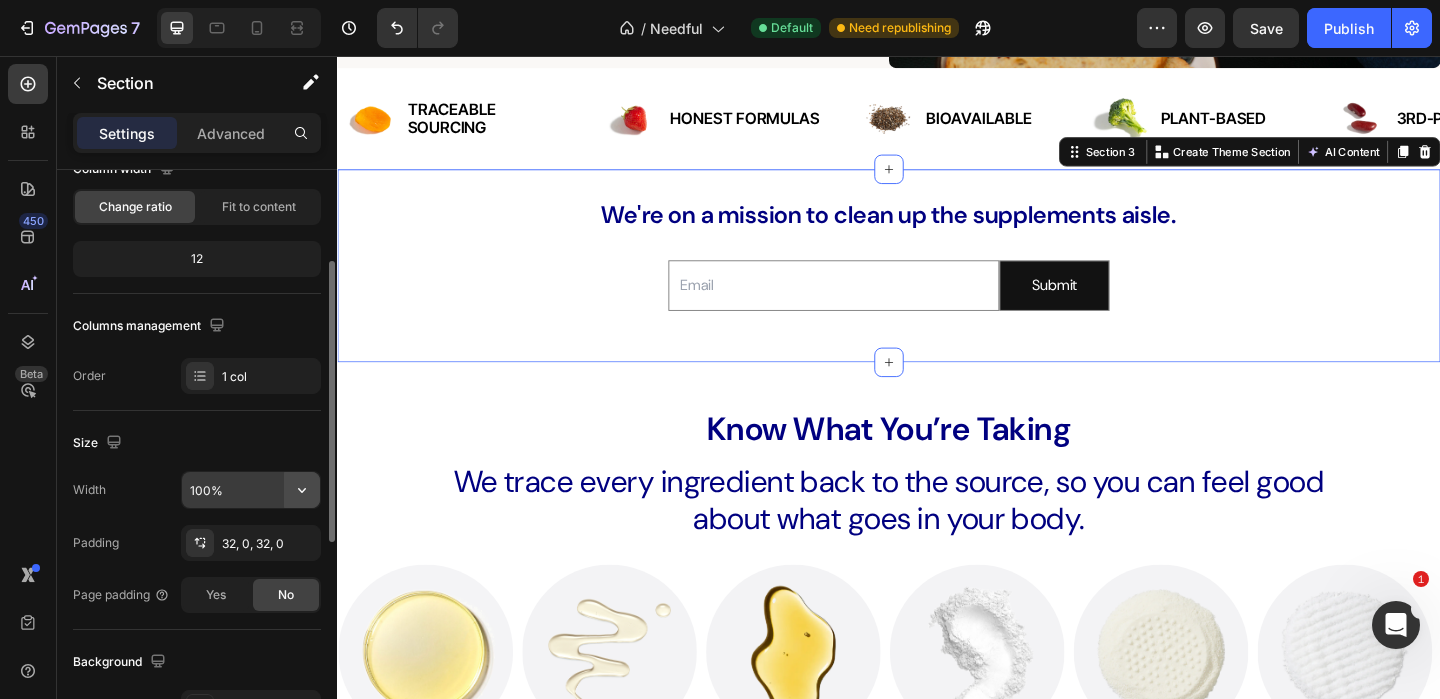 click 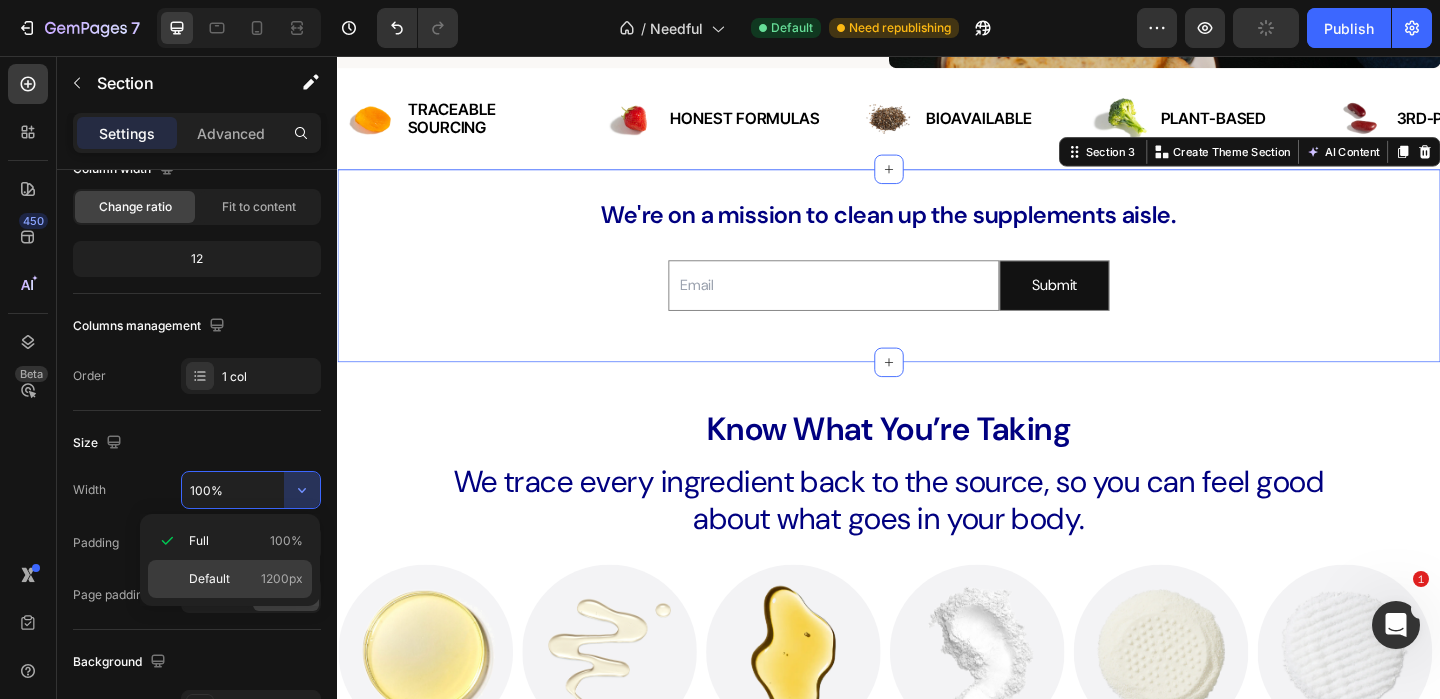 click on "Default 1200px" at bounding box center [246, 579] 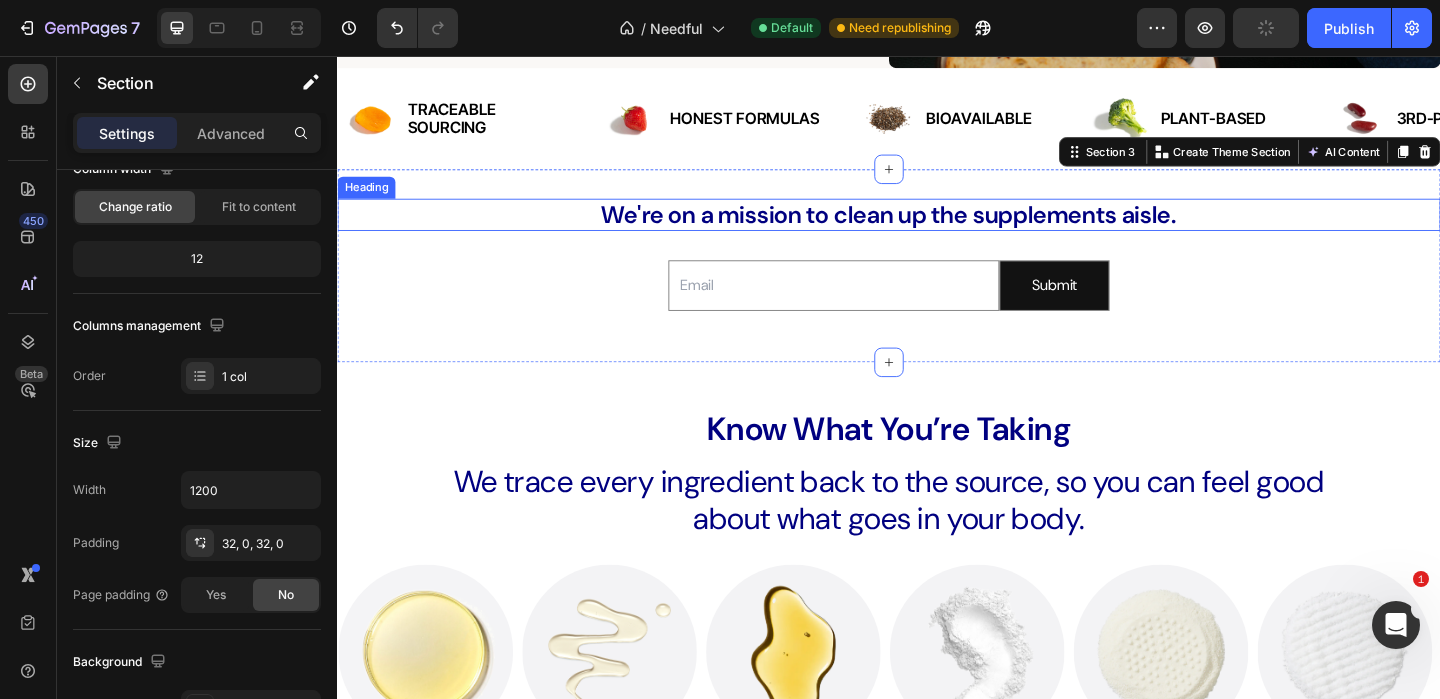 click on "We're on a mission to clean up the supplements aisle." at bounding box center (937, 228) 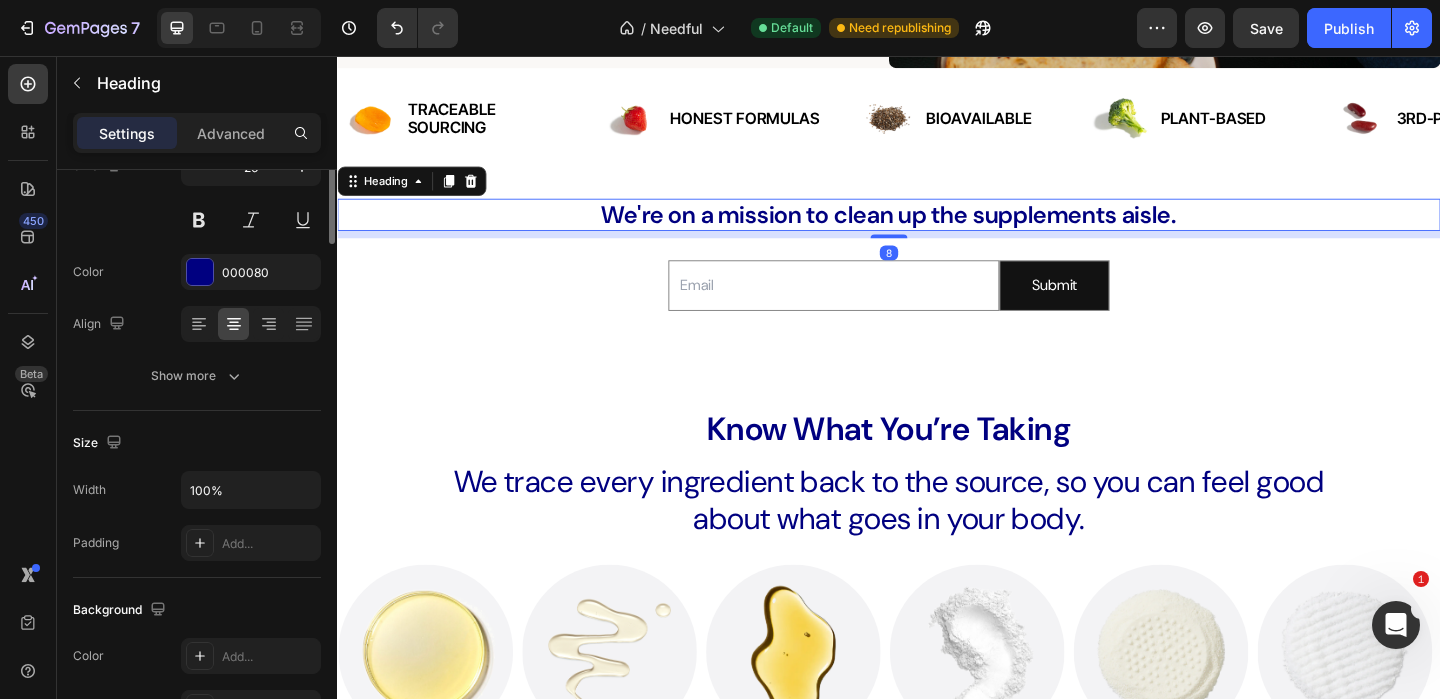 click on "We're on a mission to clean up the supplements aisle." at bounding box center (937, 228) 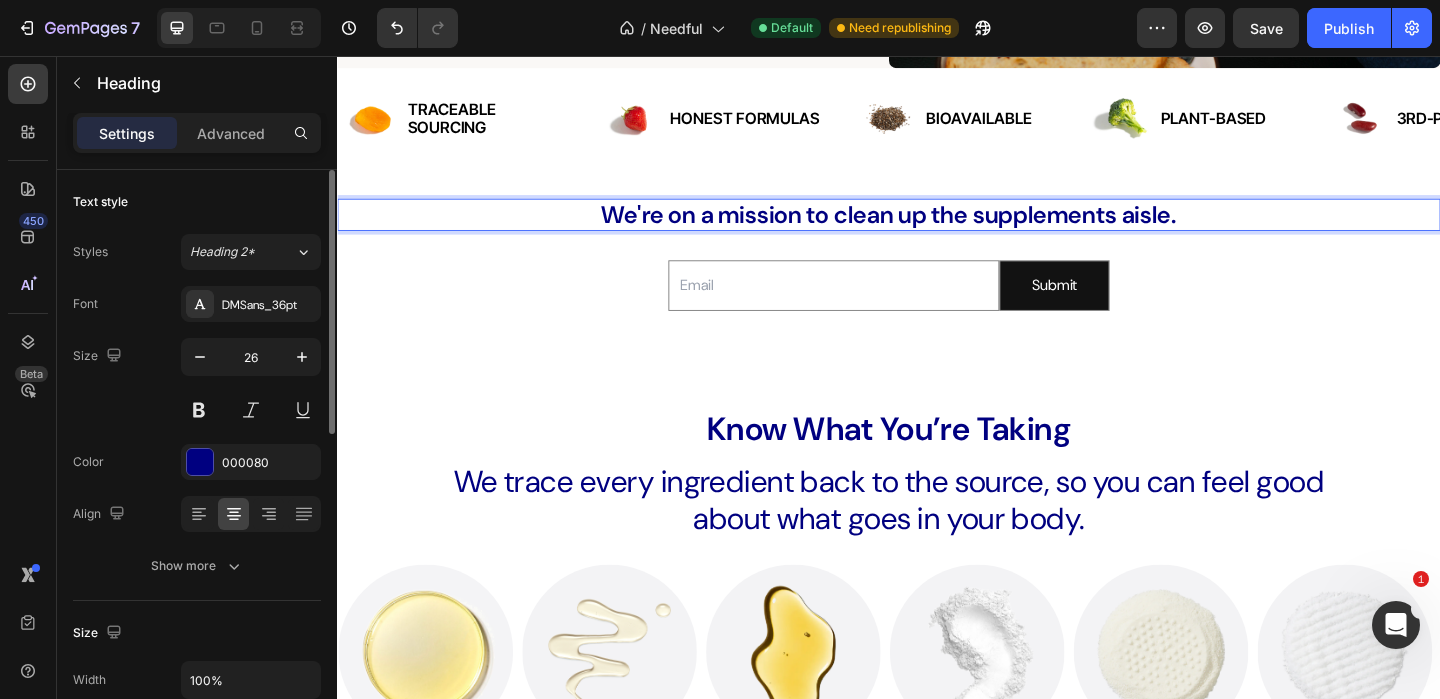 click on "We're on a mission to clean up the supplements aisle." at bounding box center (937, 228) 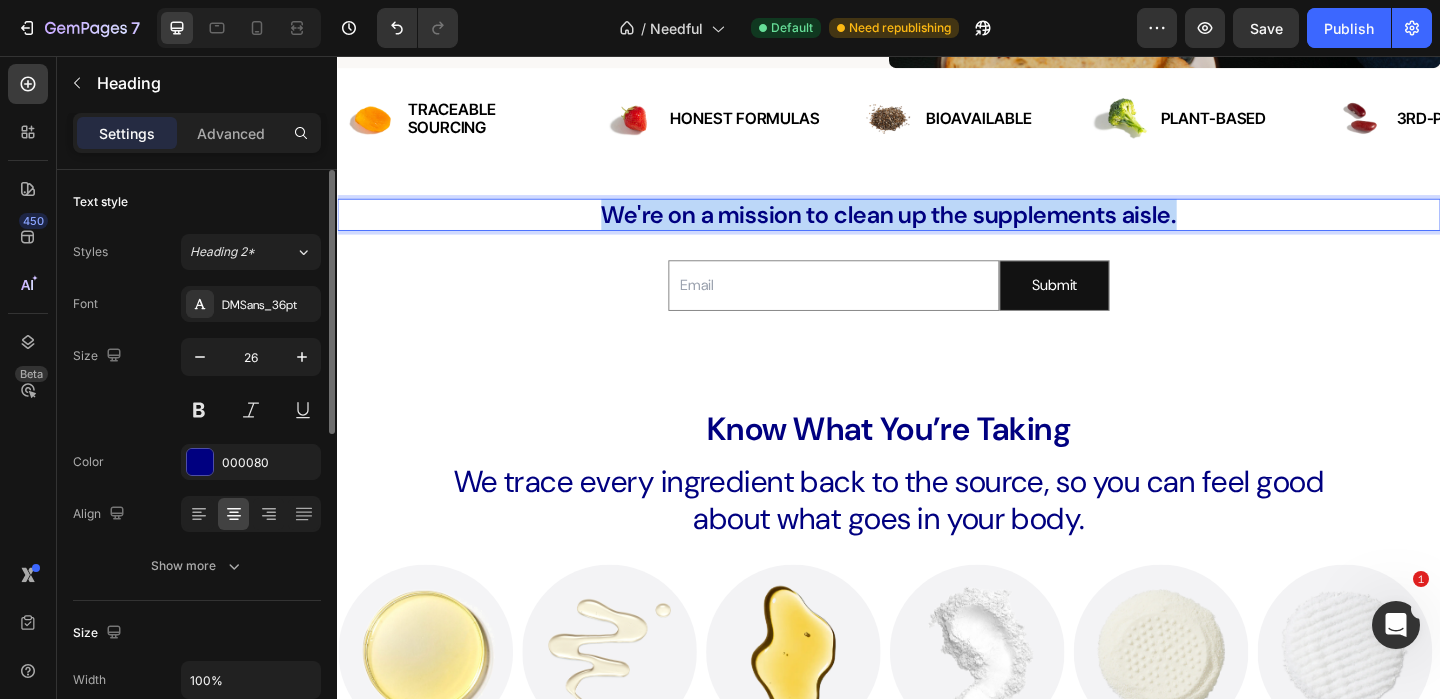 click on "We're on a mission to clean up the supplements aisle." at bounding box center (937, 228) 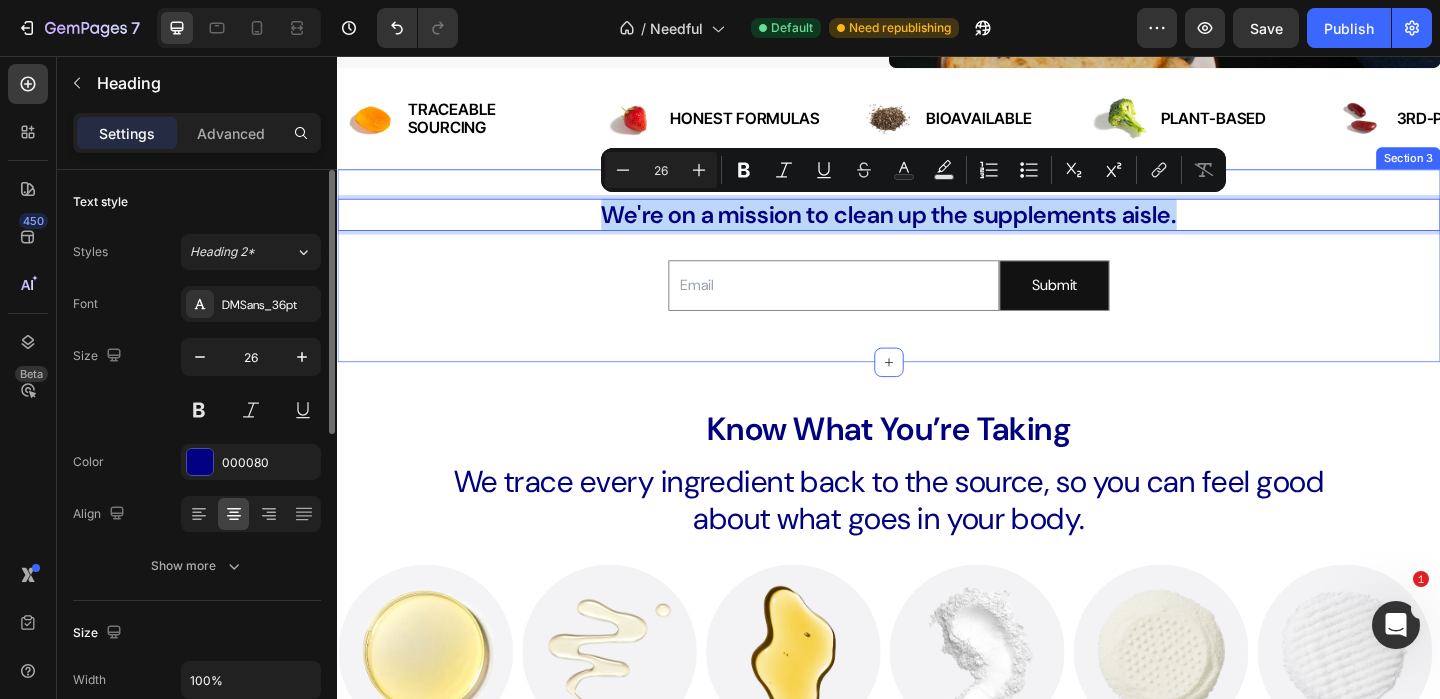 click on "We're on a mission to clean up the supplements aisle. Heading   8 Email Field Submit Submit Button Row Newsletter" at bounding box center (937, 284) 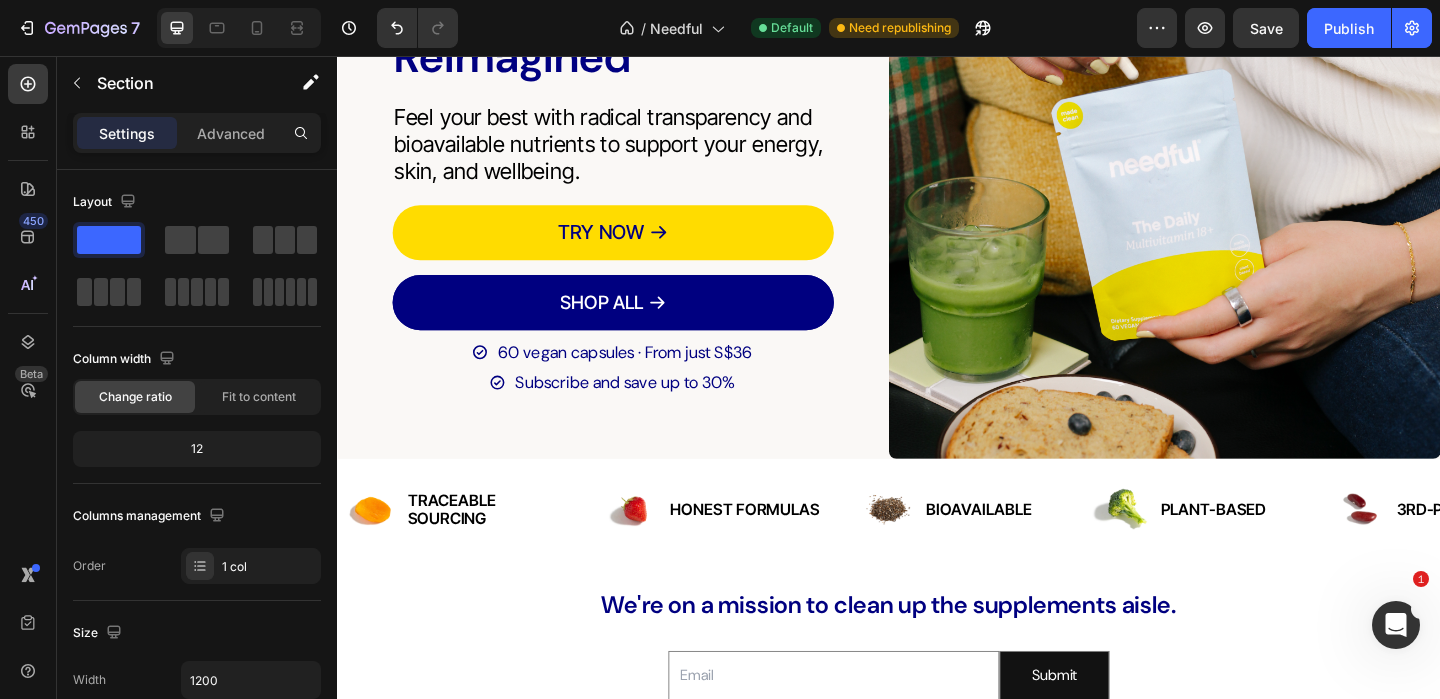 scroll, scrollTop: 609, scrollLeft: 0, axis: vertical 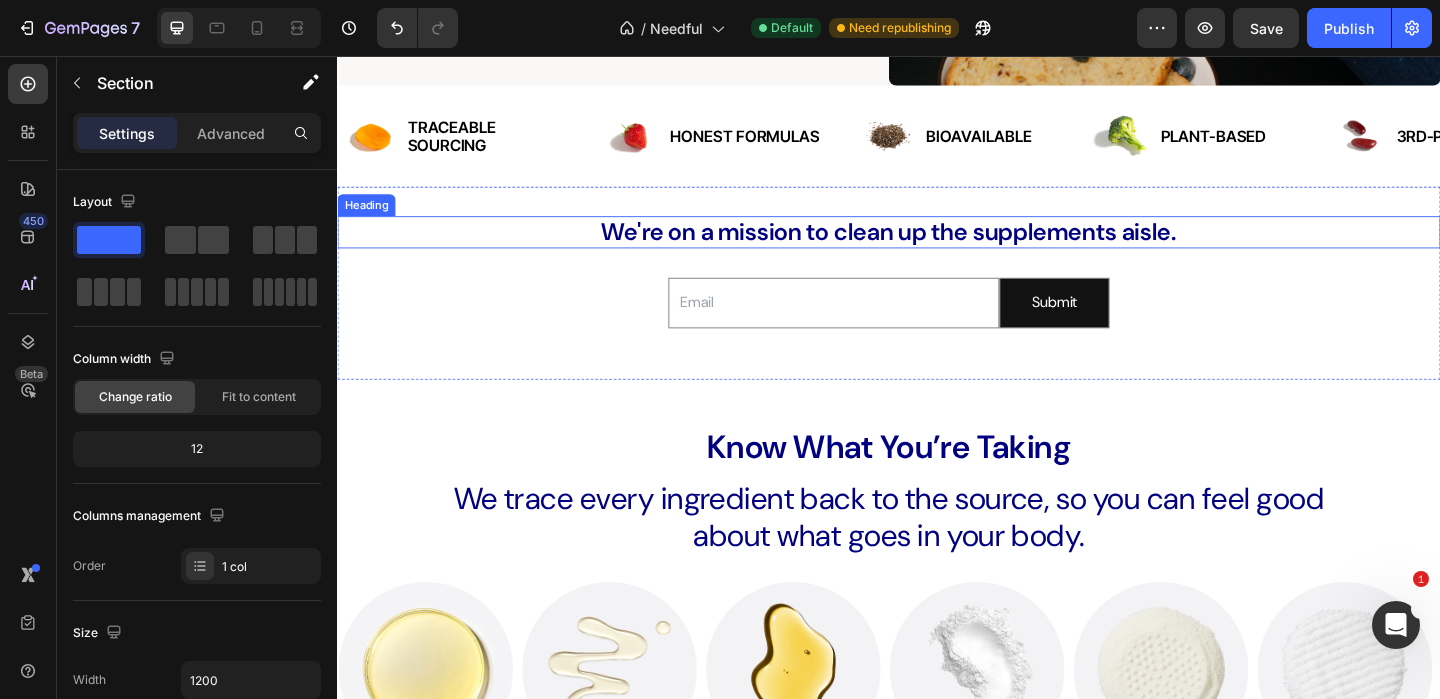 click on "We're on a mission to clean up the supplements aisle." at bounding box center [937, 247] 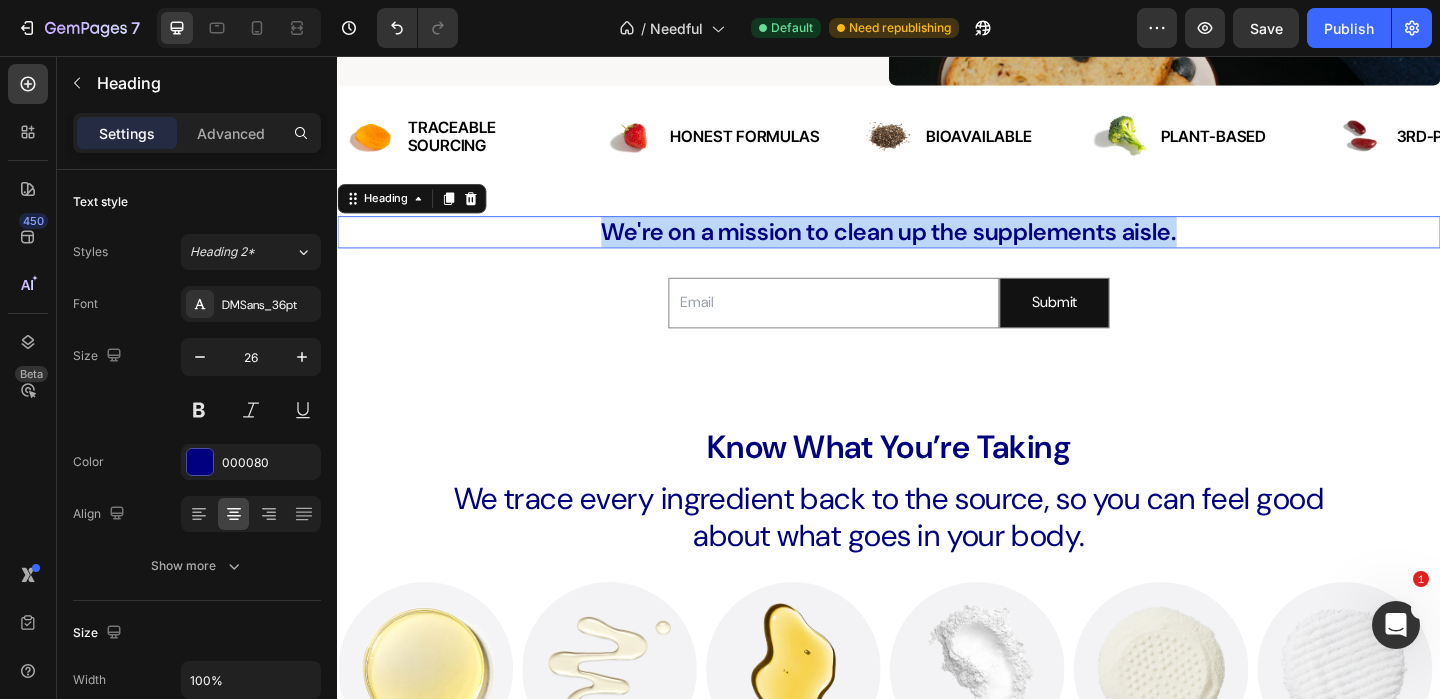 click on "We're on a mission to clean up the supplements aisle." at bounding box center [937, 247] 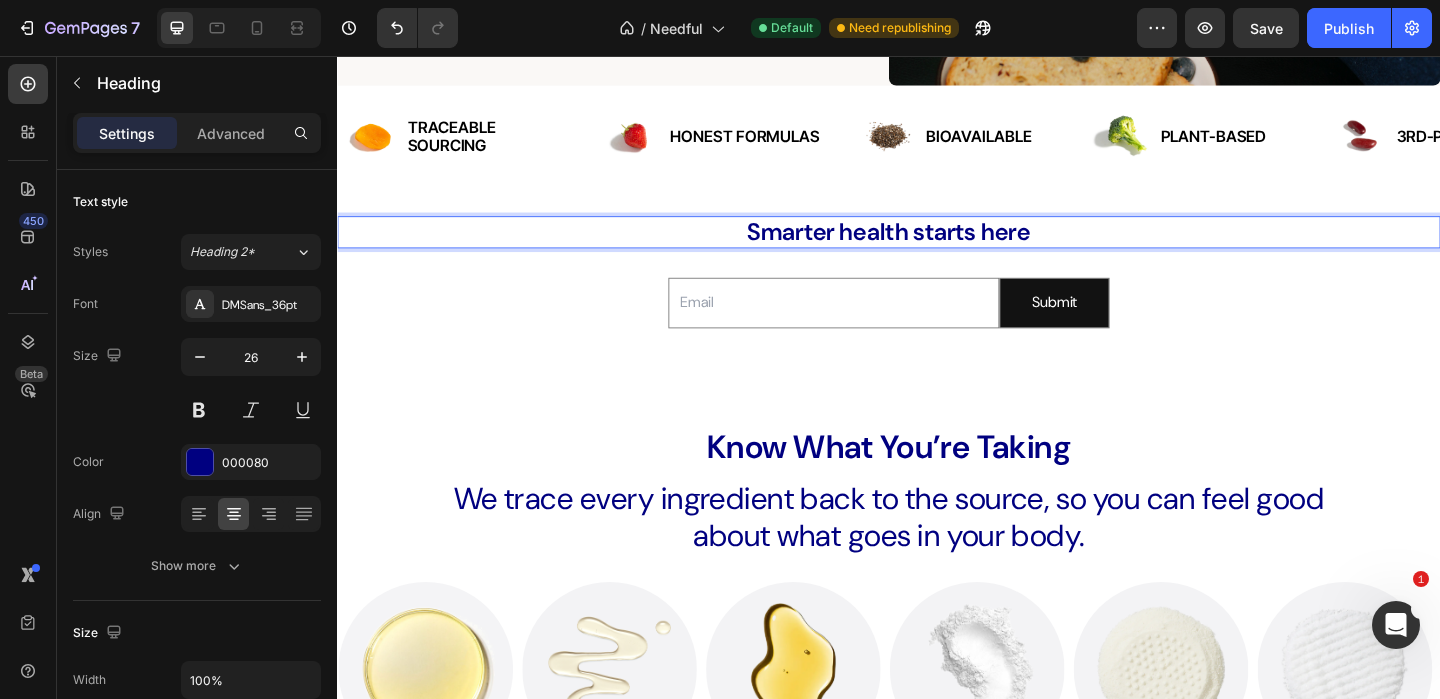 click on "Smarter health starts here" at bounding box center (937, 247) 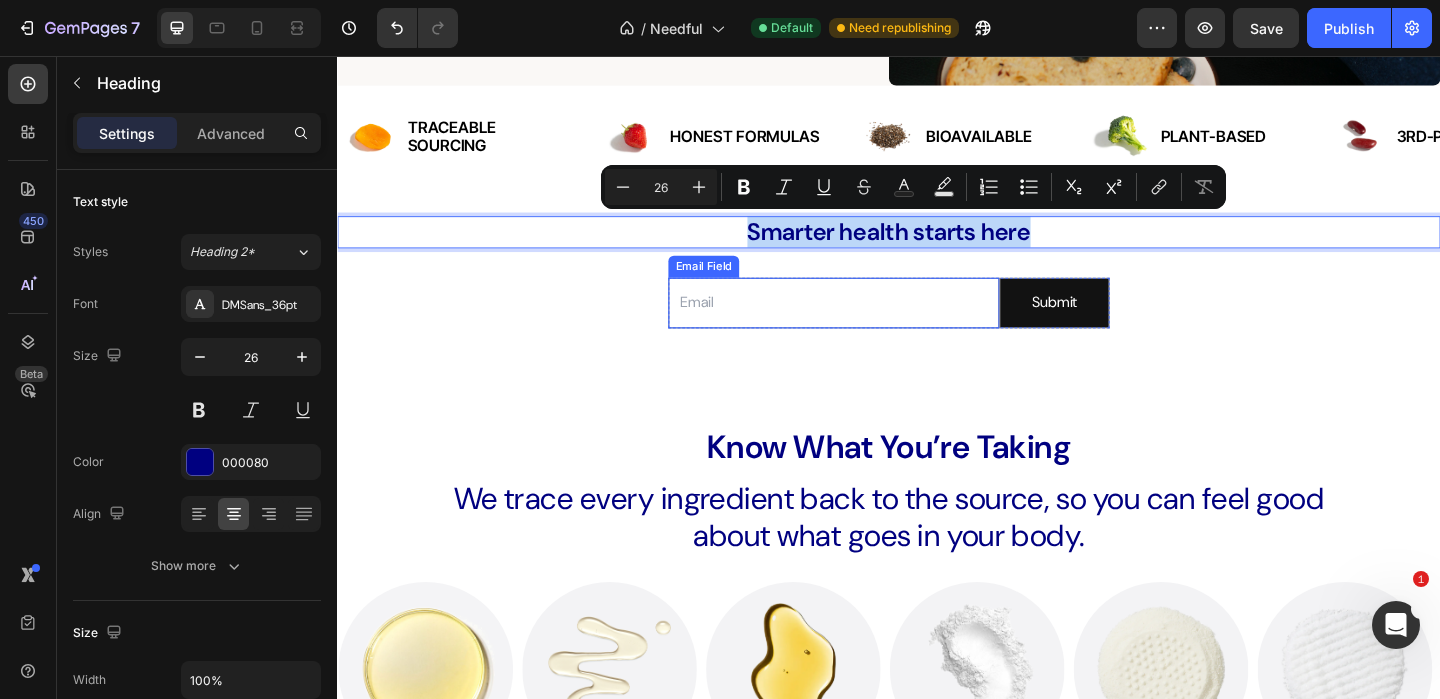 click at bounding box center [877, 324] 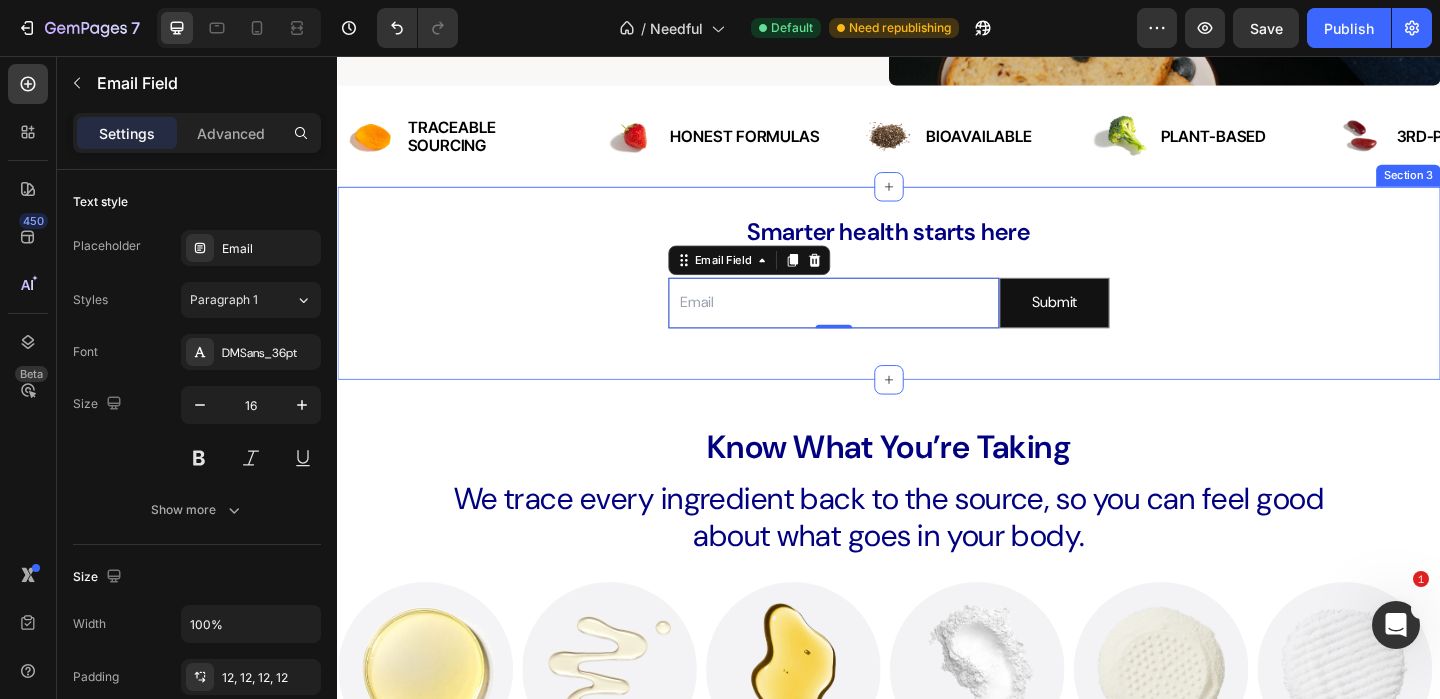 click on "Smarter health starts here Heading Email Field   0 Submit Submit Button Row Newsletter Section 3" at bounding box center [937, 303] 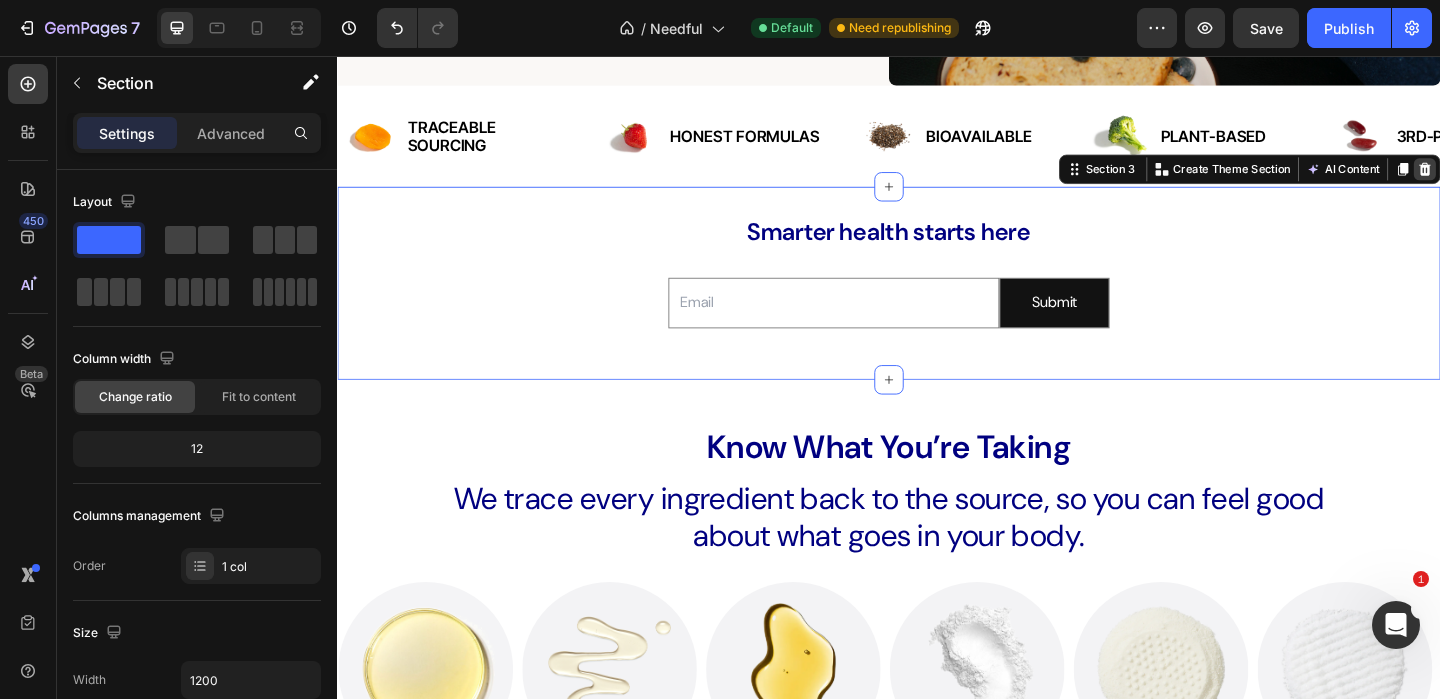 click 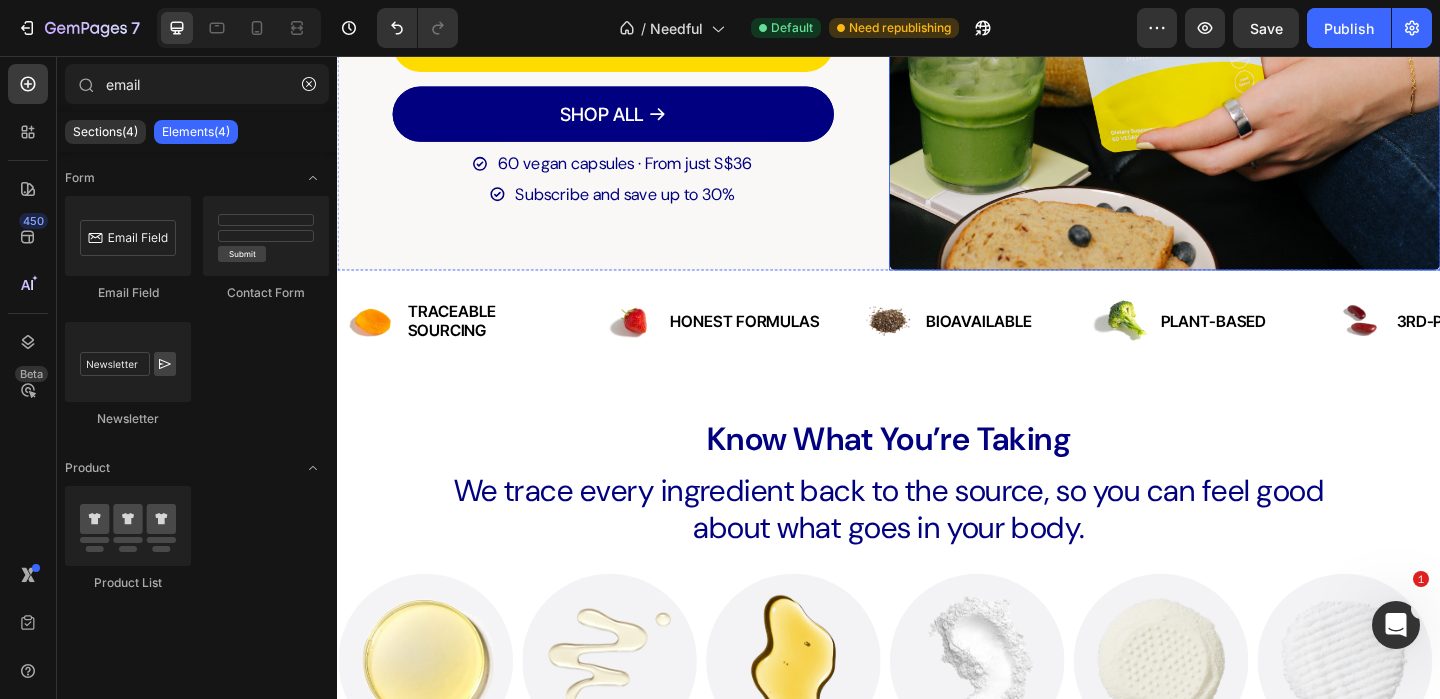 scroll, scrollTop: 248, scrollLeft: 0, axis: vertical 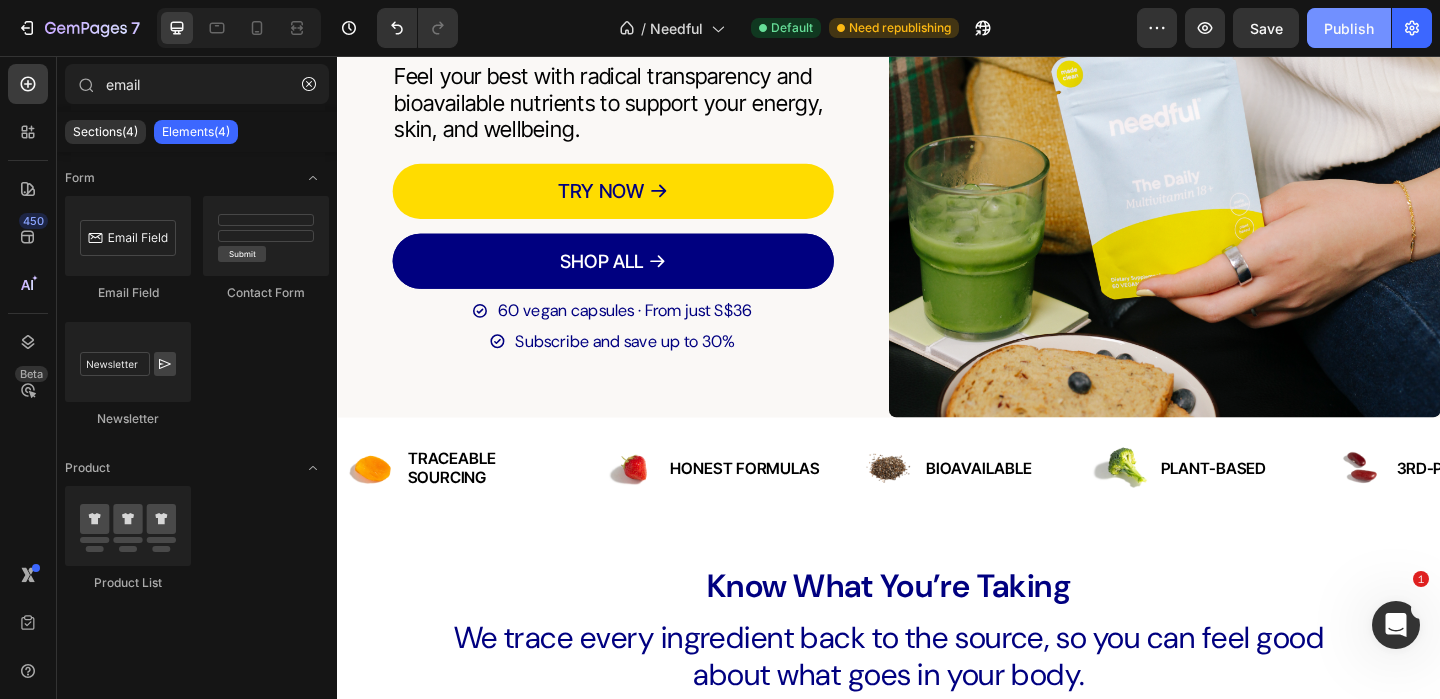 click on "Publish" at bounding box center [1349, 28] 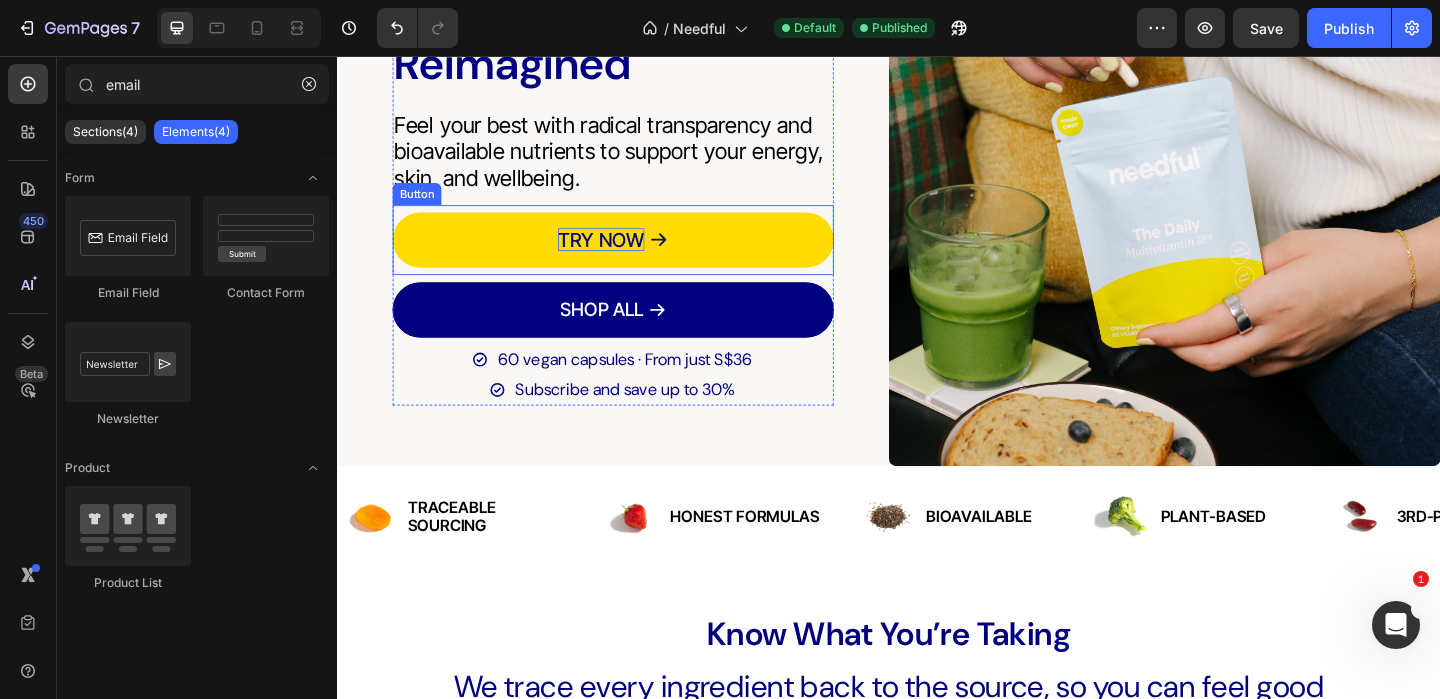 scroll, scrollTop: 0, scrollLeft: 0, axis: both 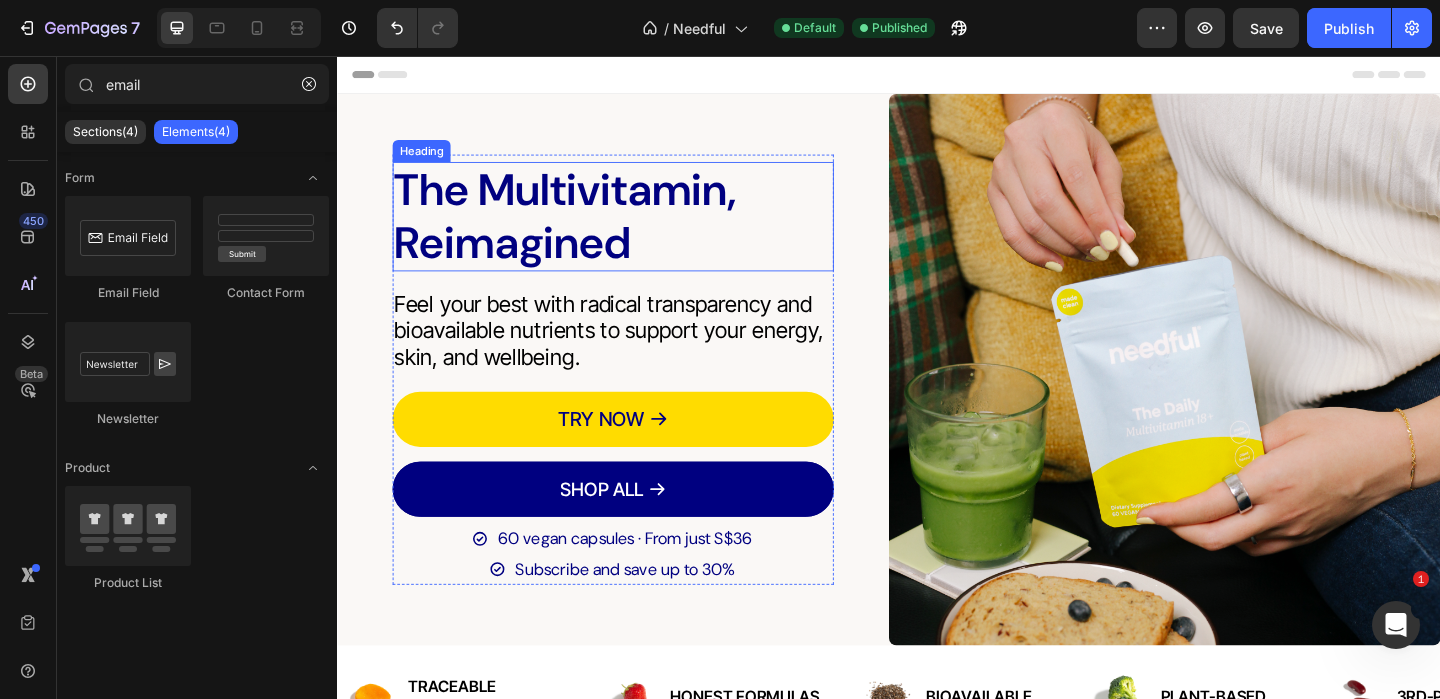 click on "The Multivitamin, Reimagined" at bounding box center (637, 230) 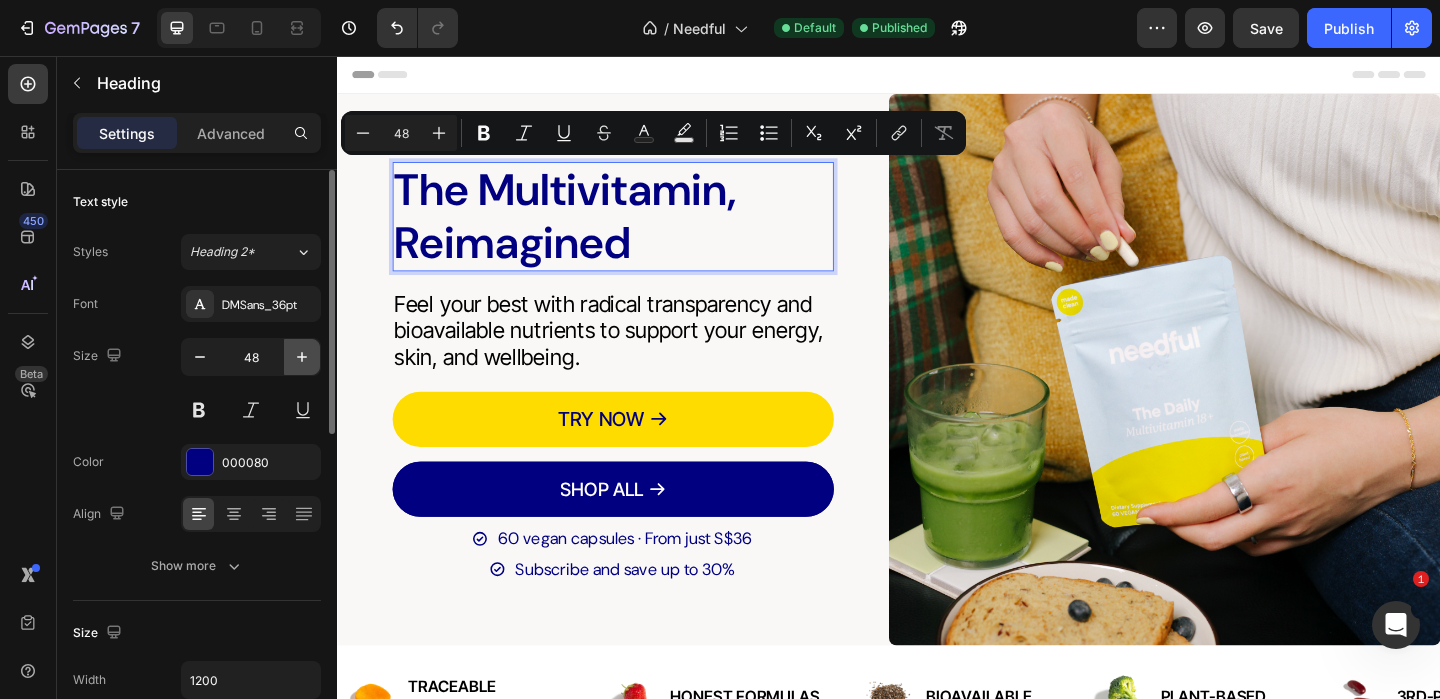 click 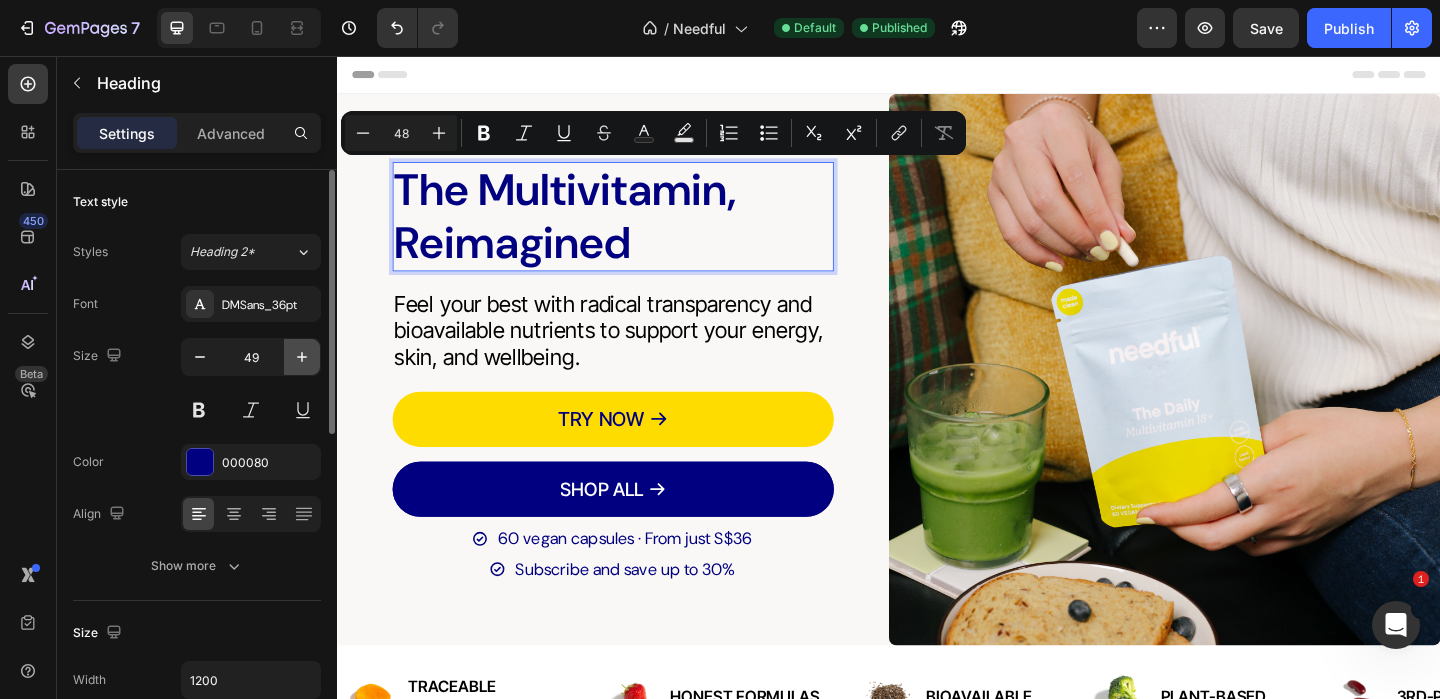 click 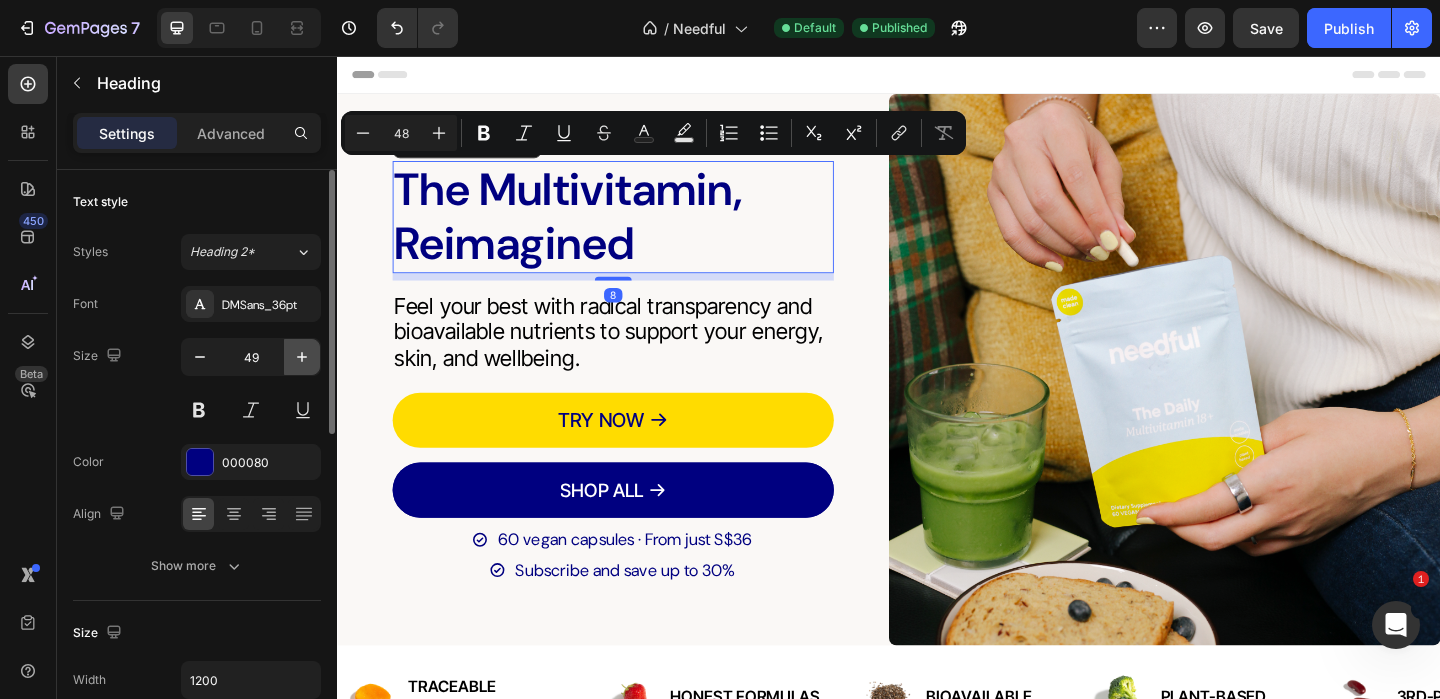 click 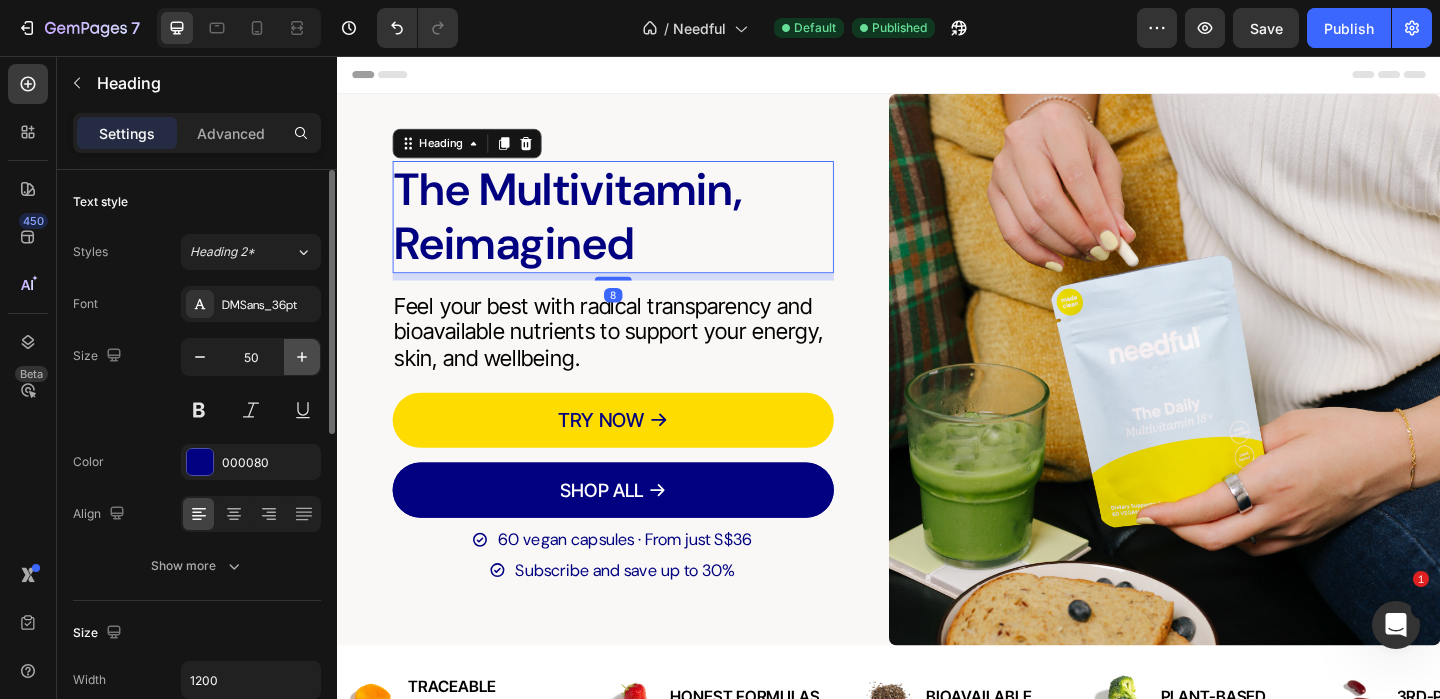 click 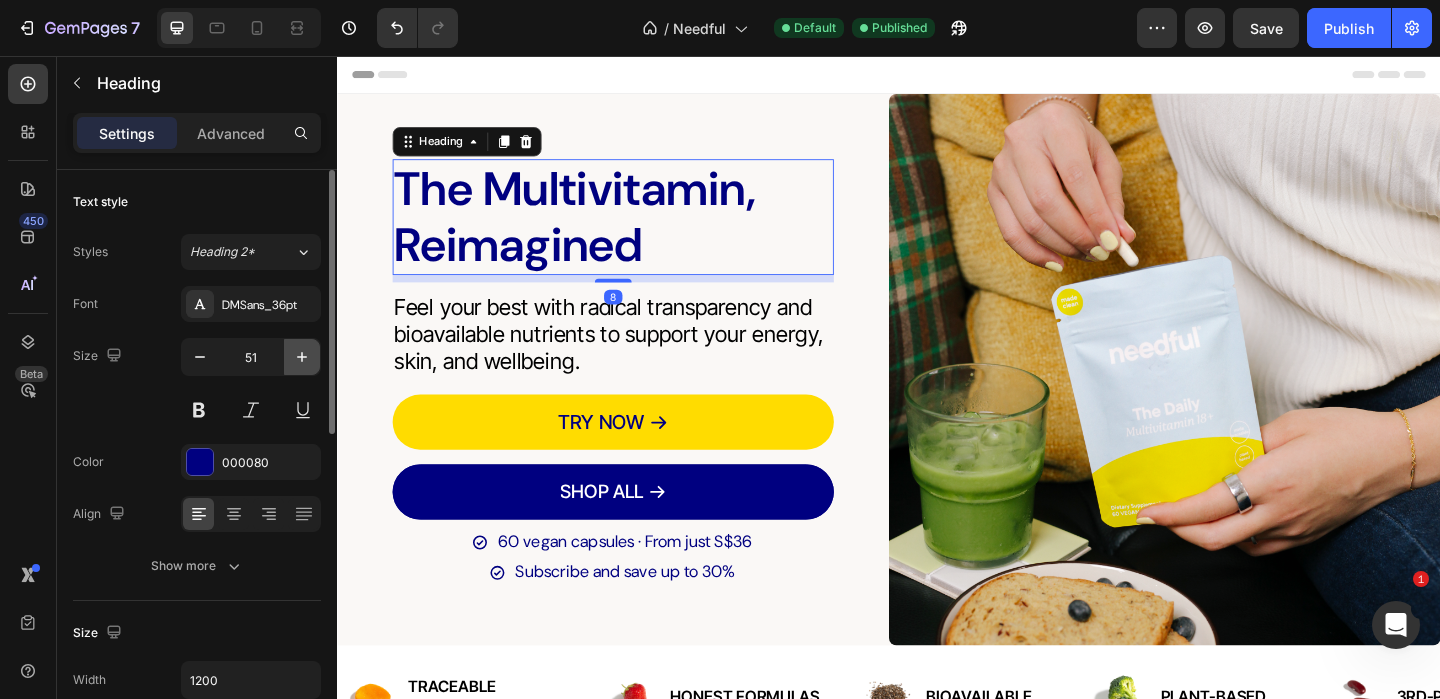 click 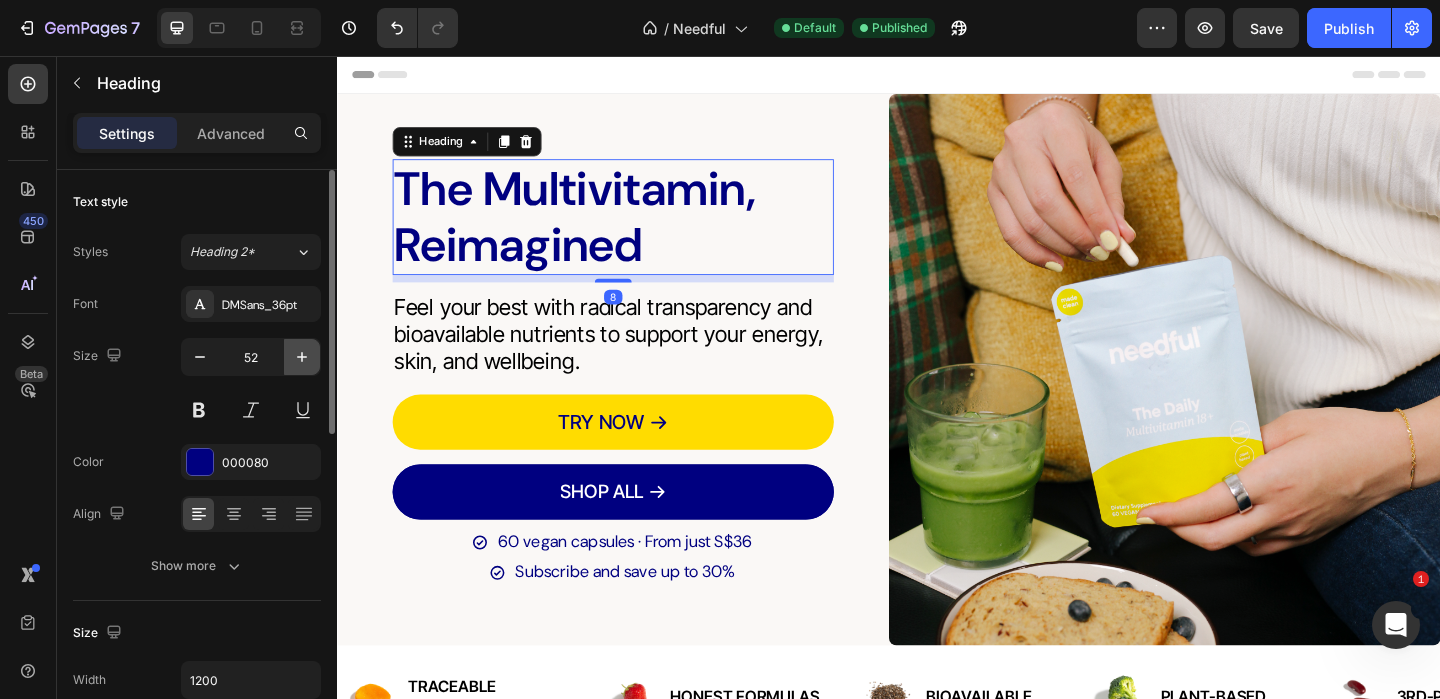 click 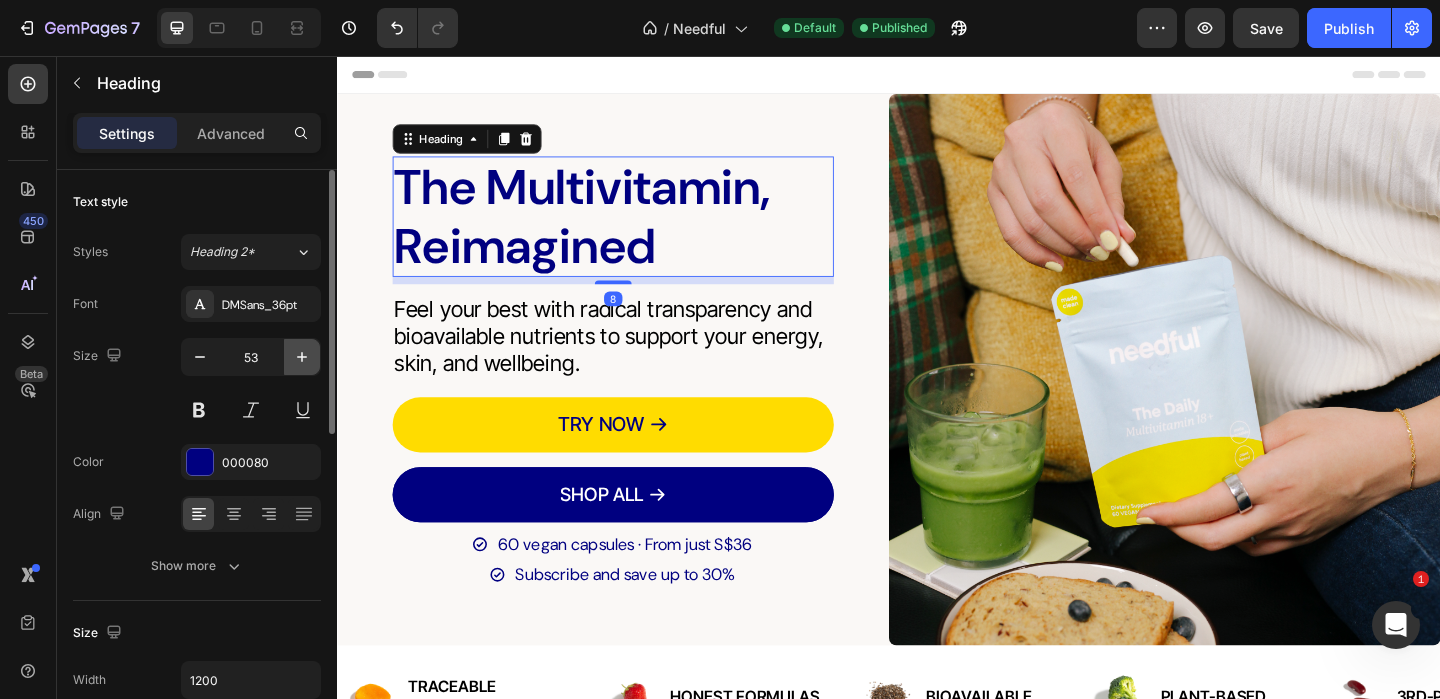 click 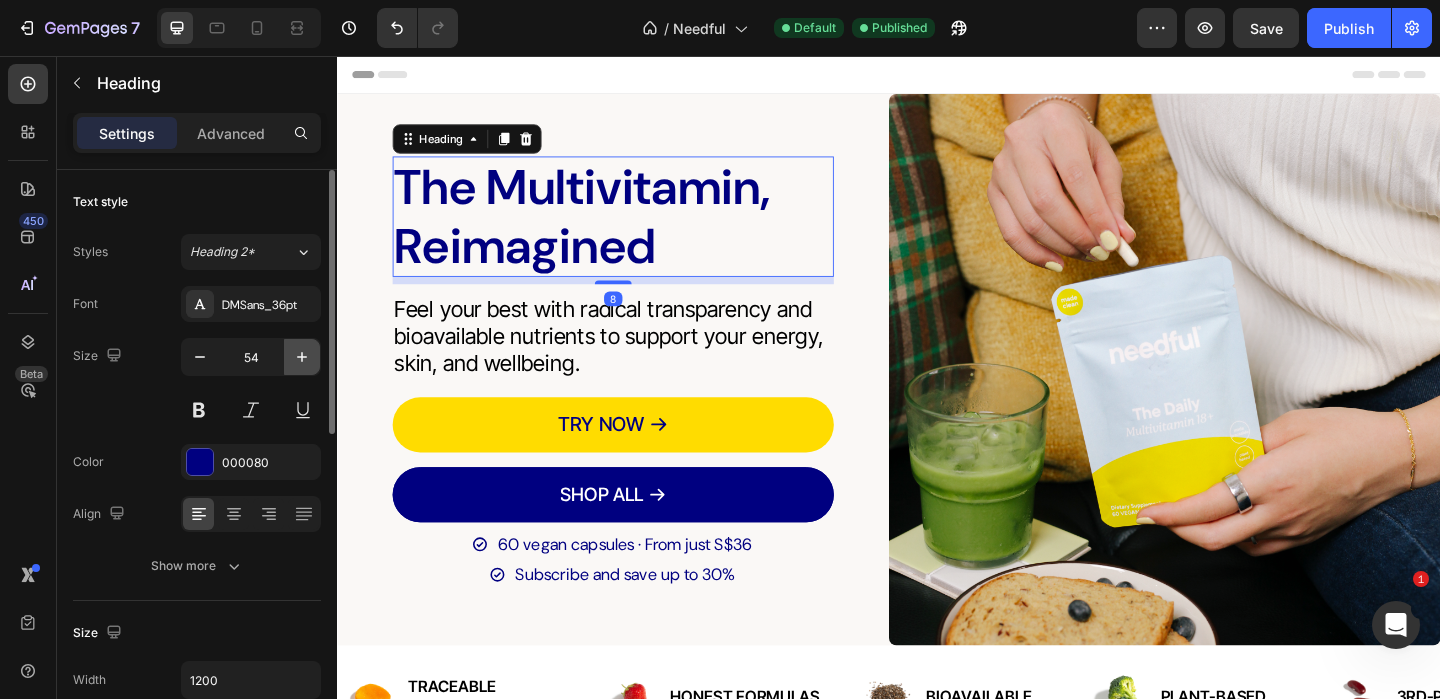 click 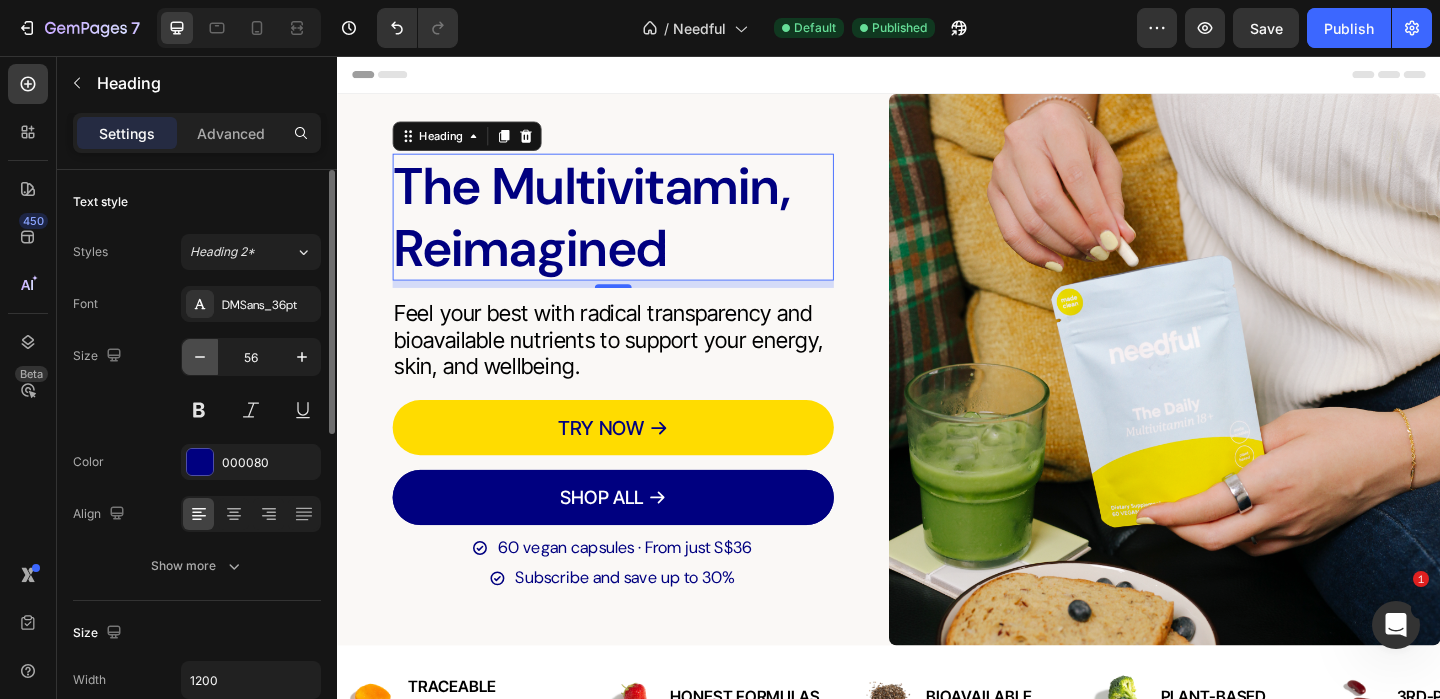 click 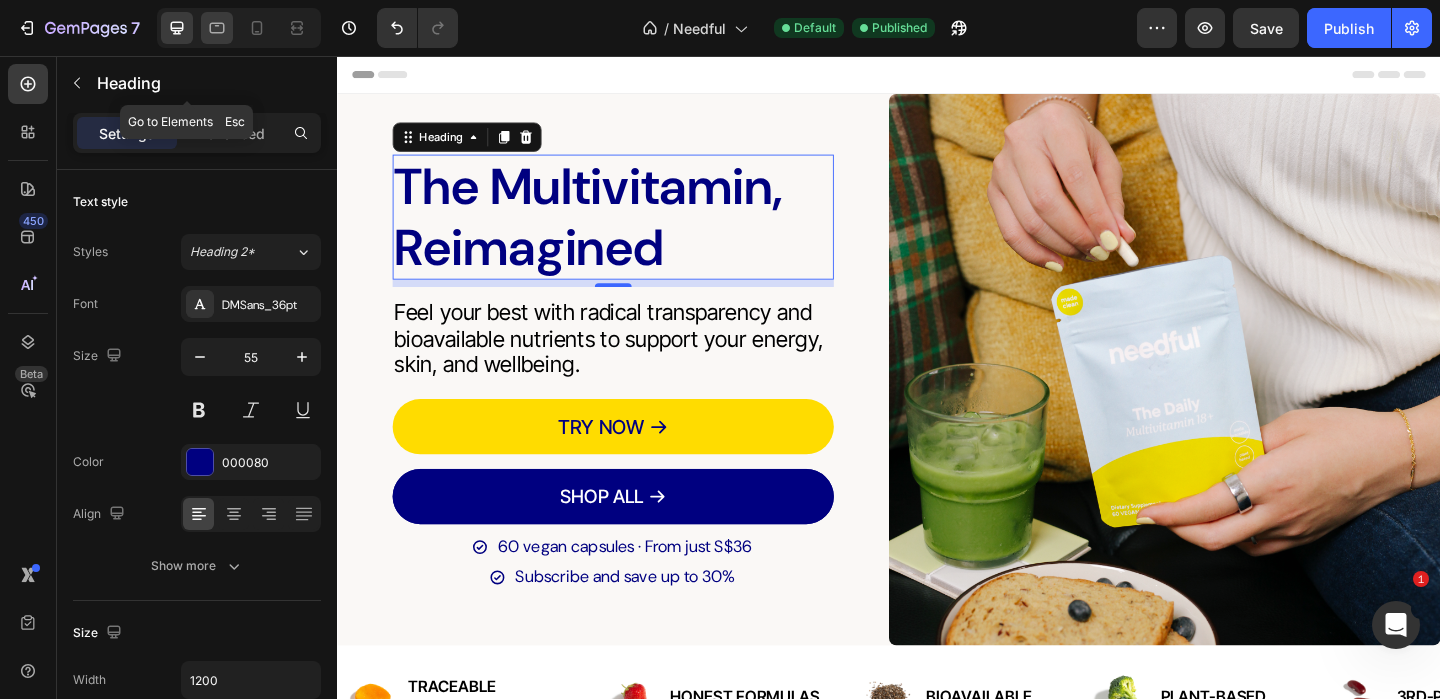 click 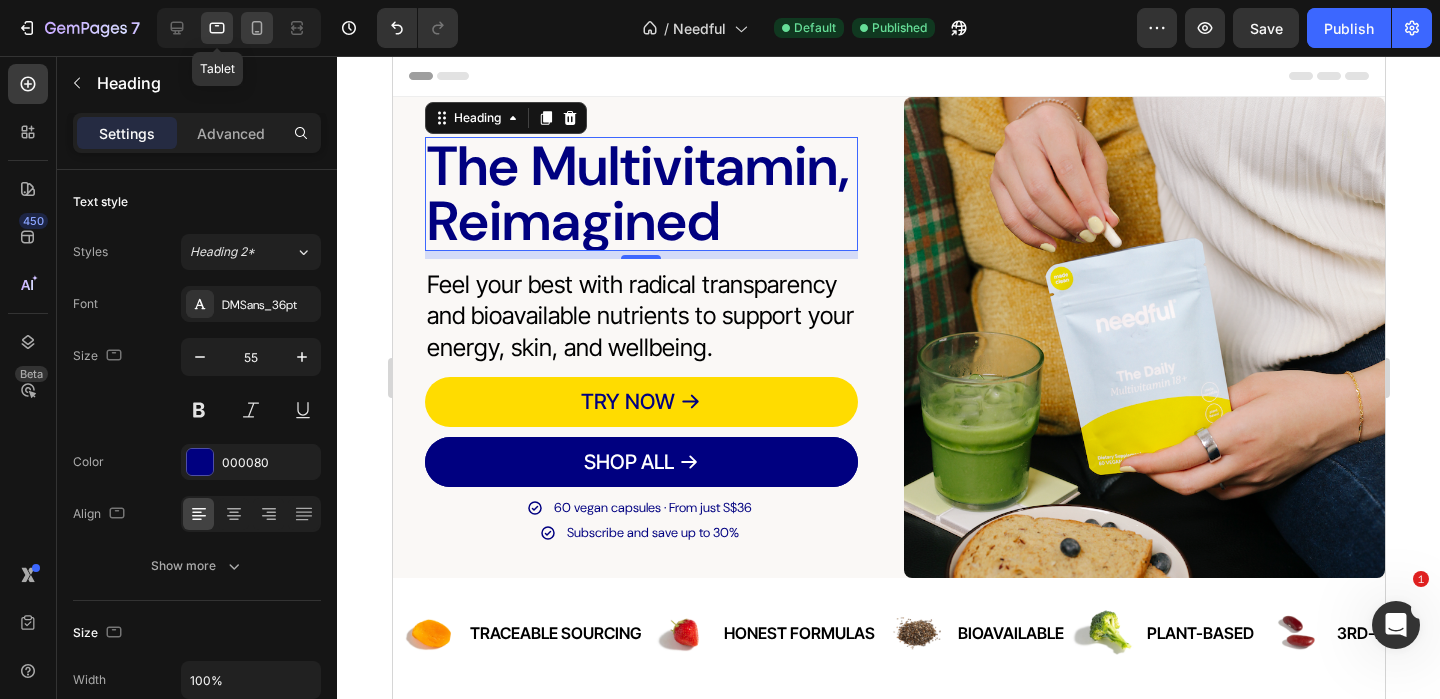 click 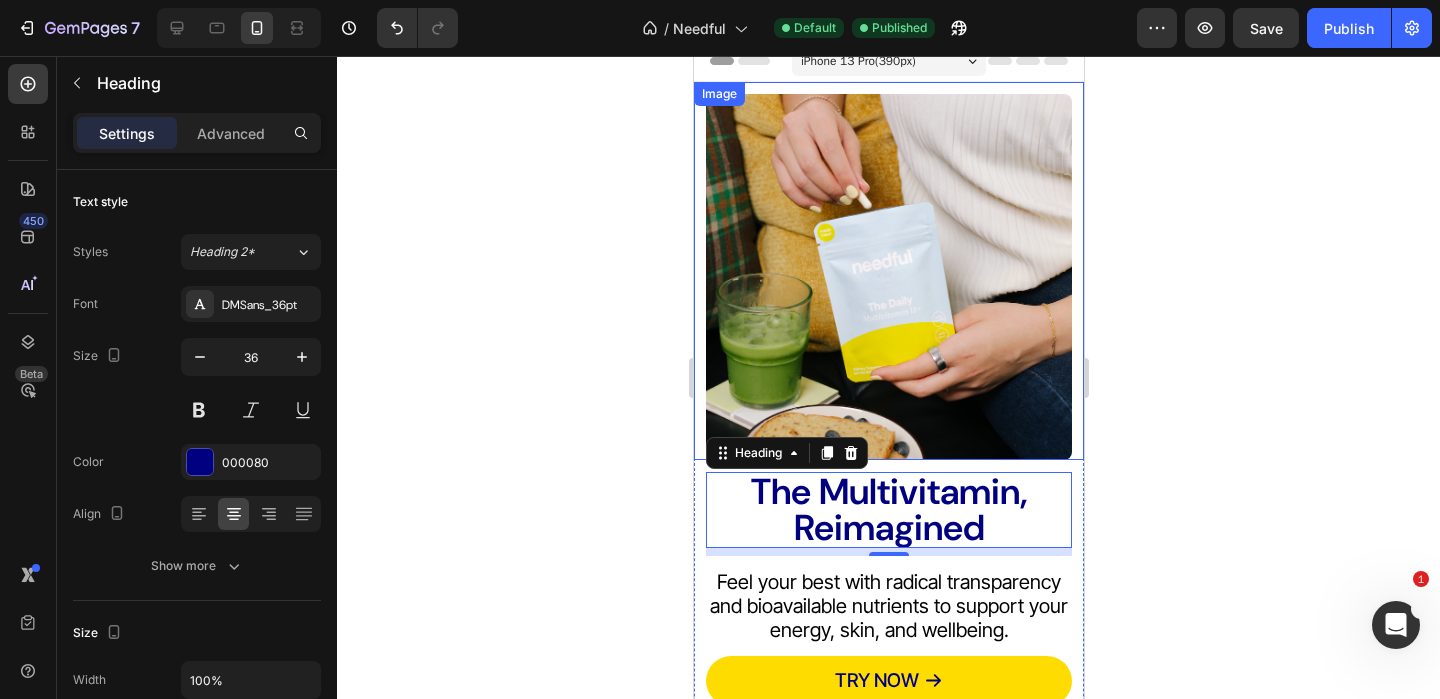 scroll, scrollTop: 204, scrollLeft: 0, axis: vertical 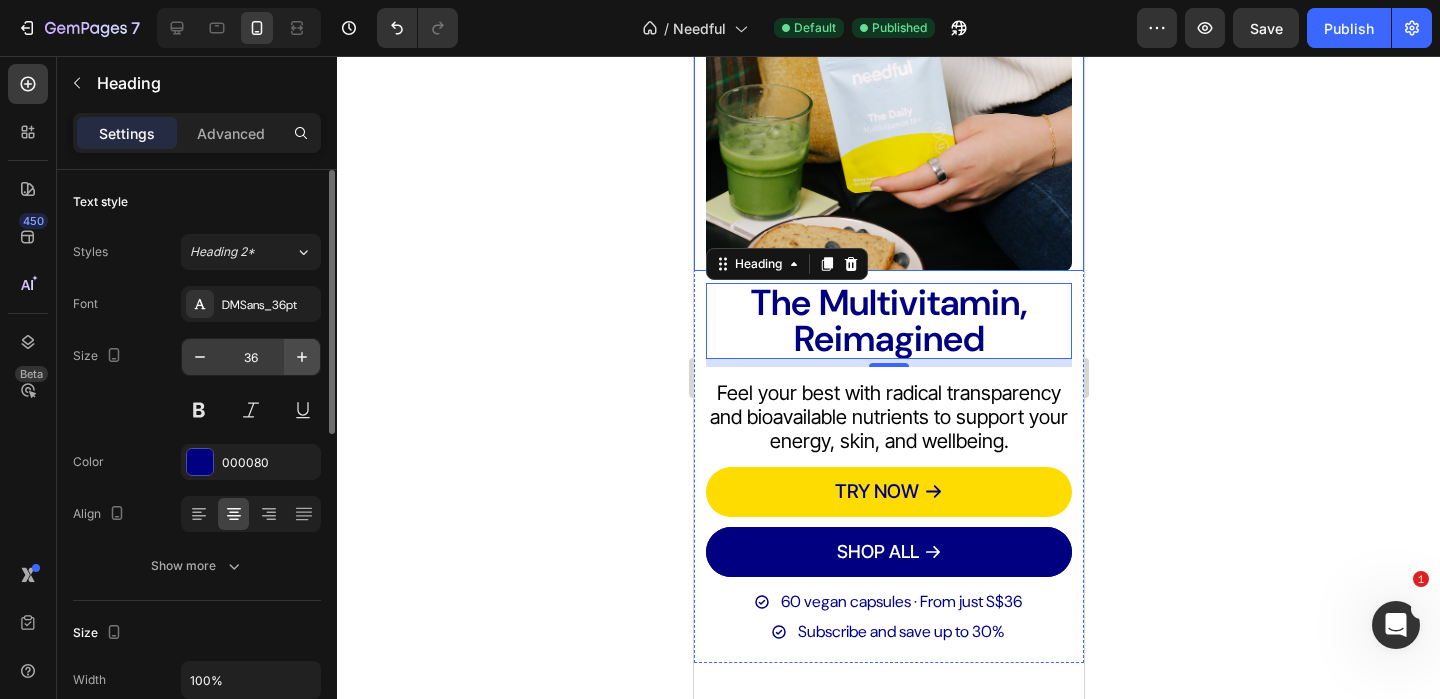 click 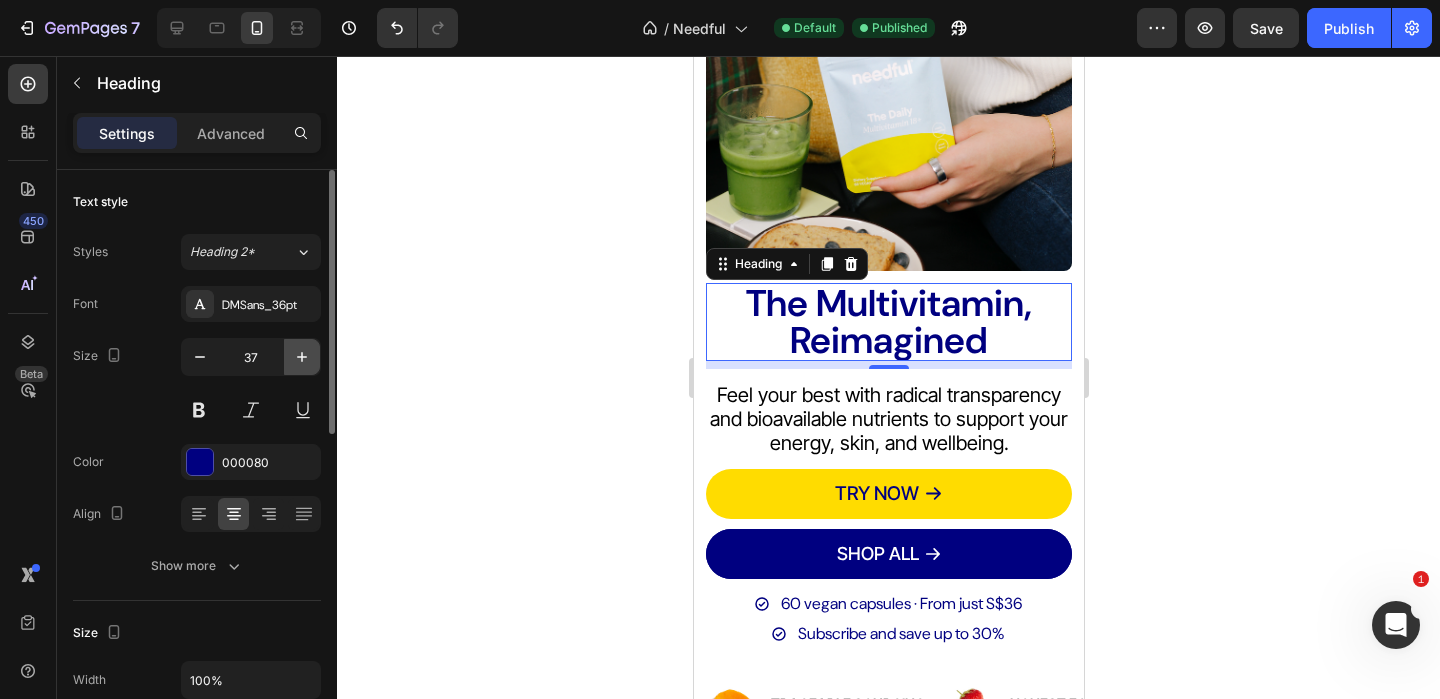 scroll, scrollTop: 361, scrollLeft: 0, axis: vertical 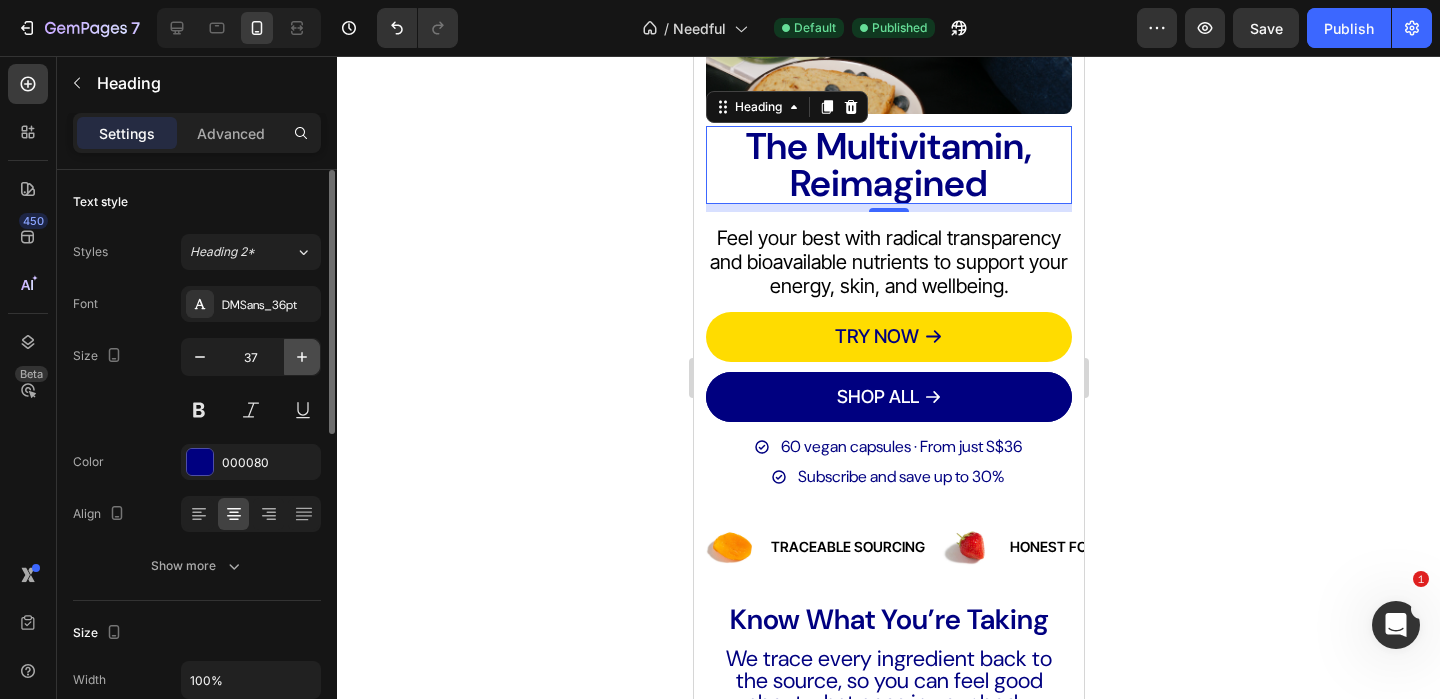 click 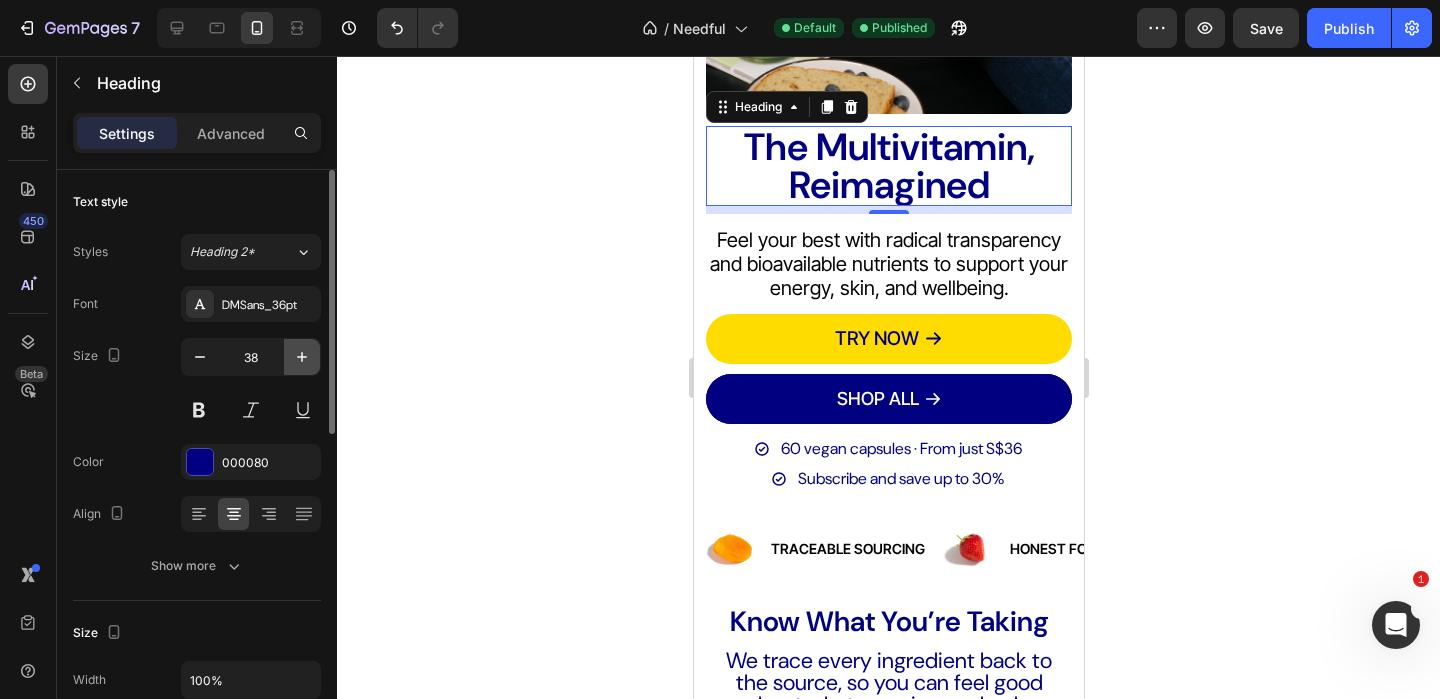 click 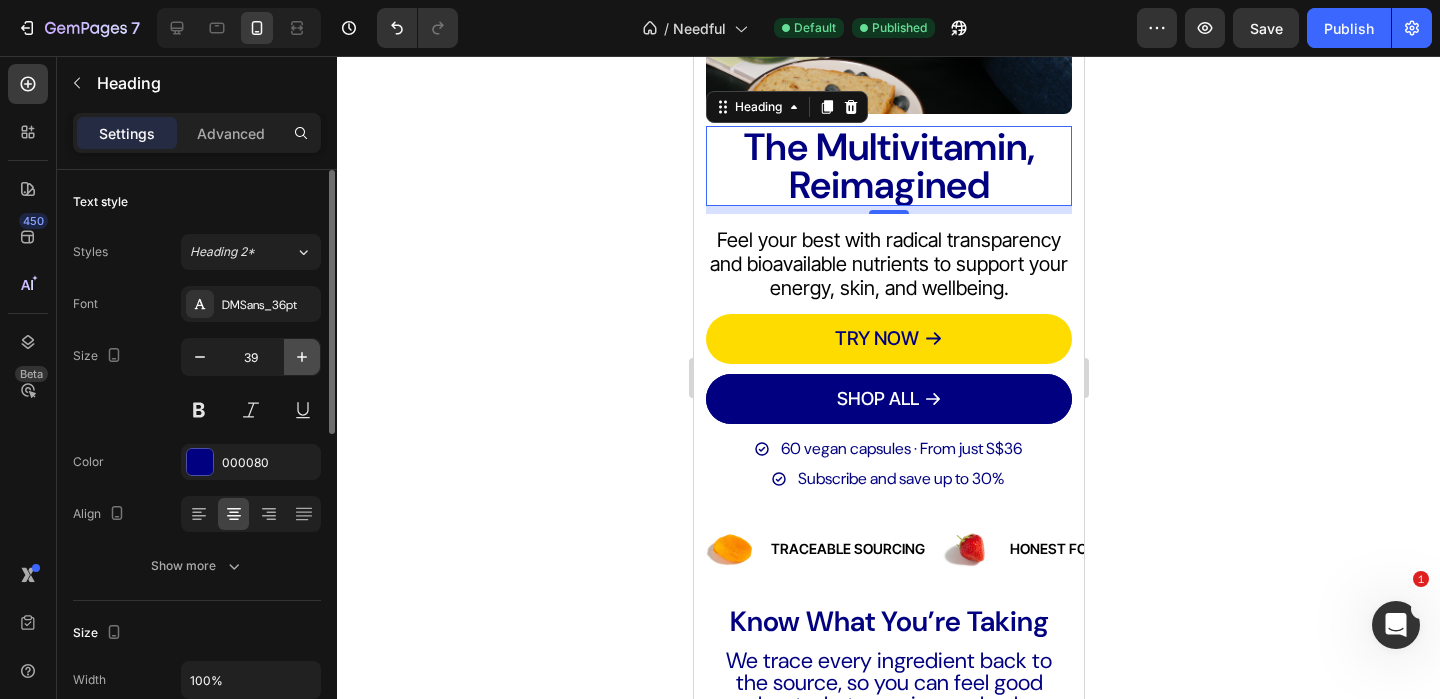click 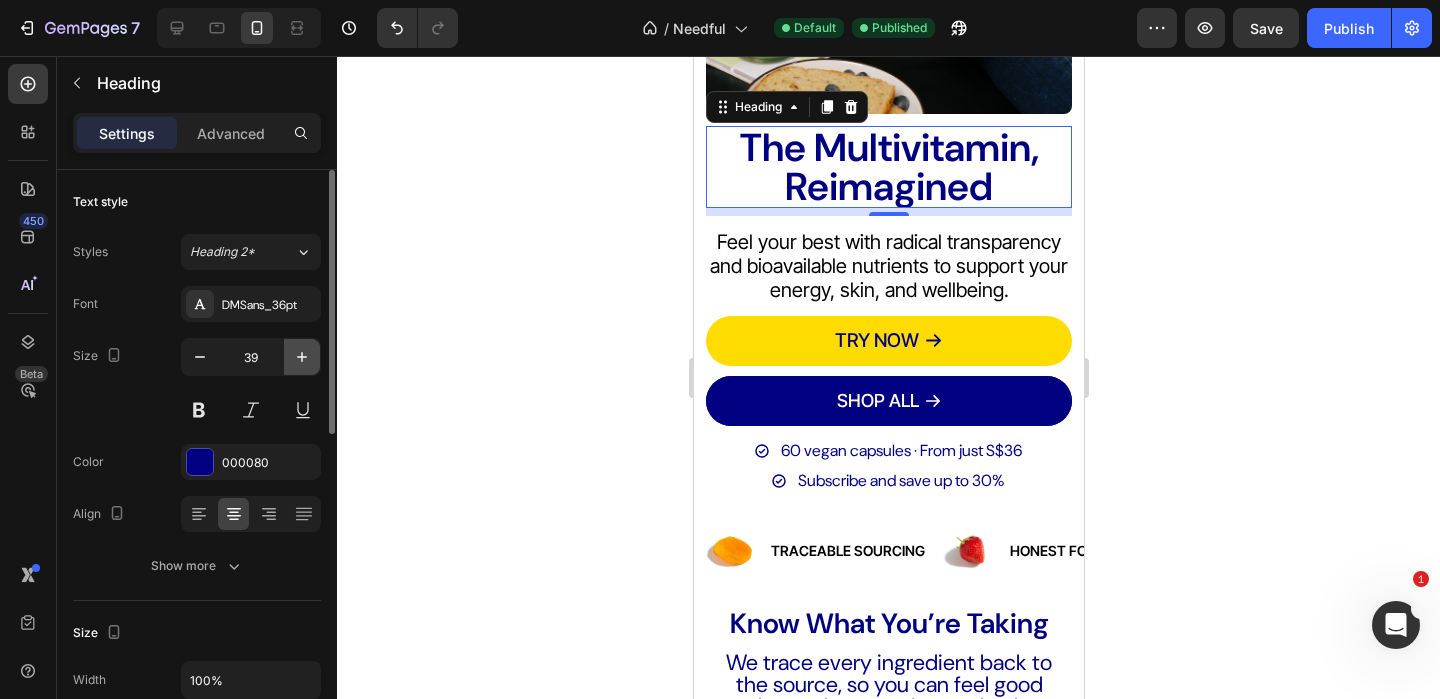 click 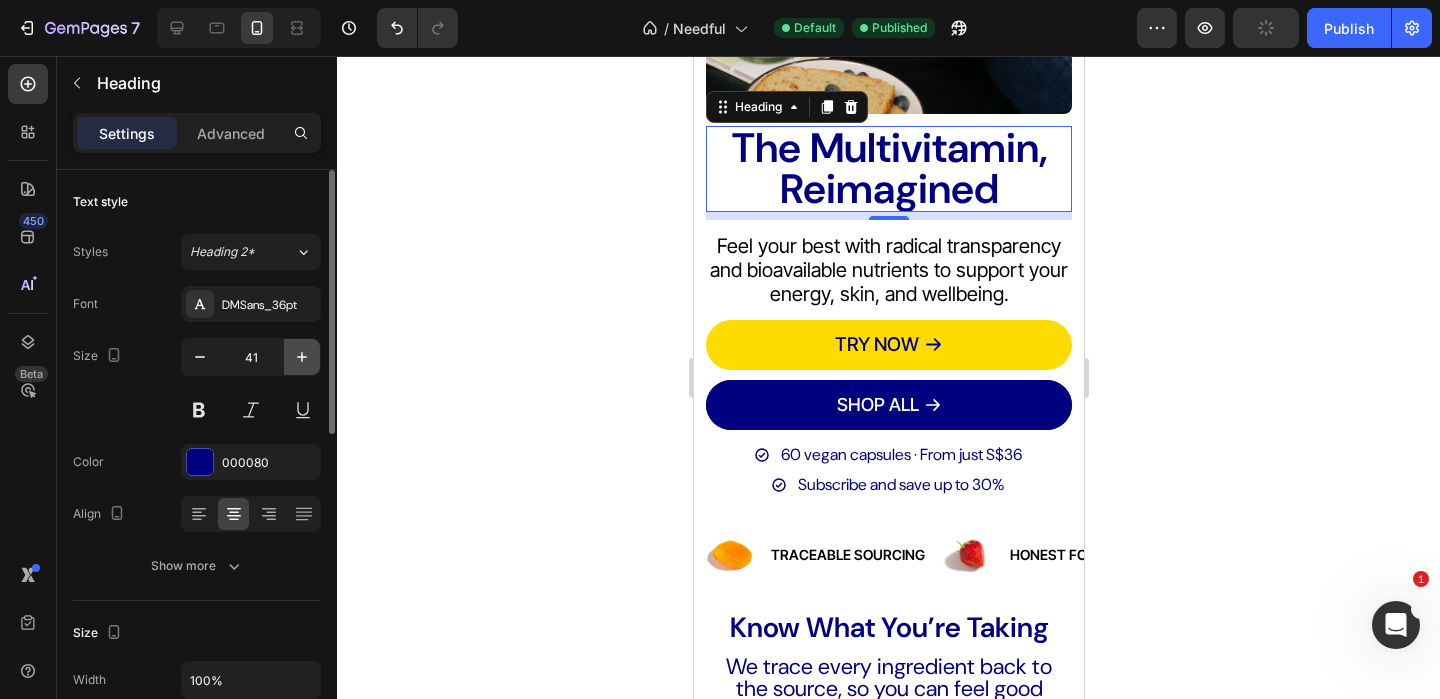 click 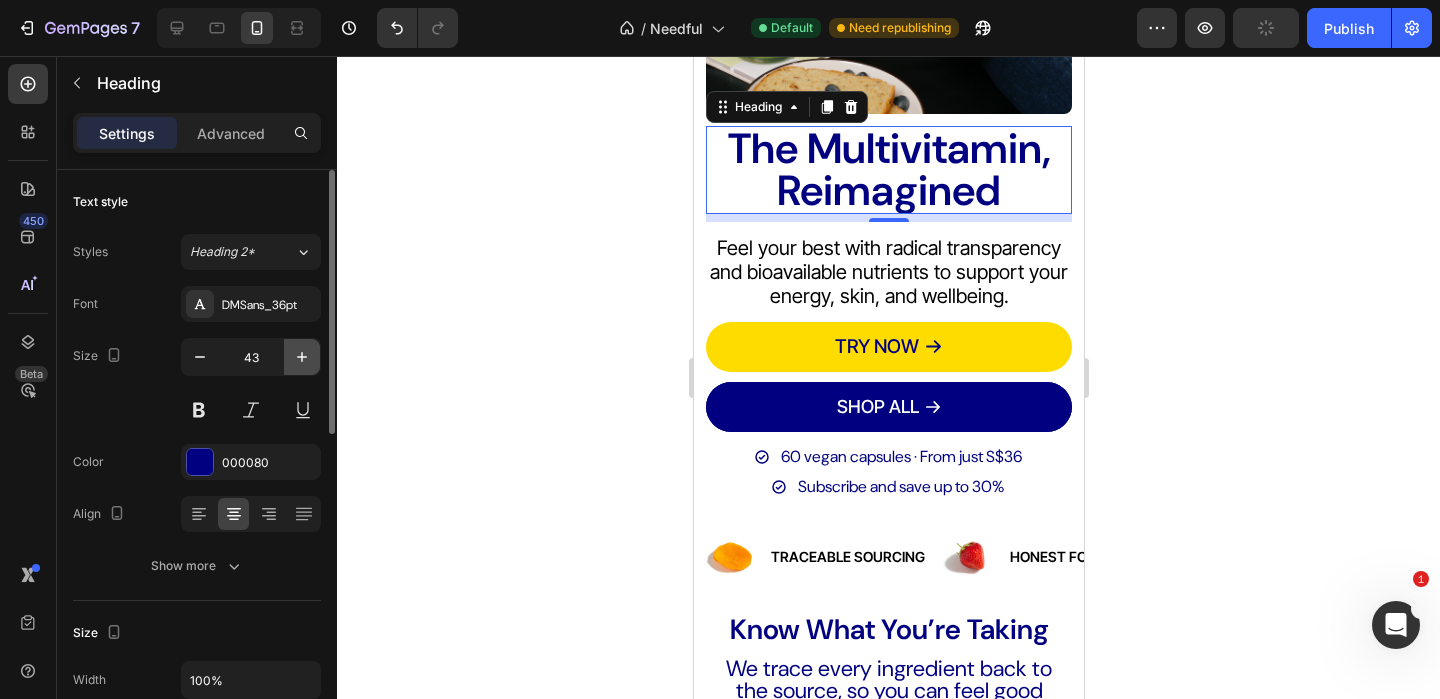 click 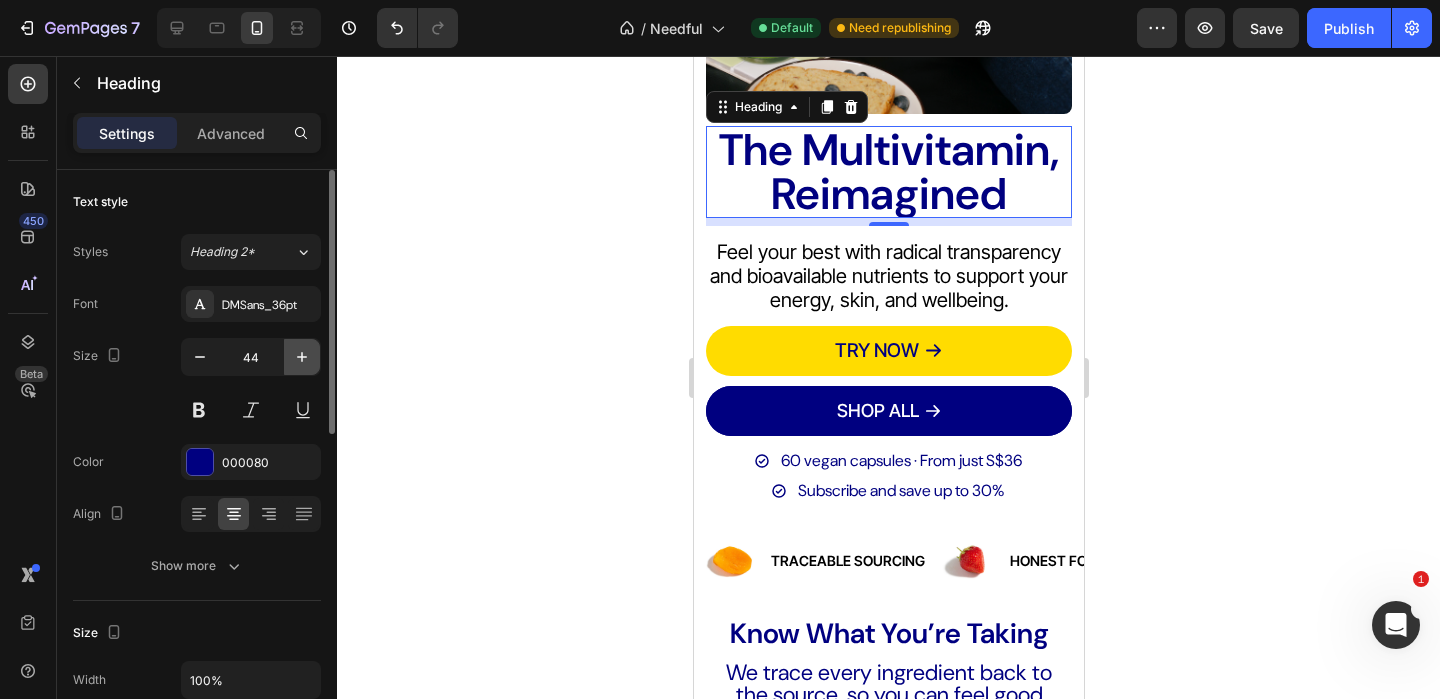 click 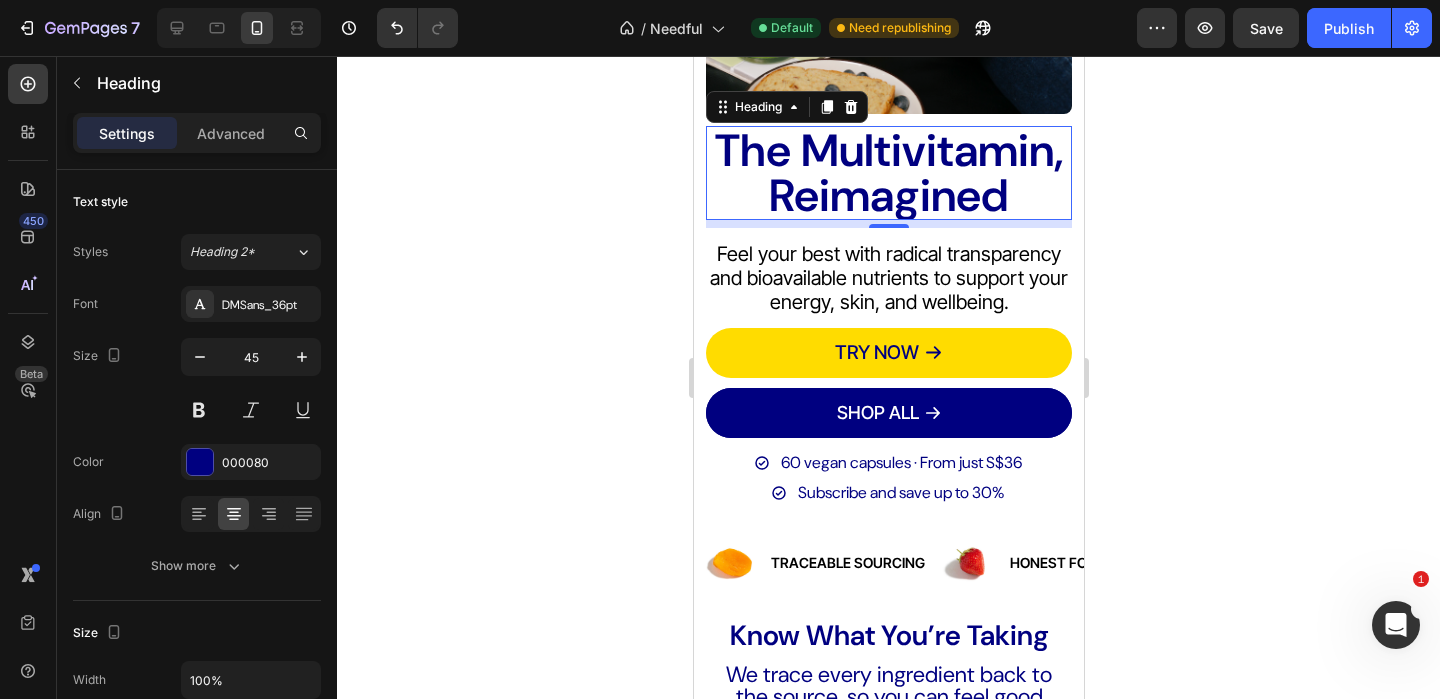 click 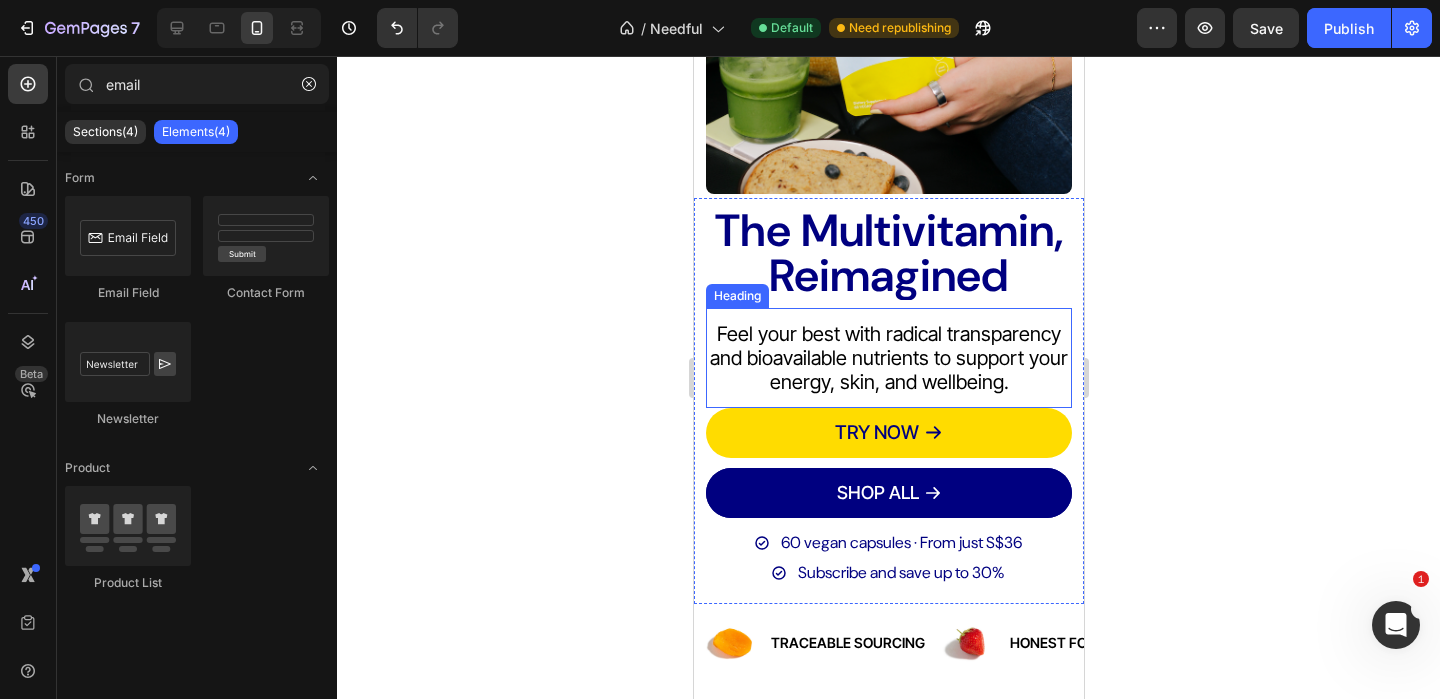 scroll, scrollTop: 264, scrollLeft: 0, axis: vertical 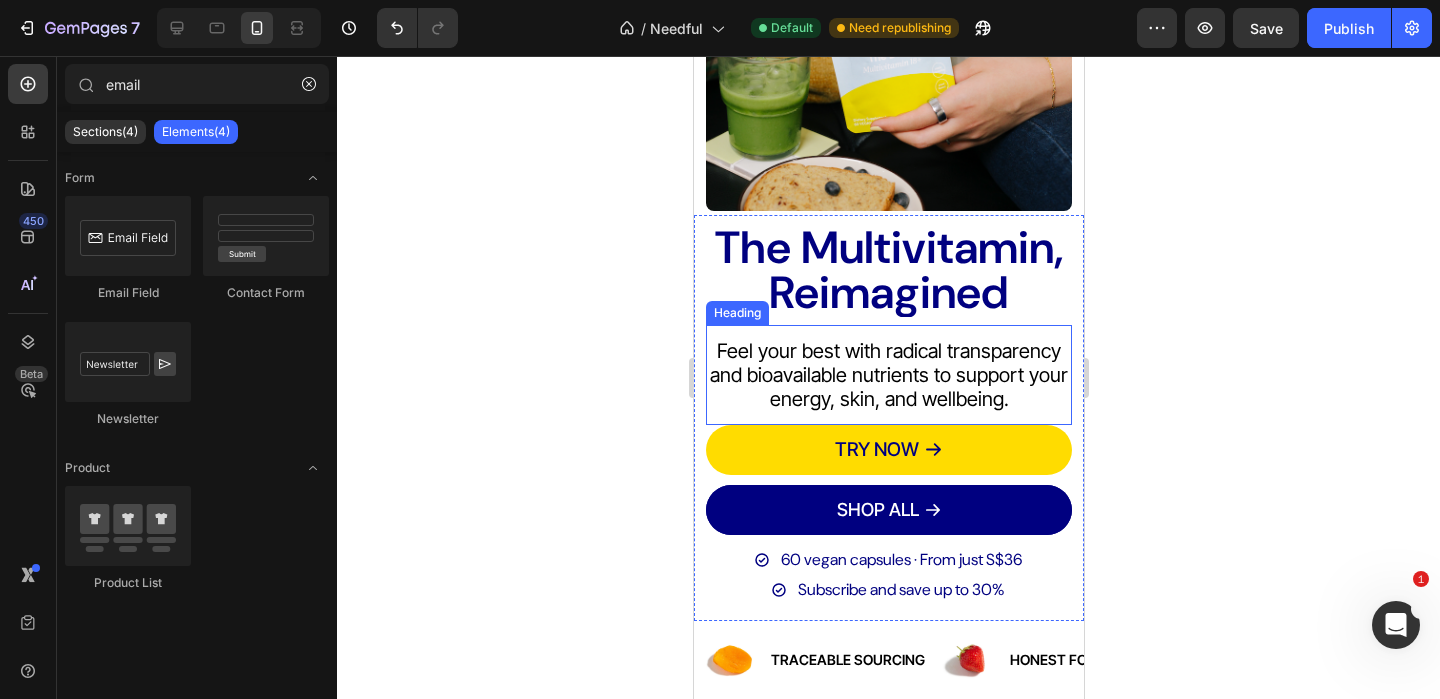 click on "The Multivitamin, Reimagined" at bounding box center (888, 270) 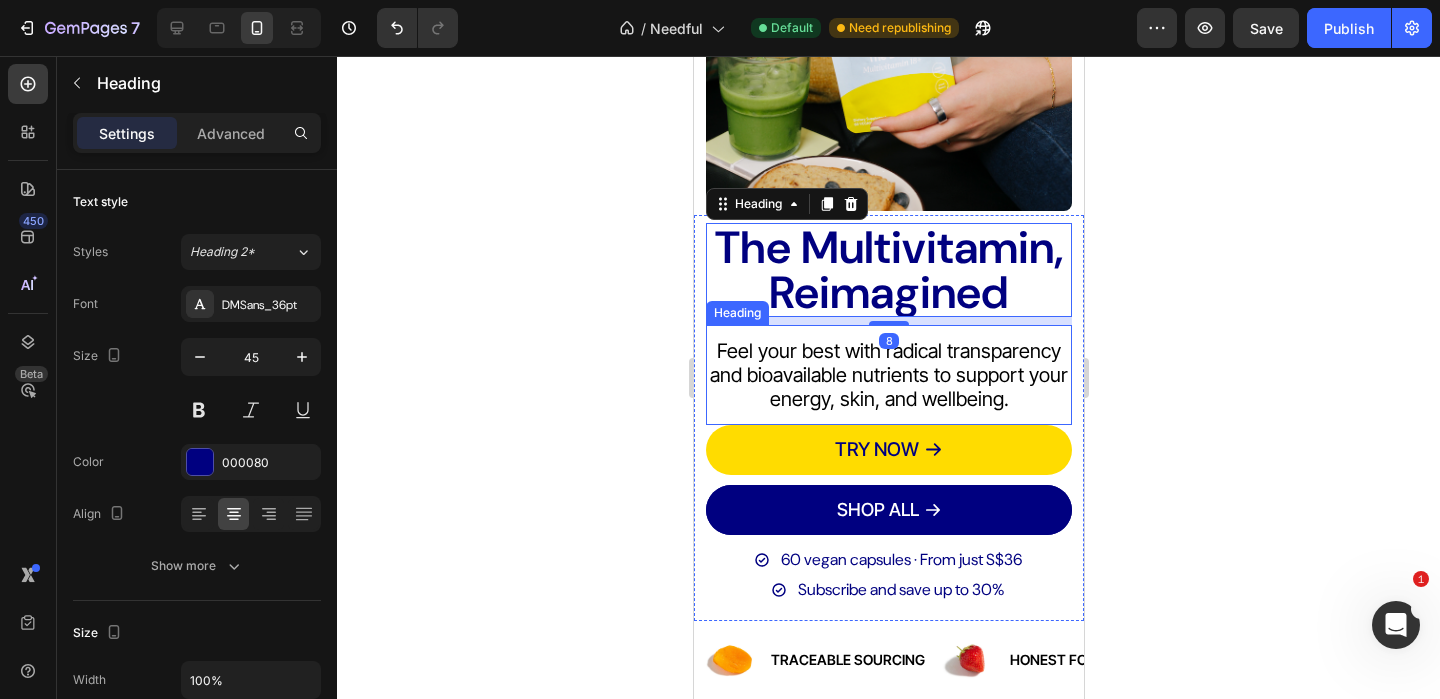 click on "Feel your best with radical transparency and bioavailable nutrients to support your energy, skin, and wellbeing." at bounding box center (888, 375) 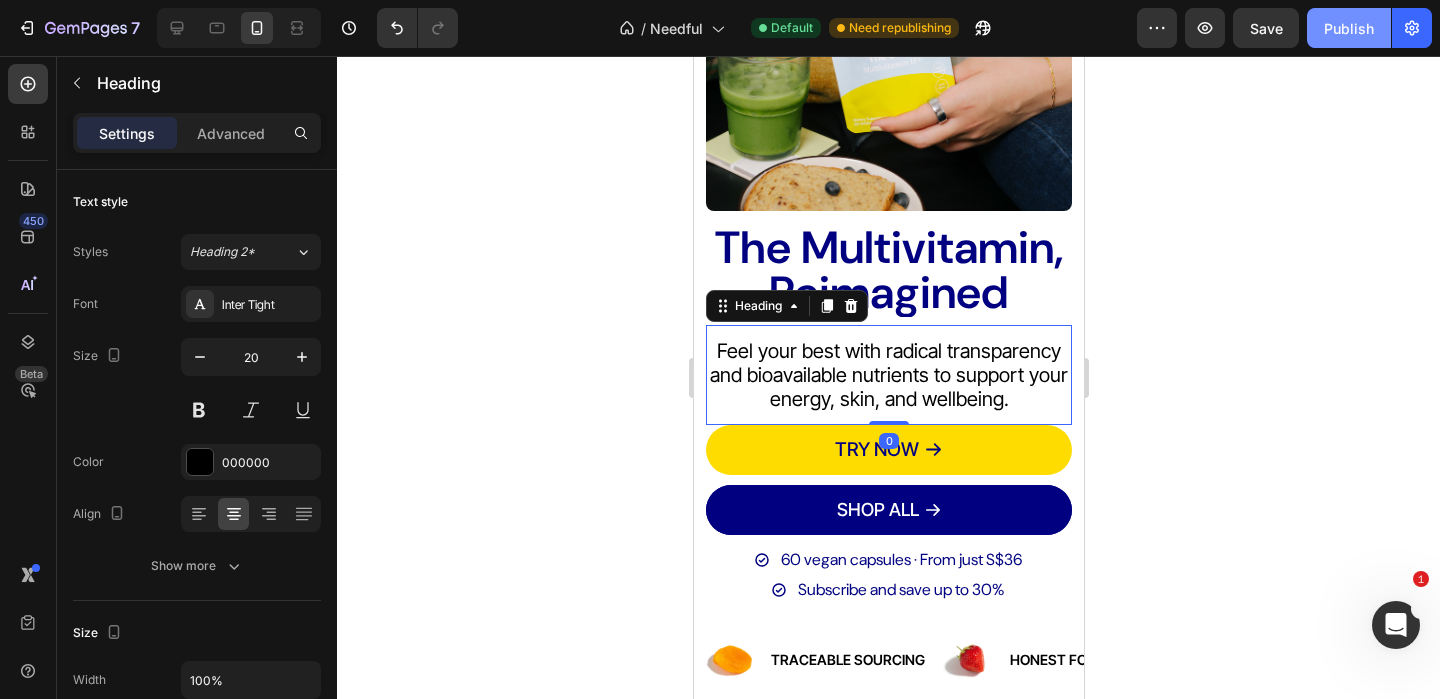 click on "Publish" at bounding box center [1349, 28] 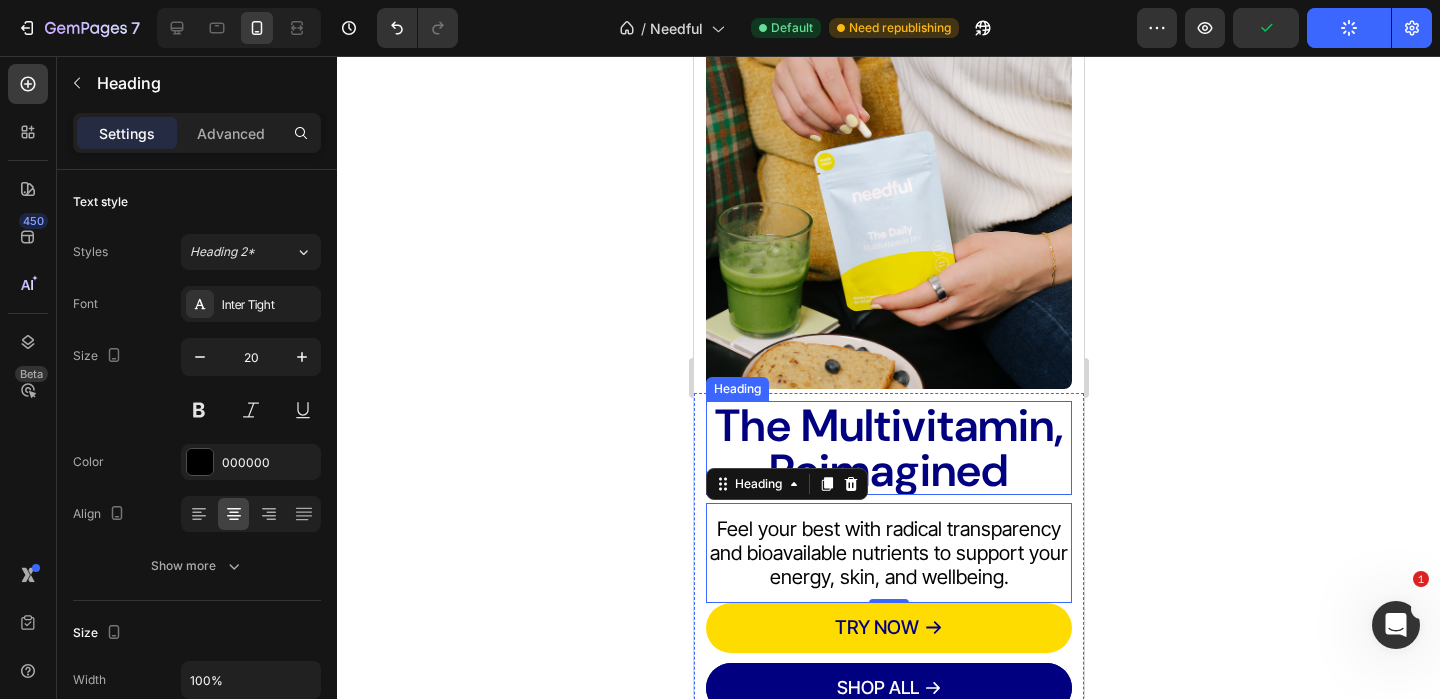 scroll, scrollTop: 0, scrollLeft: 0, axis: both 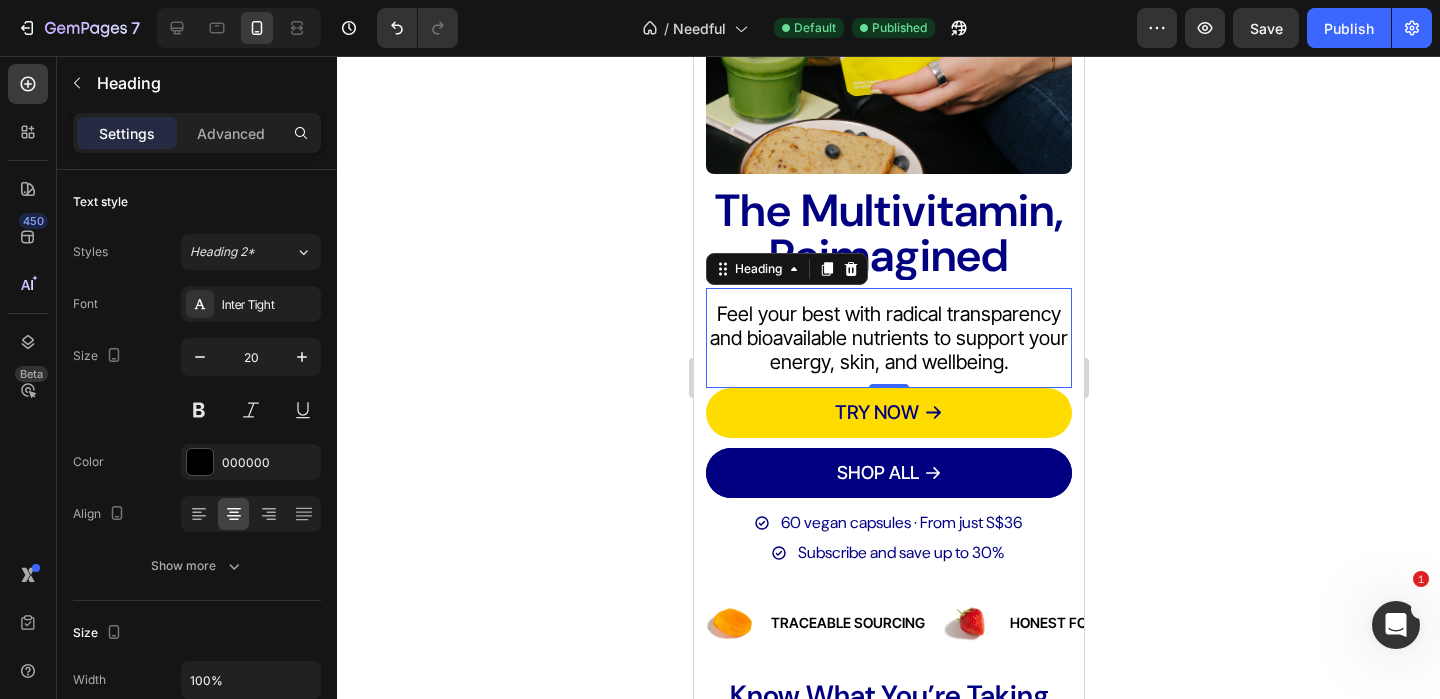 click 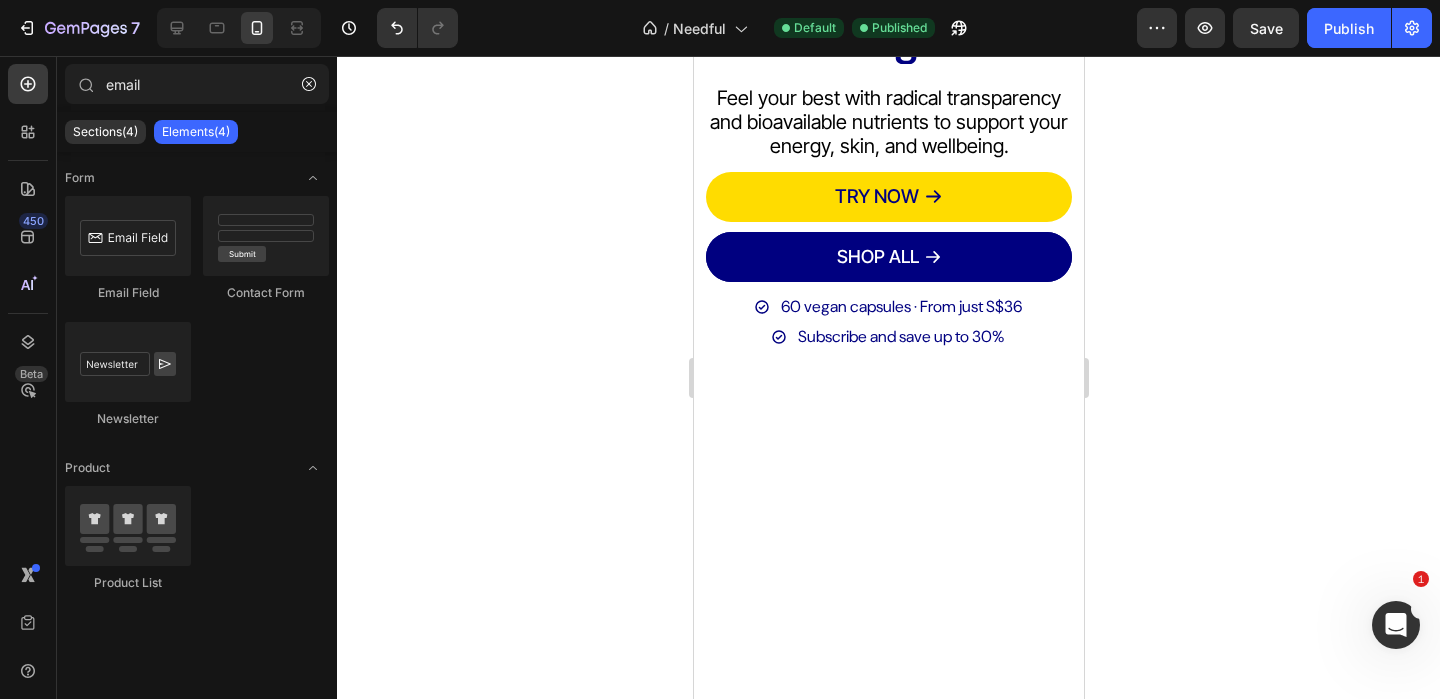 scroll, scrollTop: 0, scrollLeft: 0, axis: both 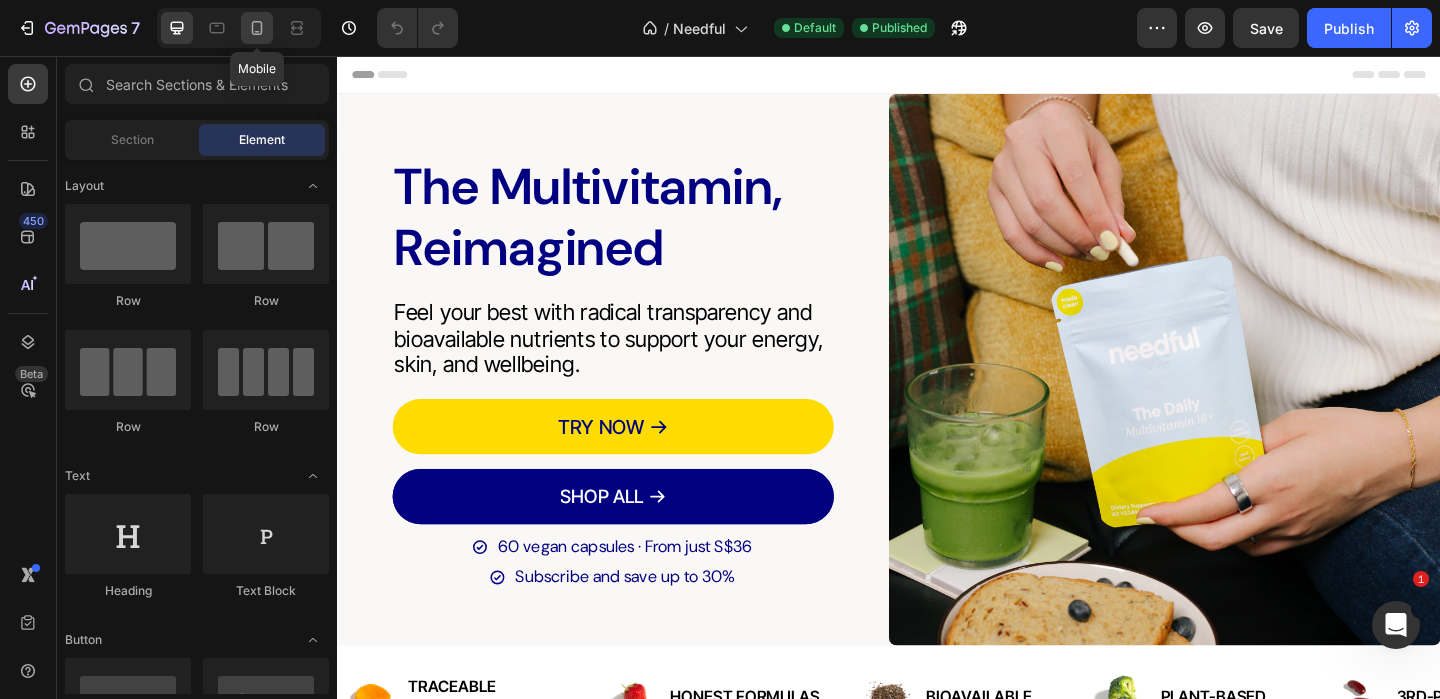 click 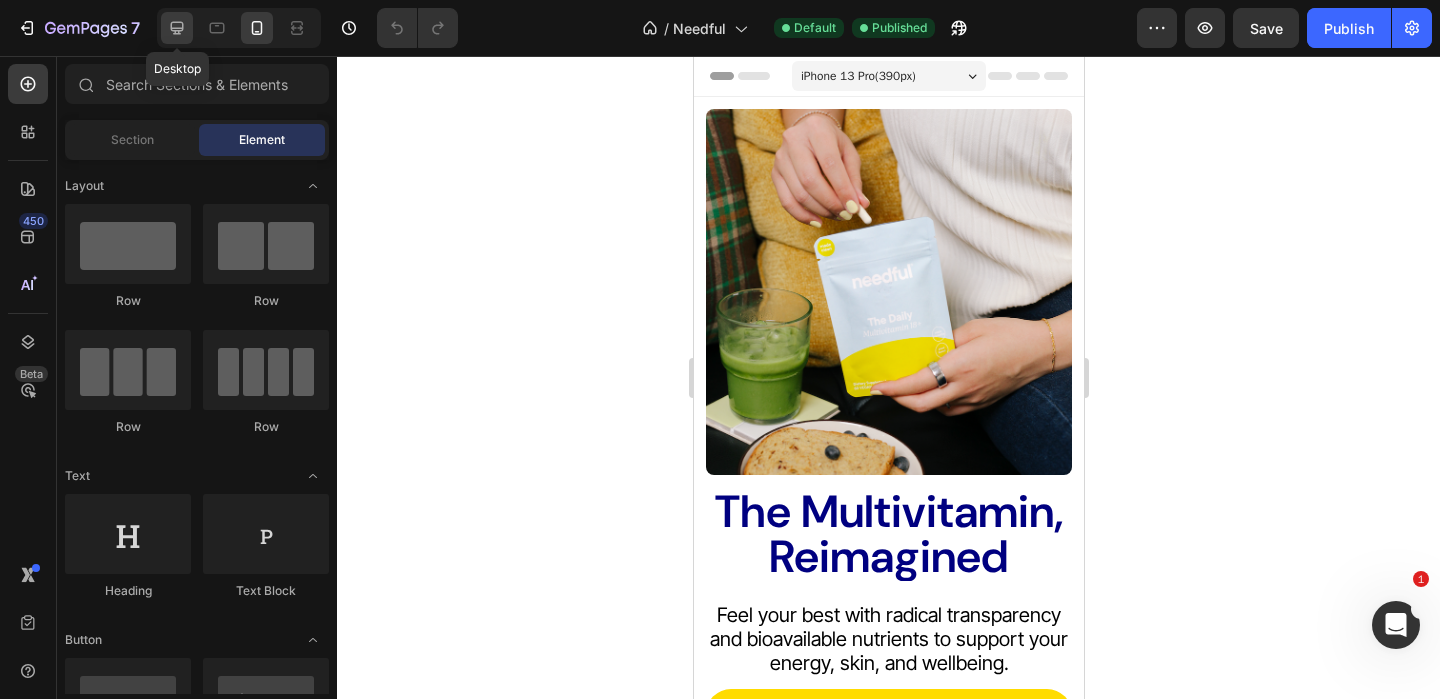 click 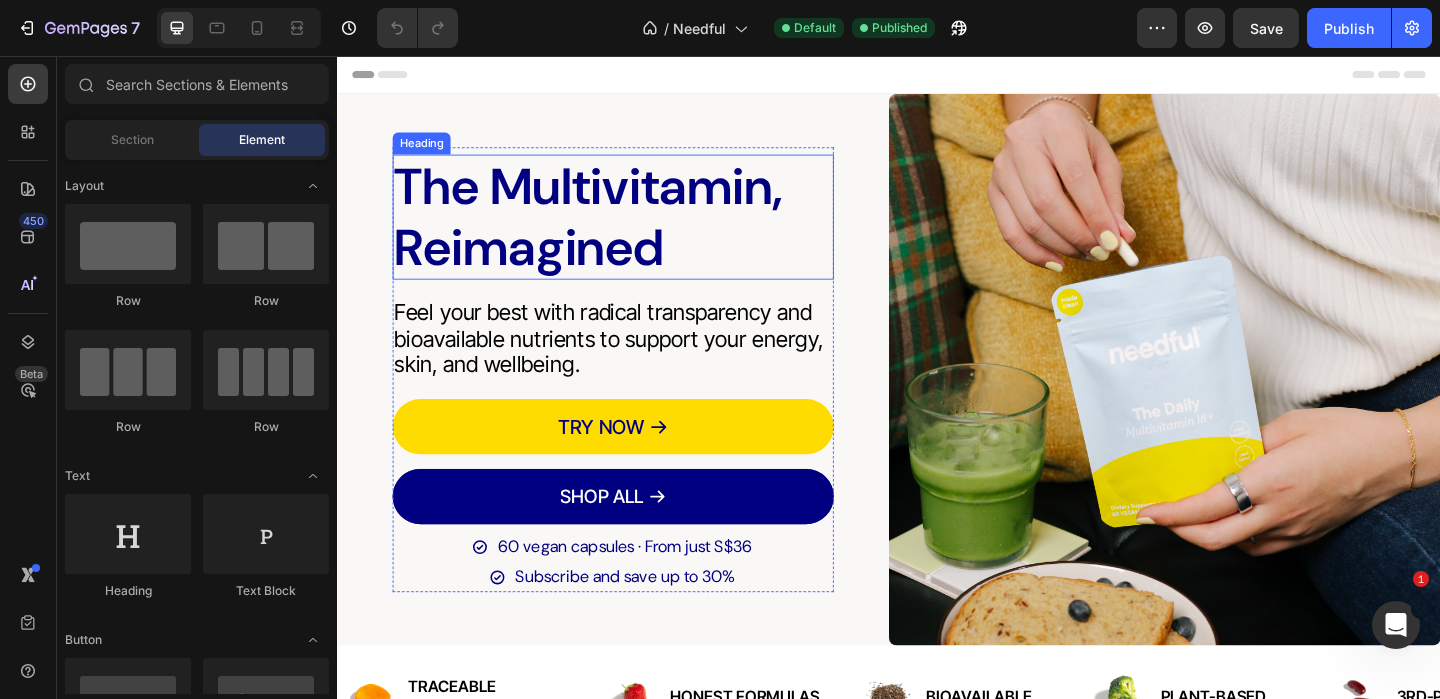 click on "The Multivitamin, Reimagined" at bounding box center (637, 231) 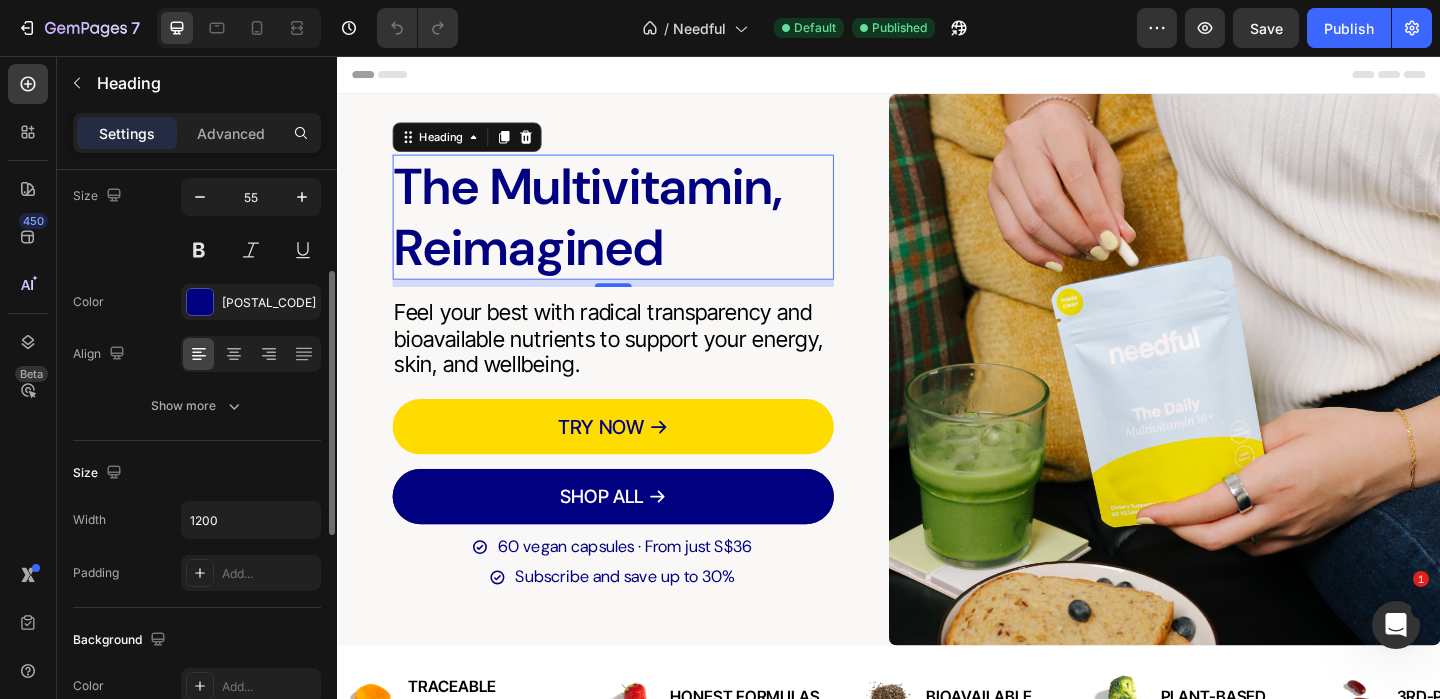 scroll, scrollTop: 131, scrollLeft: 0, axis: vertical 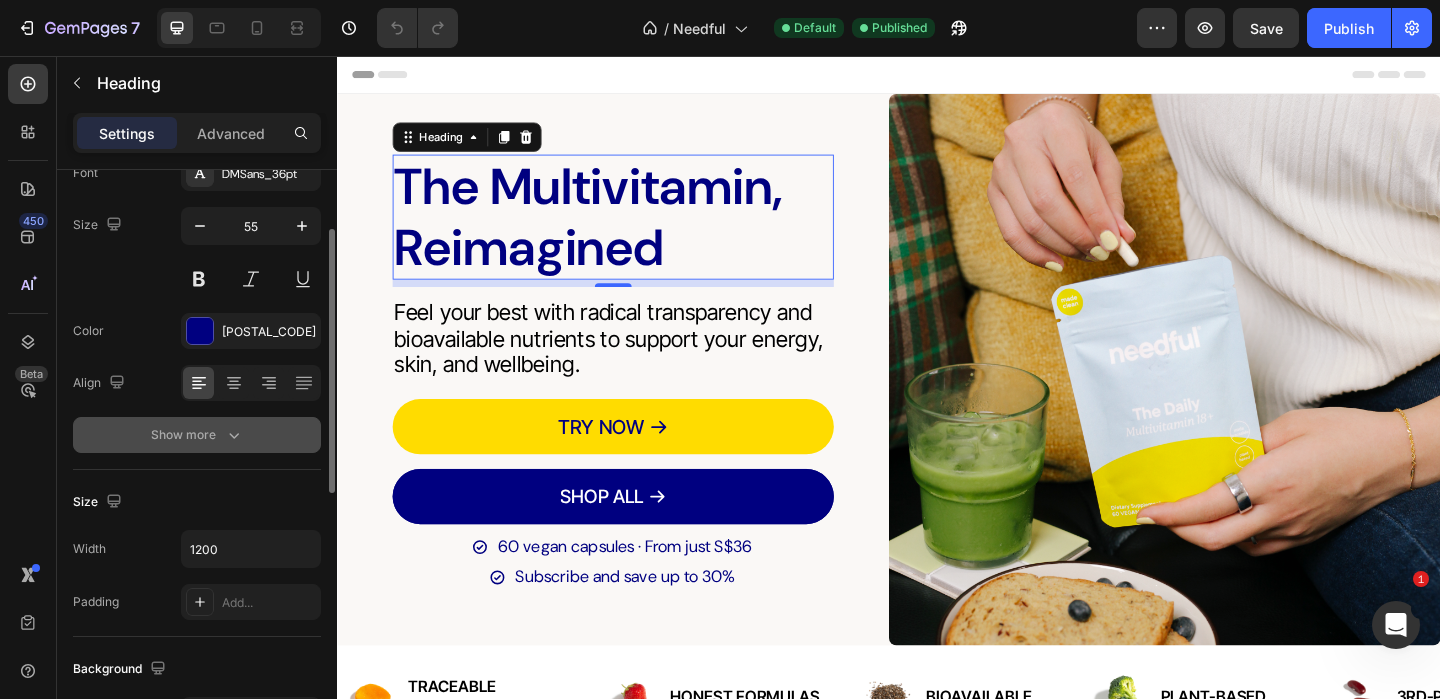 click on "Show more" at bounding box center (197, 435) 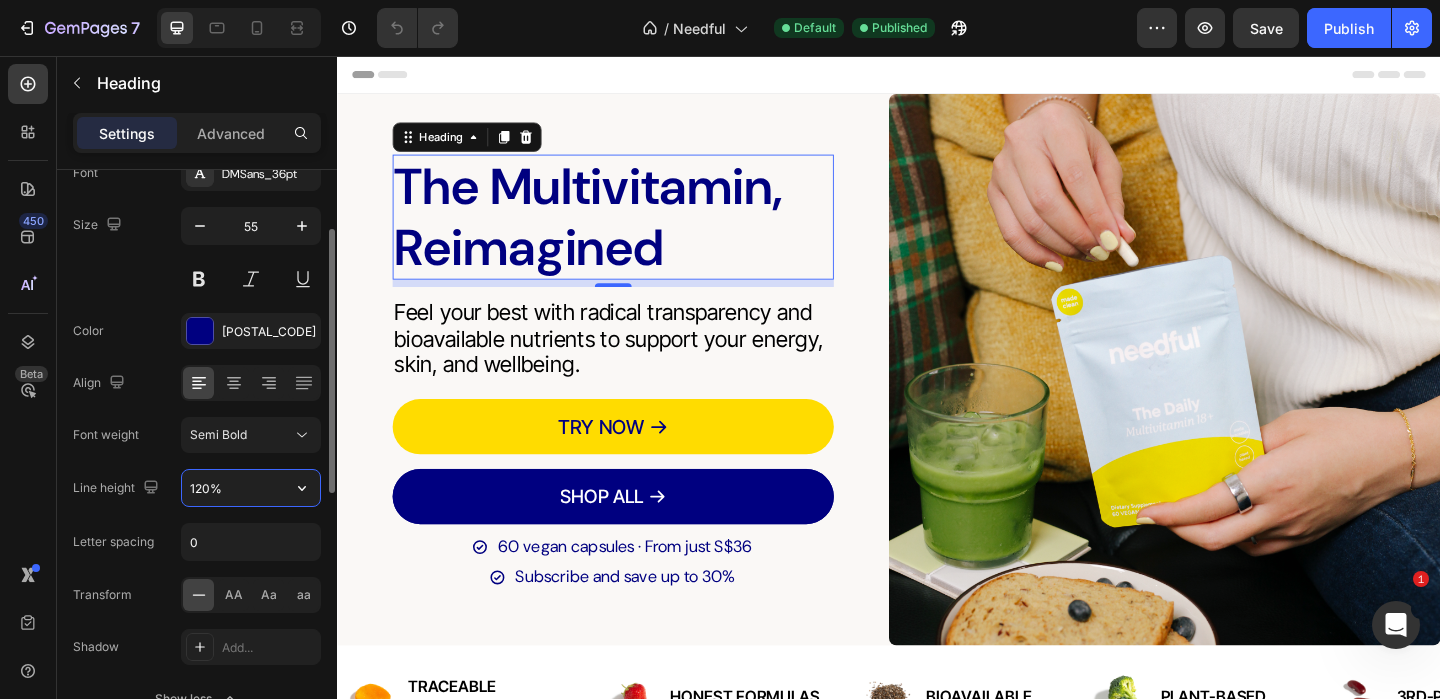 click on "120%" at bounding box center (251, 488) 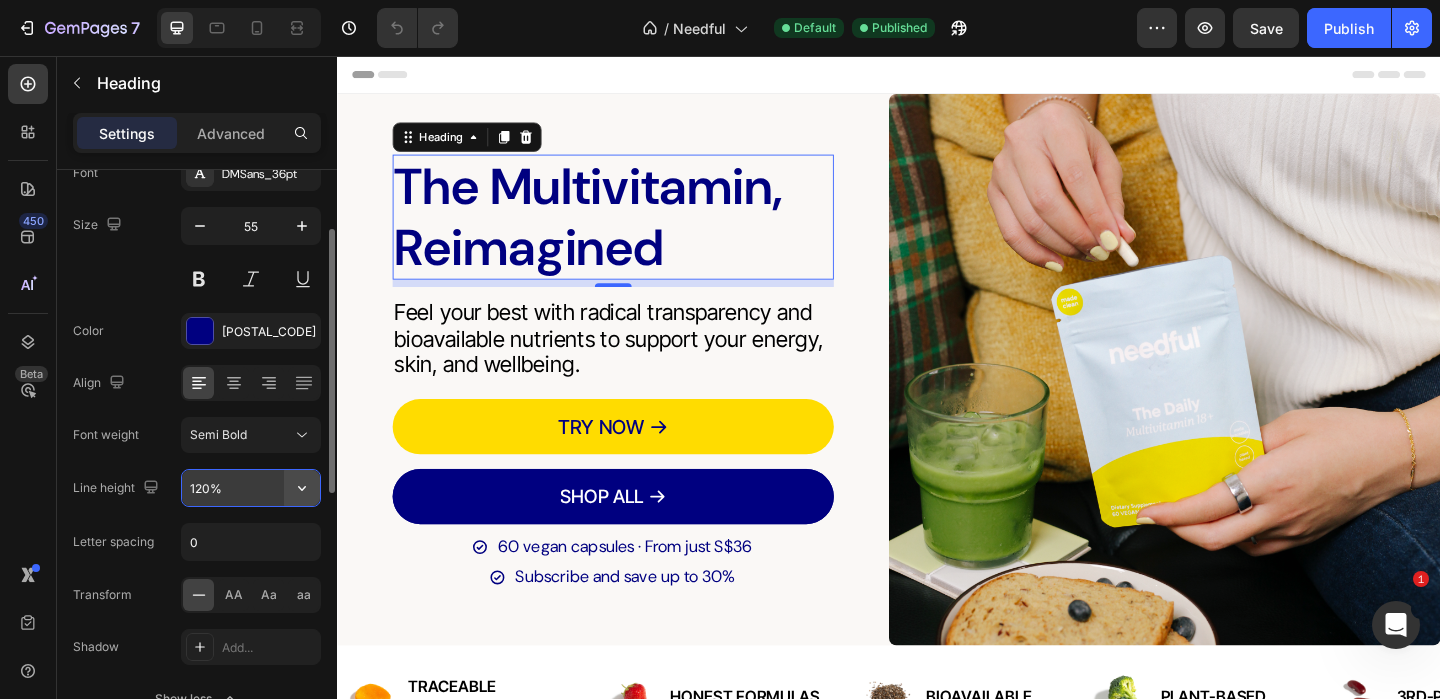 click 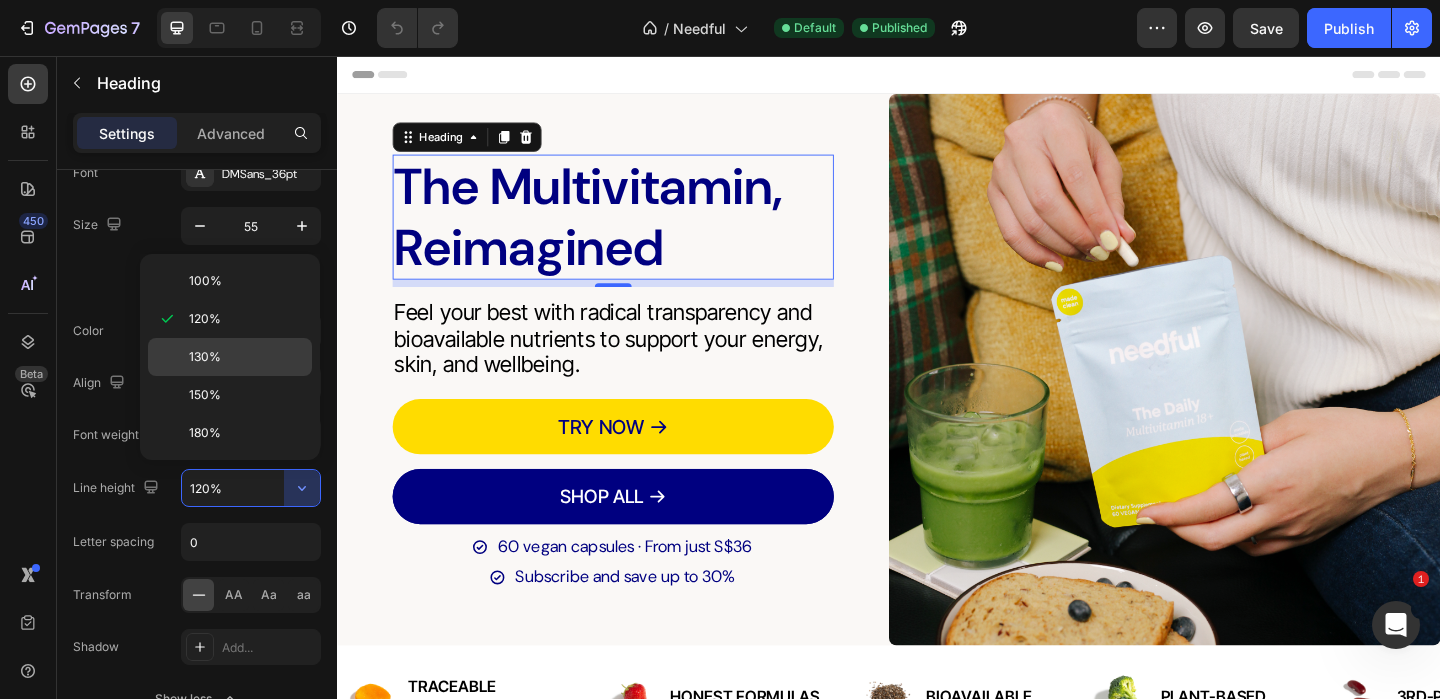 click on "130%" at bounding box center (205, 357) 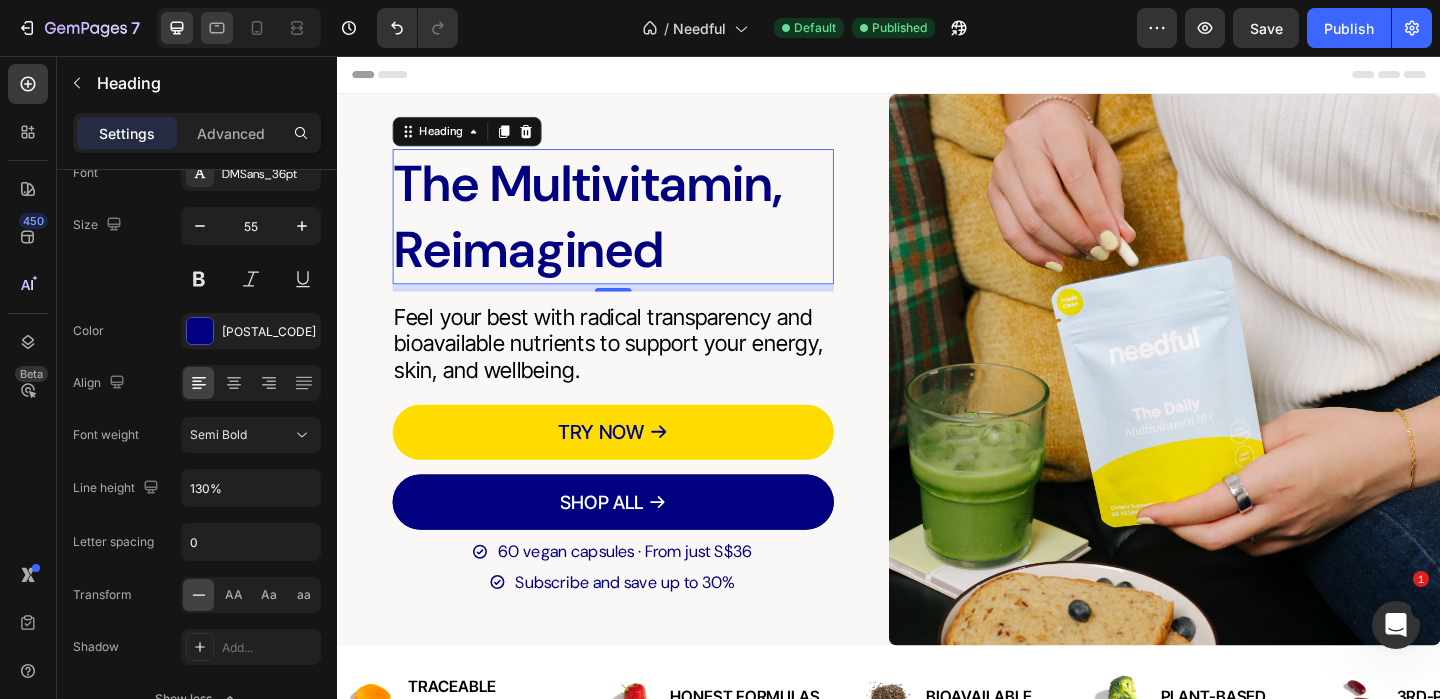 type on "120%" 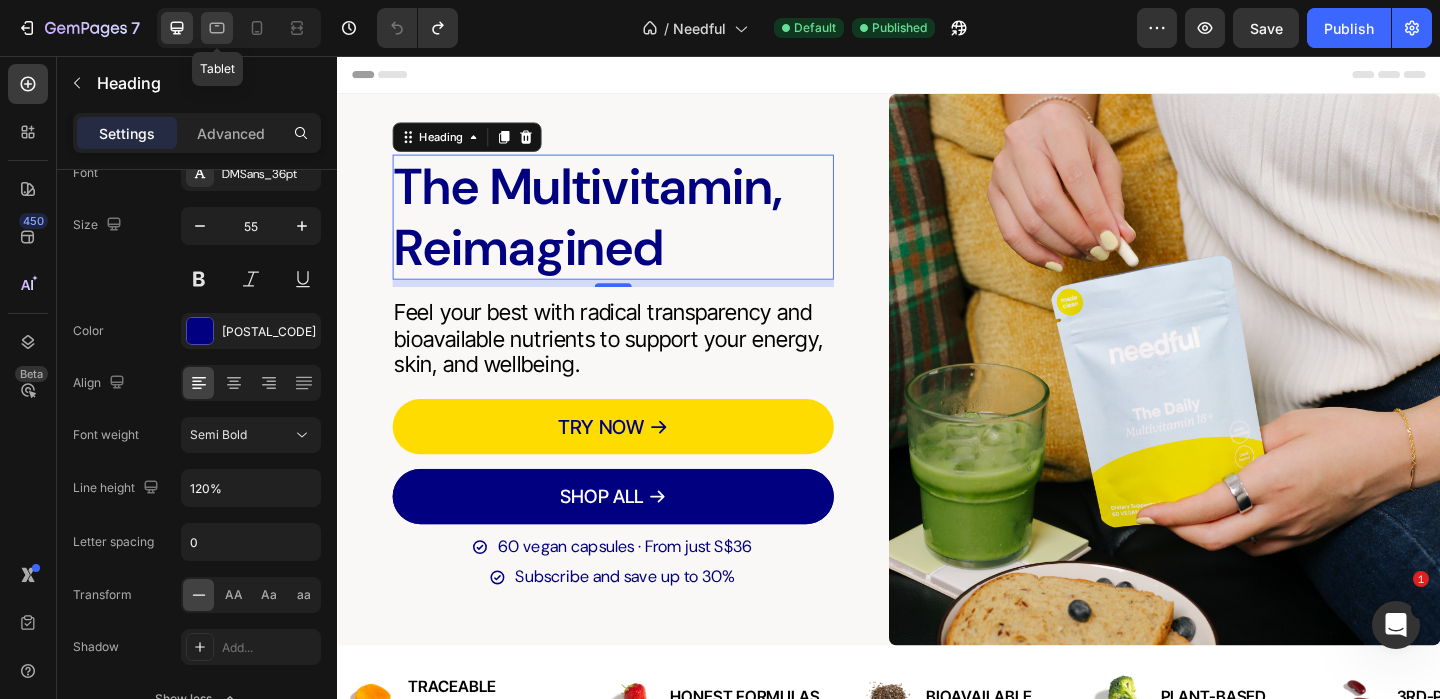 click 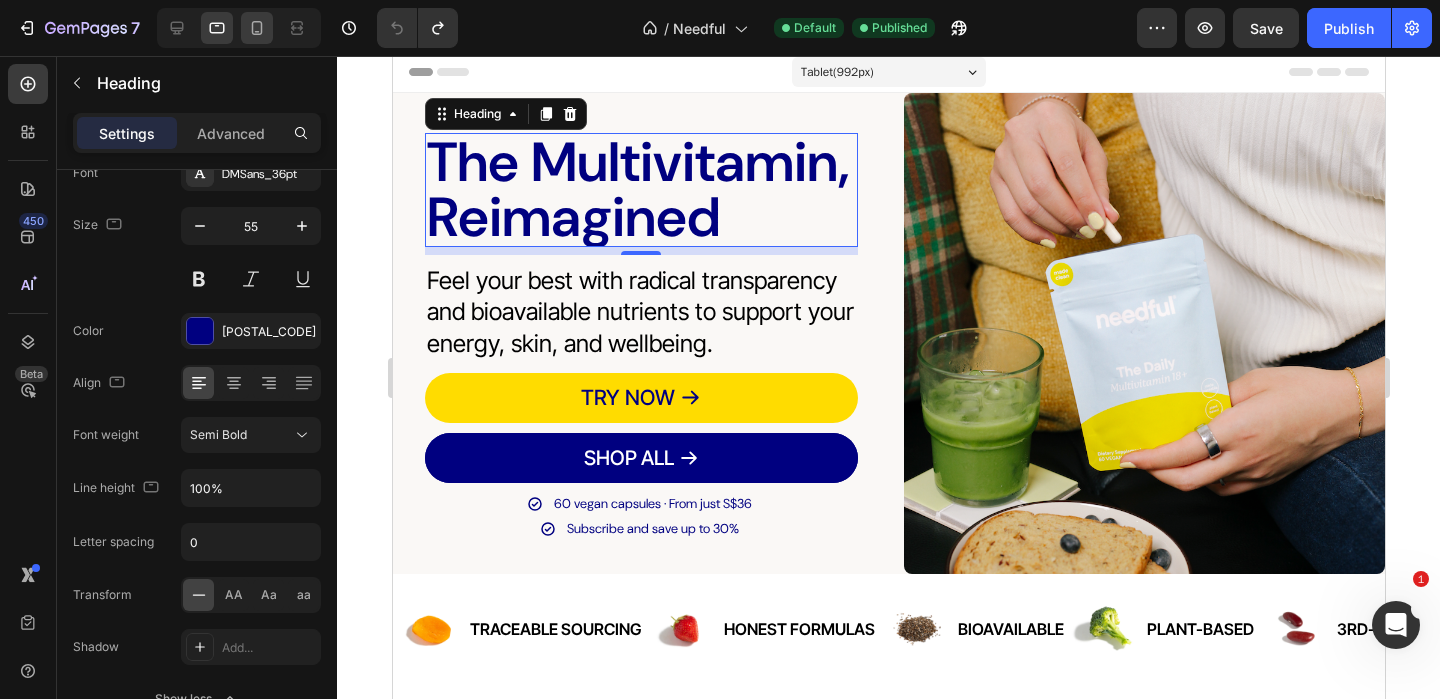 scroll, scrollTop: 11, scrollLeft: 0, axis: vertical 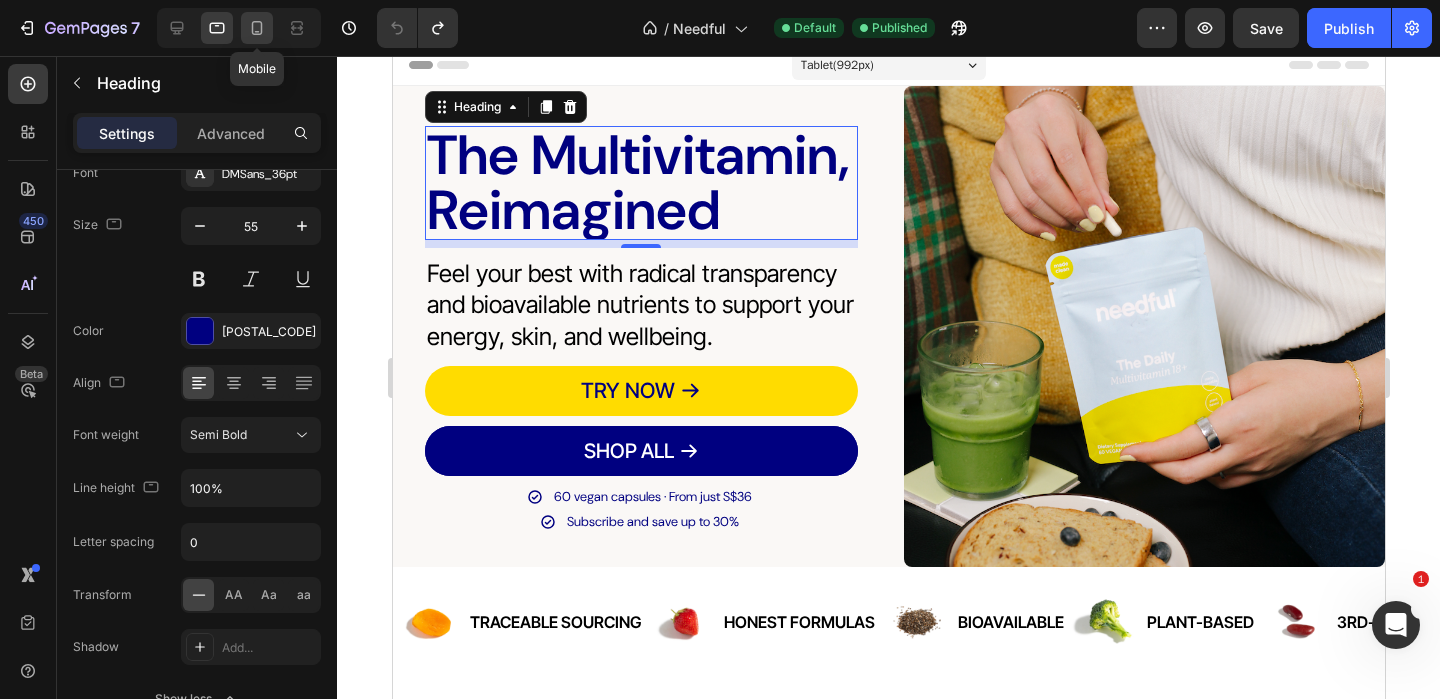 click 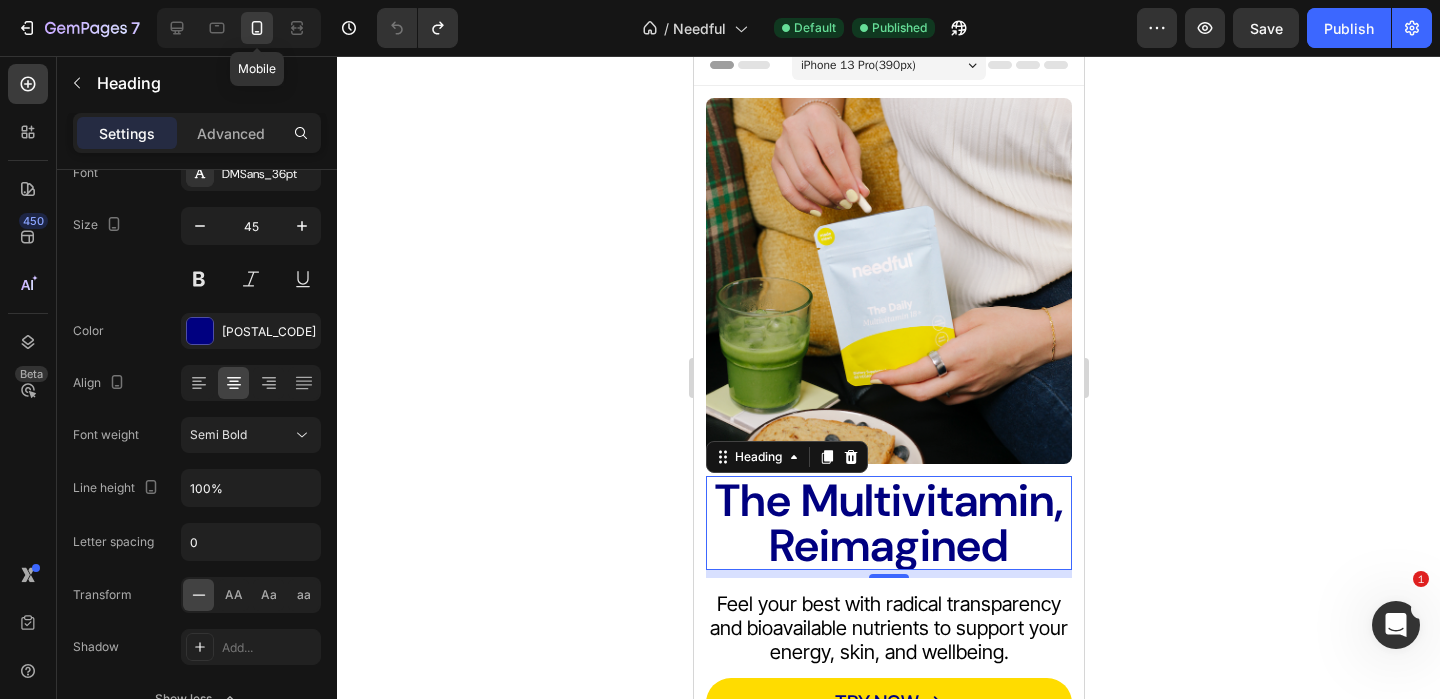 scroll, scrollTop: 115, scrollLeft: 0, axis: vertical 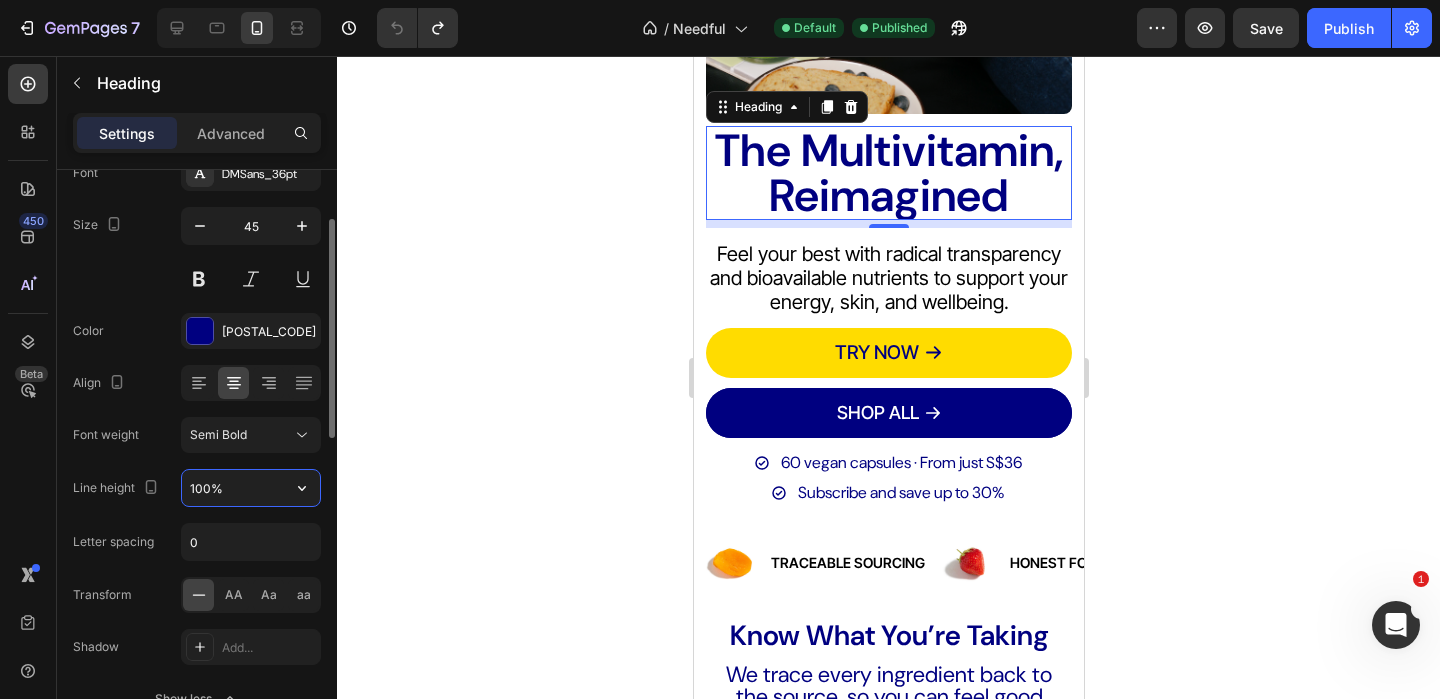 click on "100%" at bounding box center [251, 488] 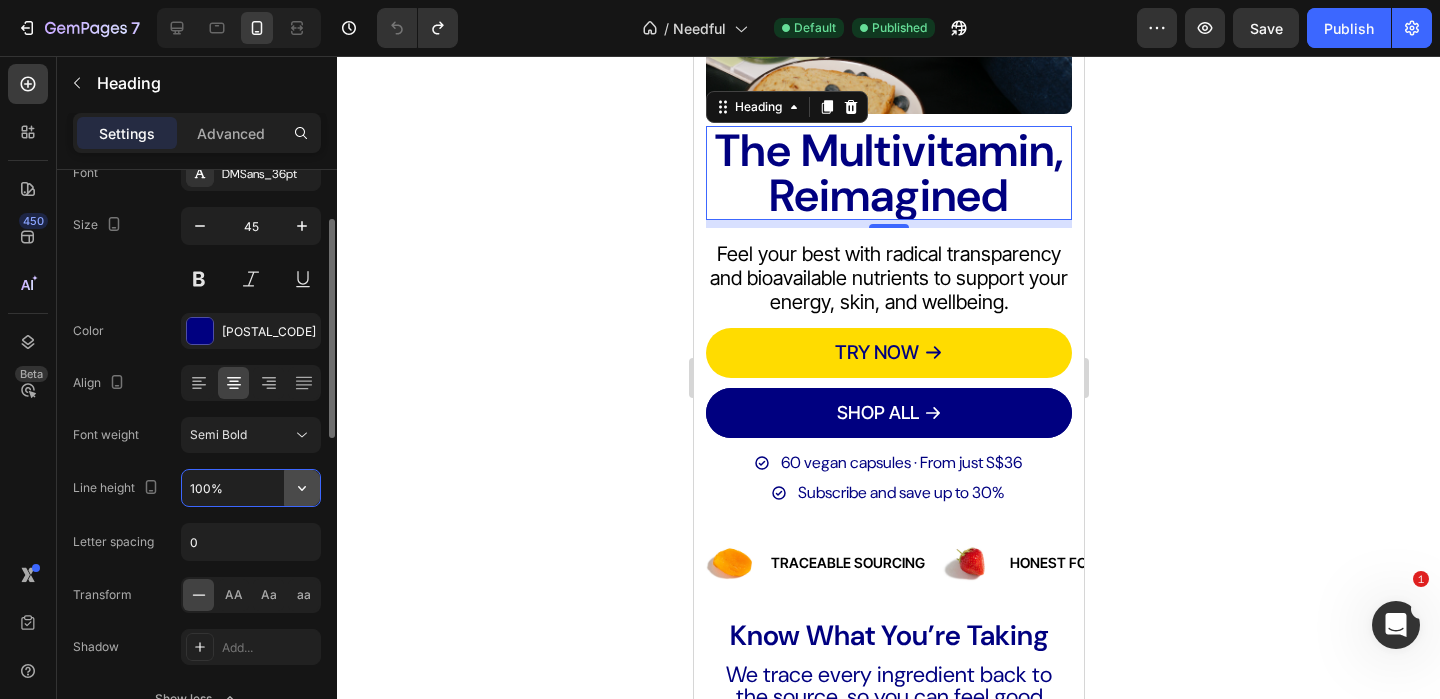 click 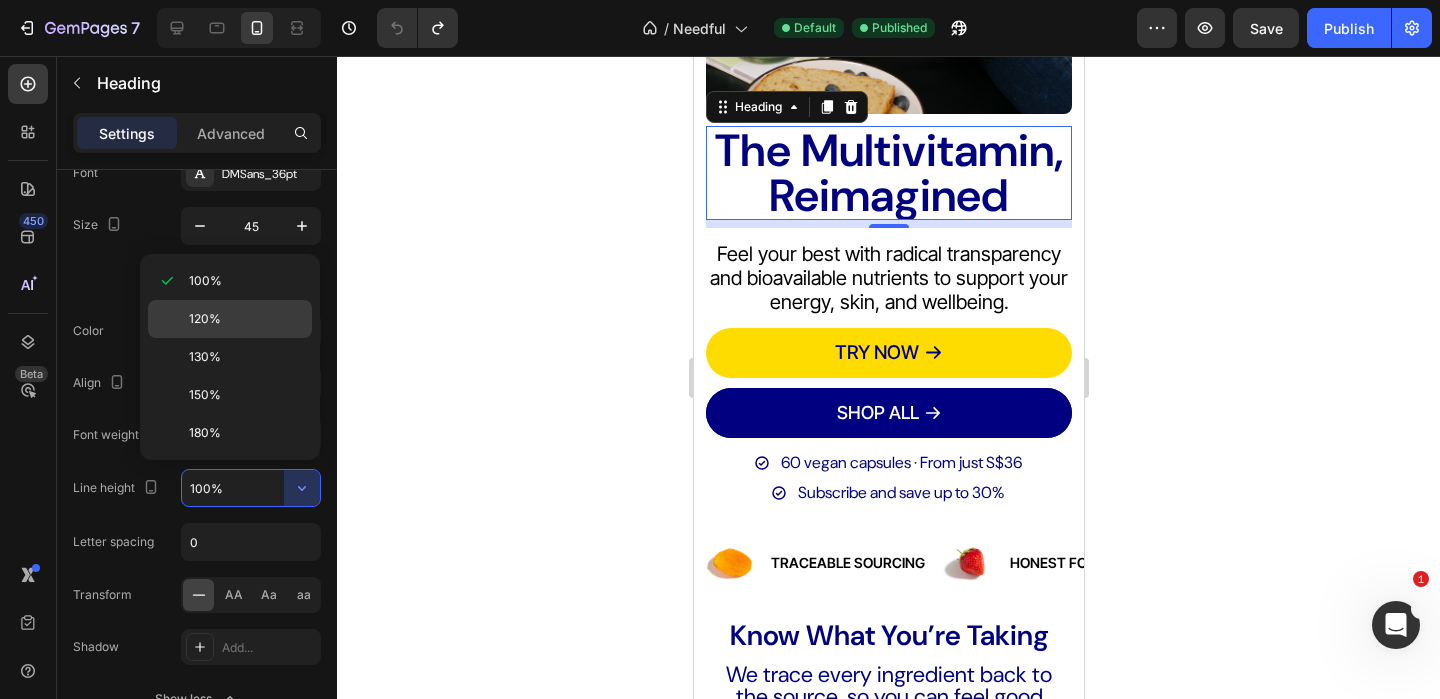 click on "120%" at bounding box center (246, 319) 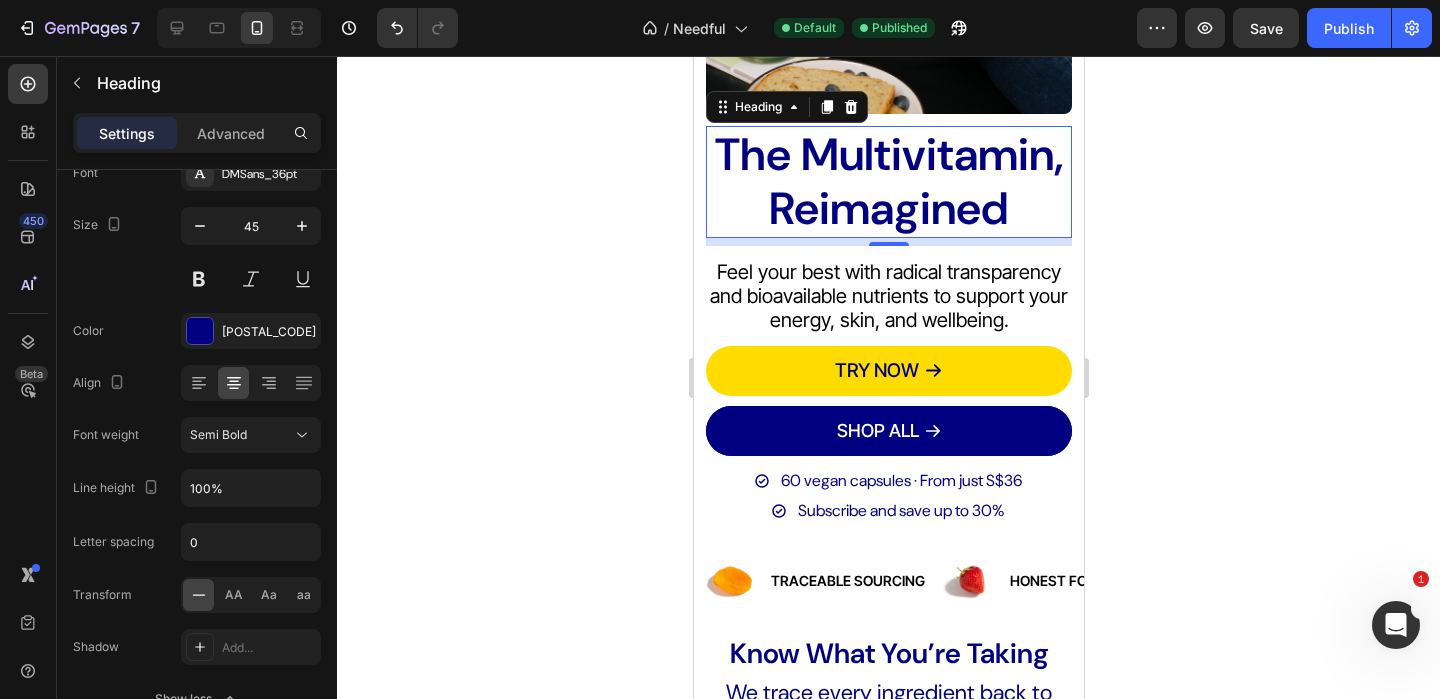 type on "120%" 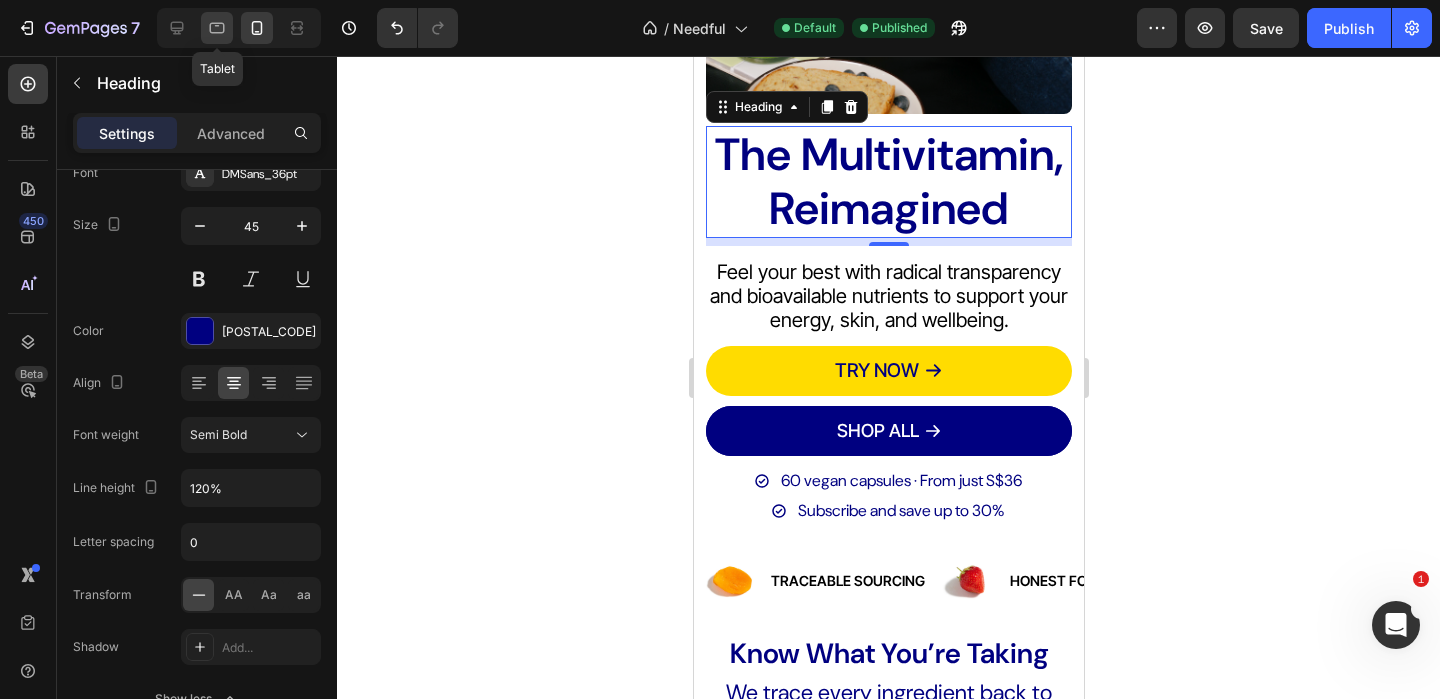 click 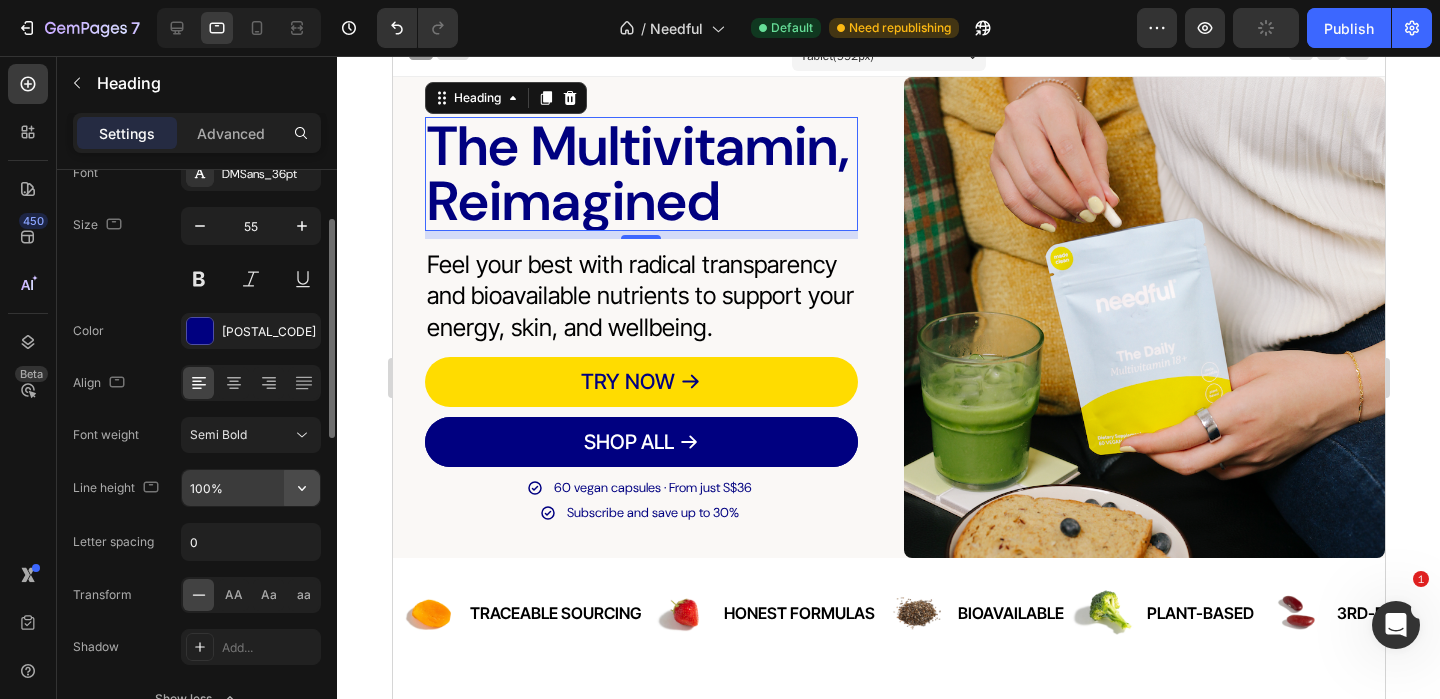 scroll, scrollTop: 11, scrollLeft: 0, axis: vertical 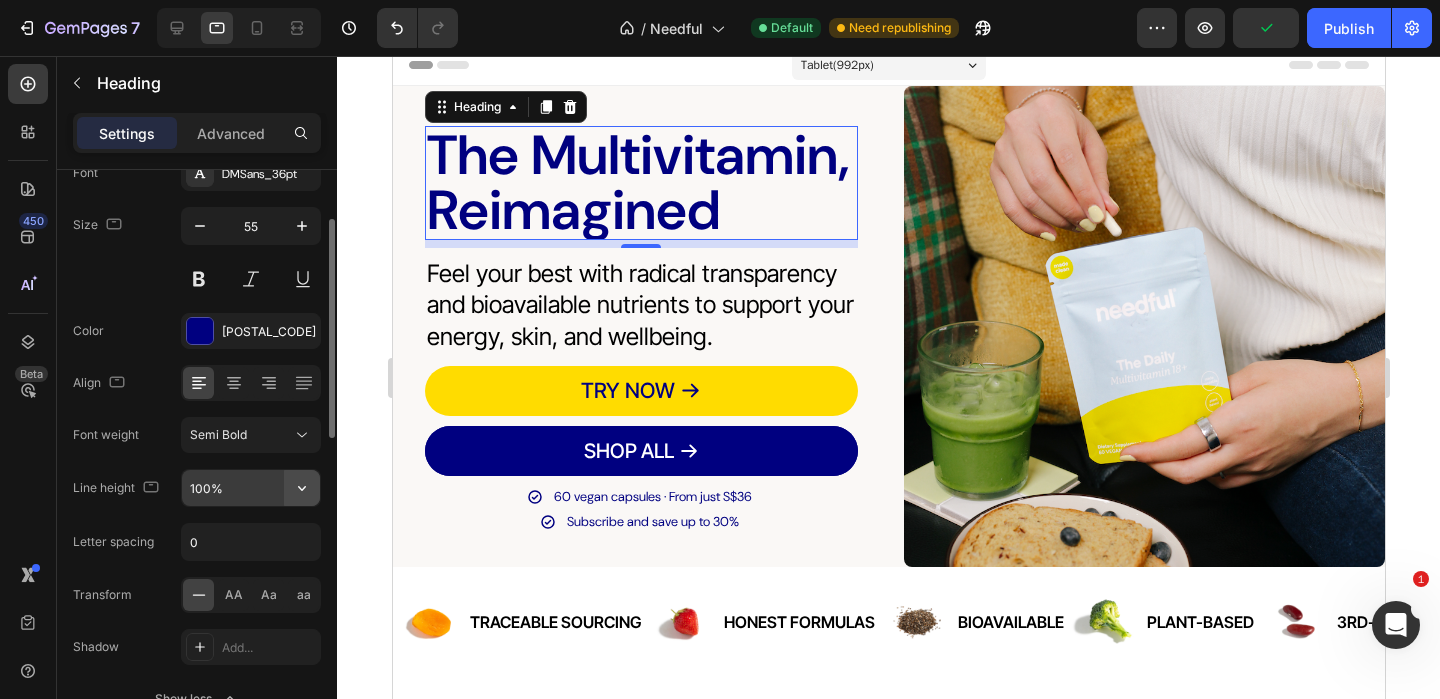 click 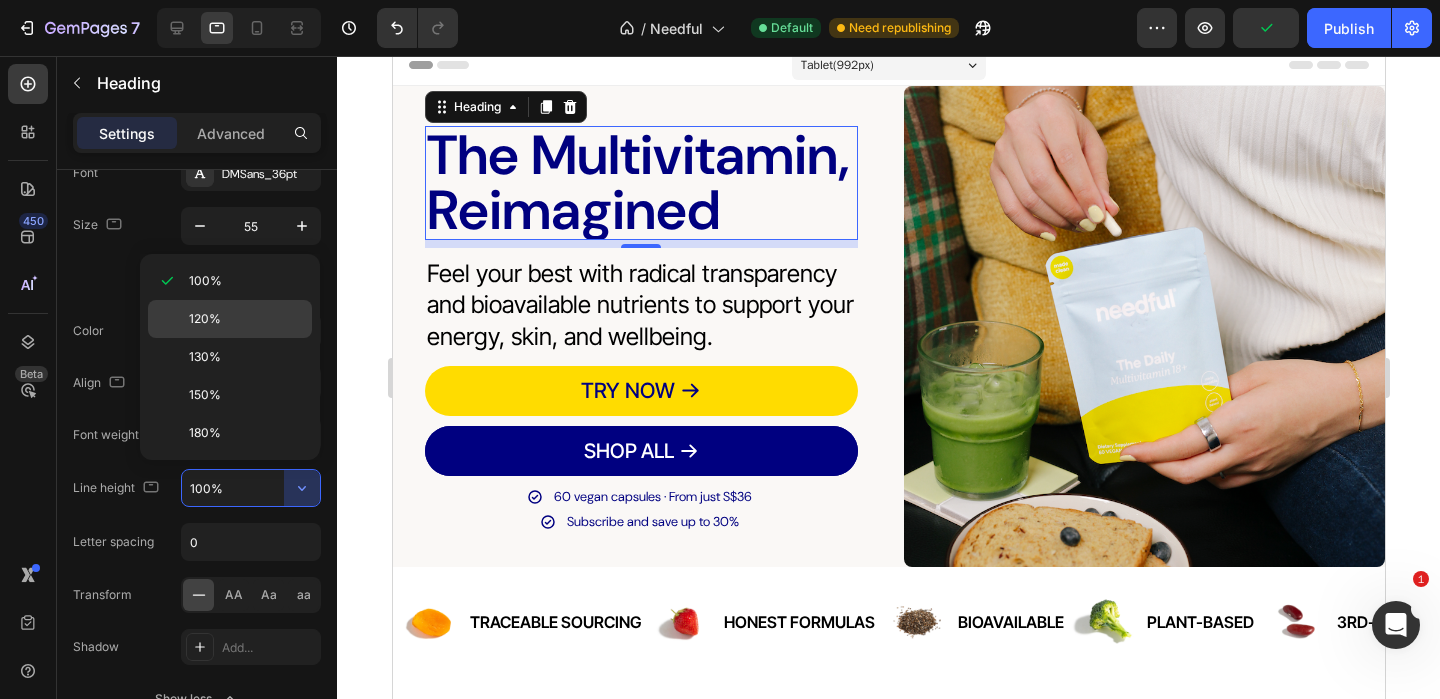 click on "120%" 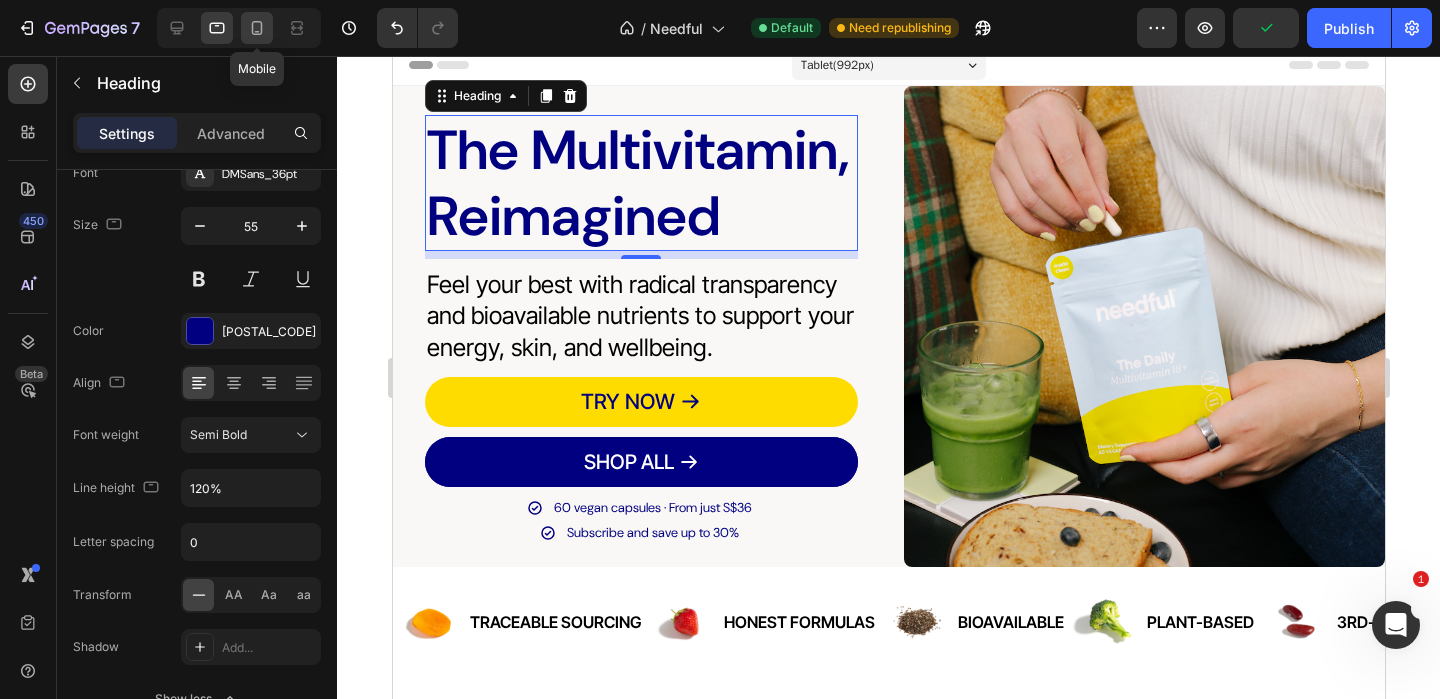 click 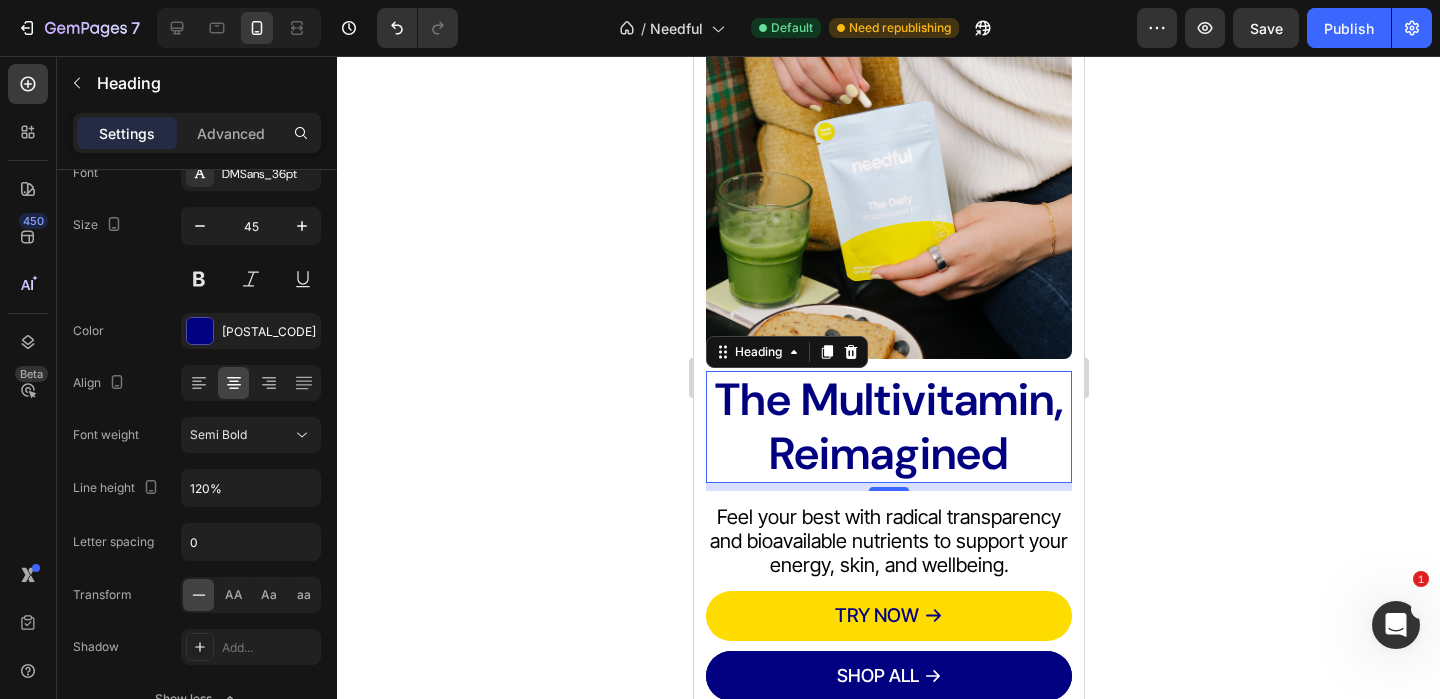 scroll, scrollTop: 361, scrollLeft: 0, axis: vertical 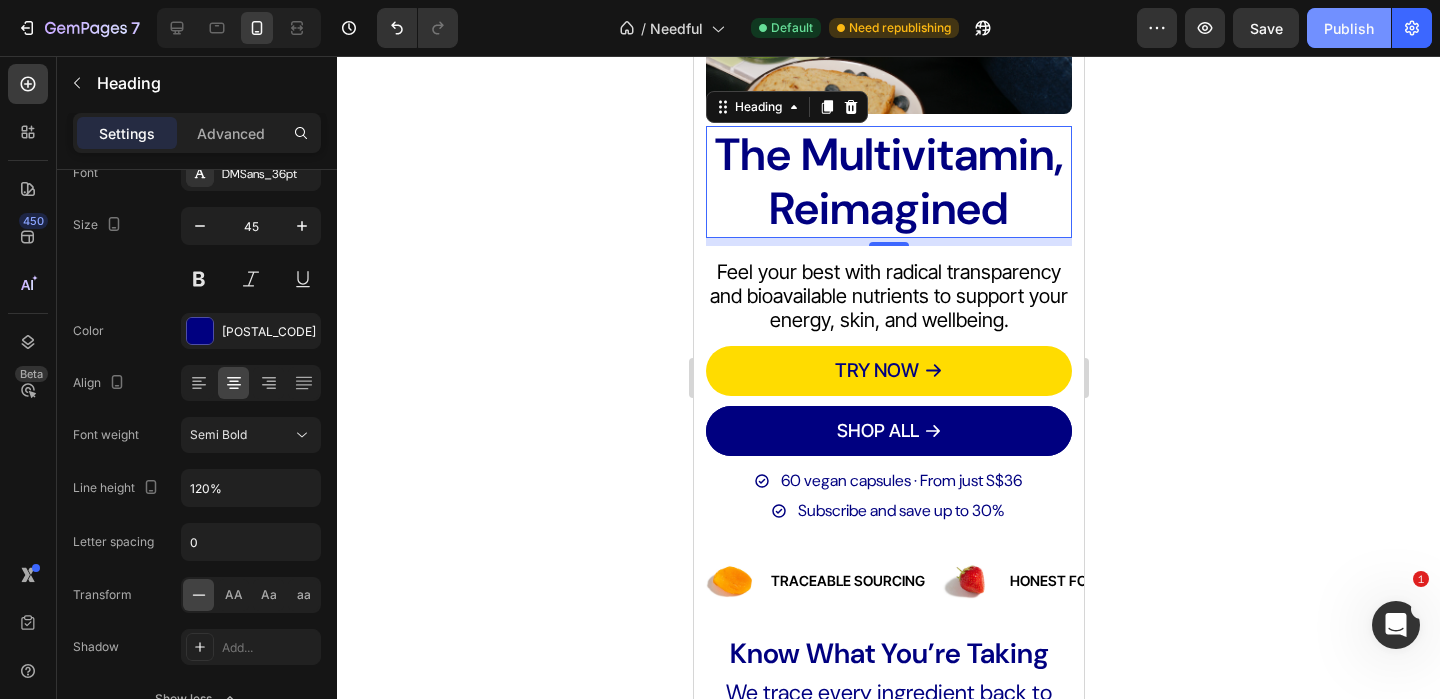 click on "Publish" 